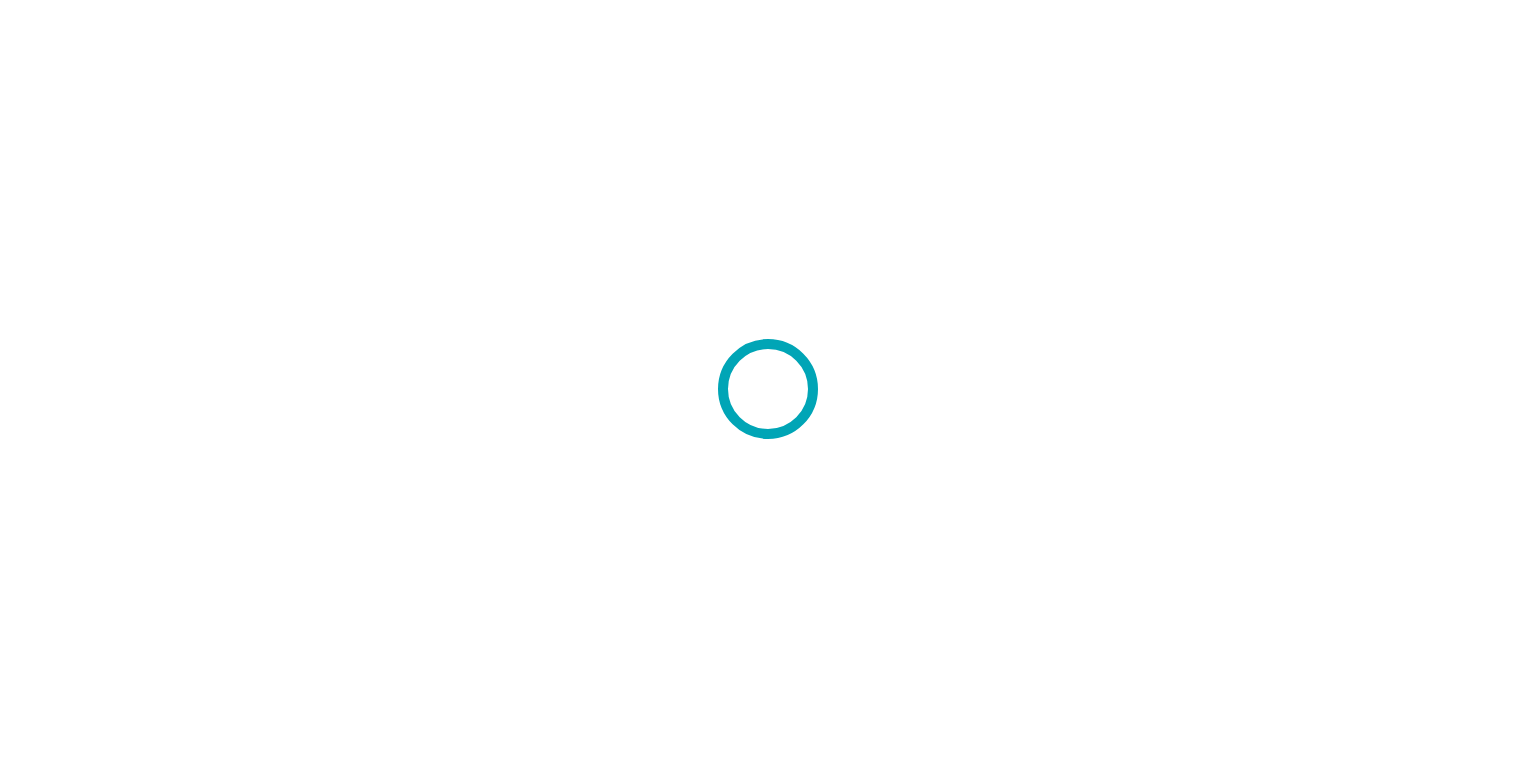 scroll, scrollTop: 0, scrollLeft: 0, axis: both 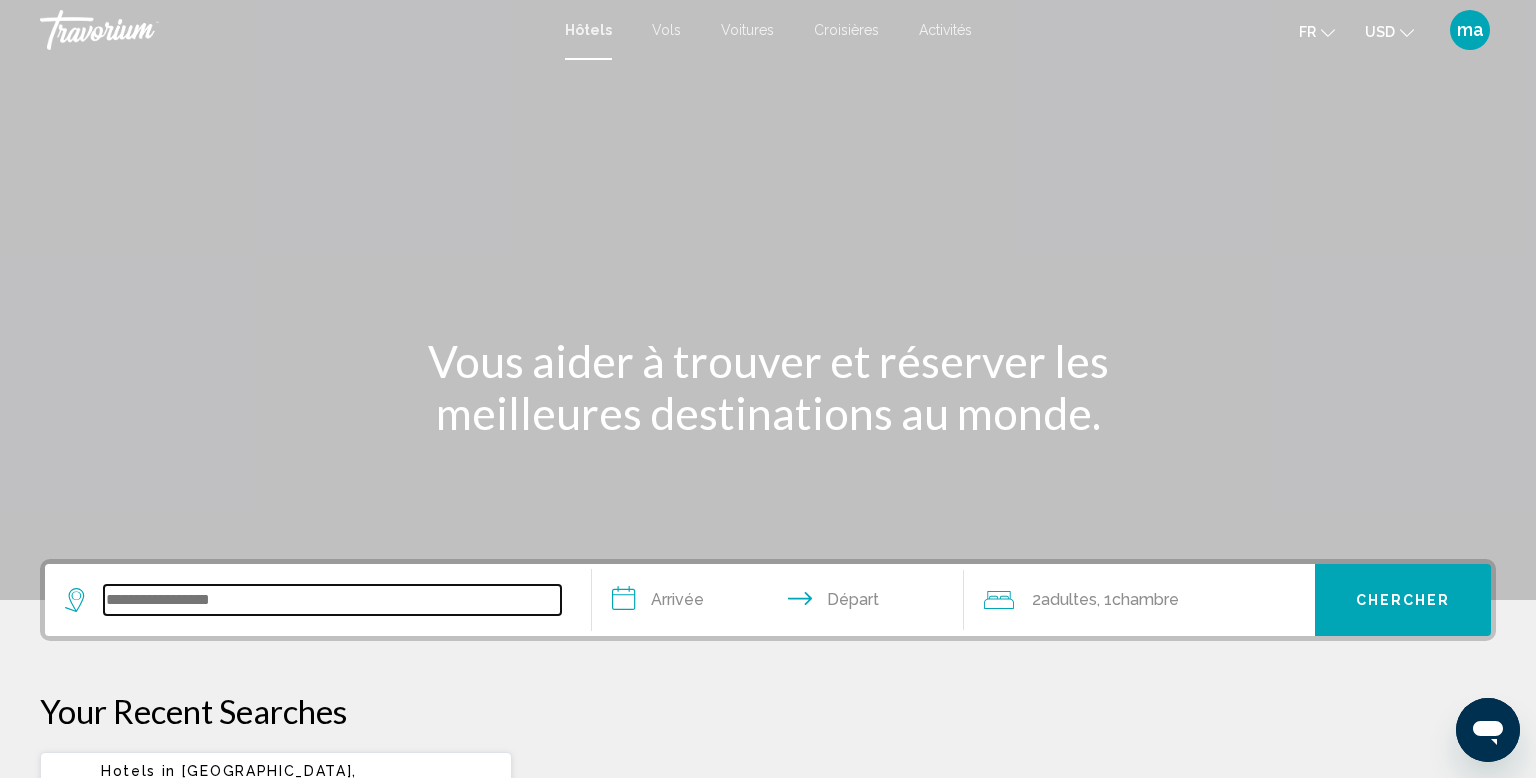 click at bounding box center [332, 600] 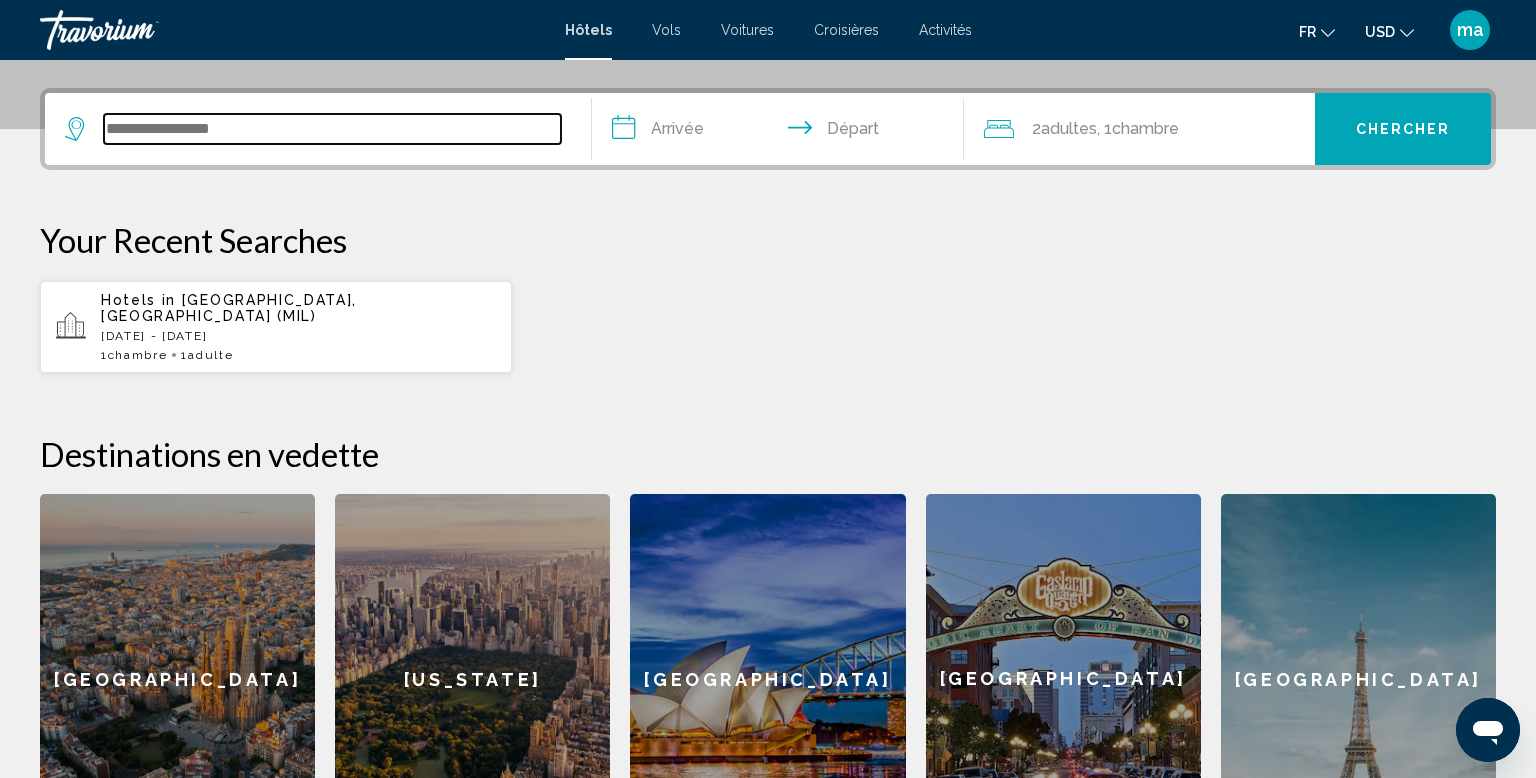 scroll, scrollTop: 493, scrollLeft: 0, axis: vertical 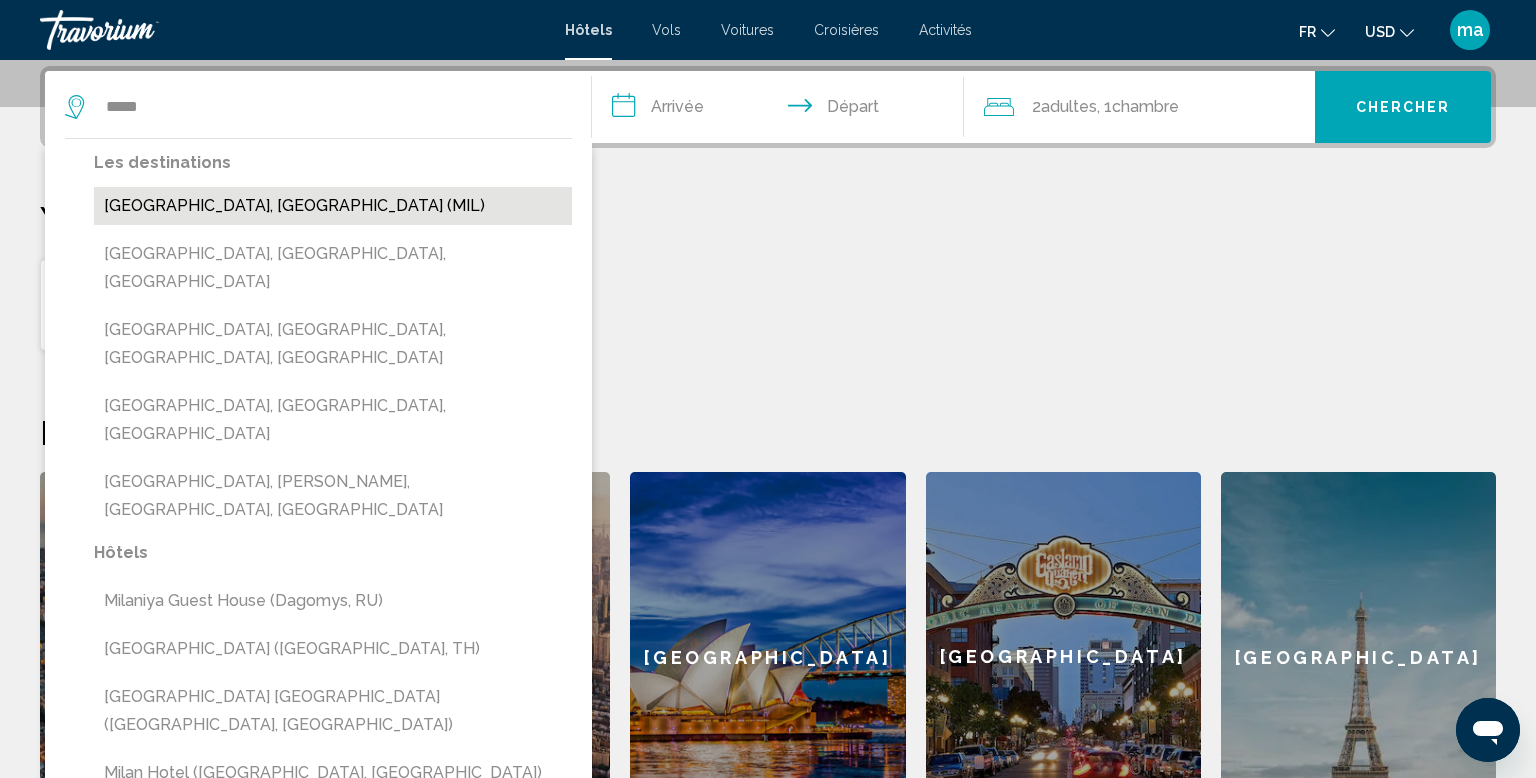 click on "[GEOGRAPHIC_DATA], [GEOGRAPHIC_DATA] (MIL)" at bounding box center (333, 206) 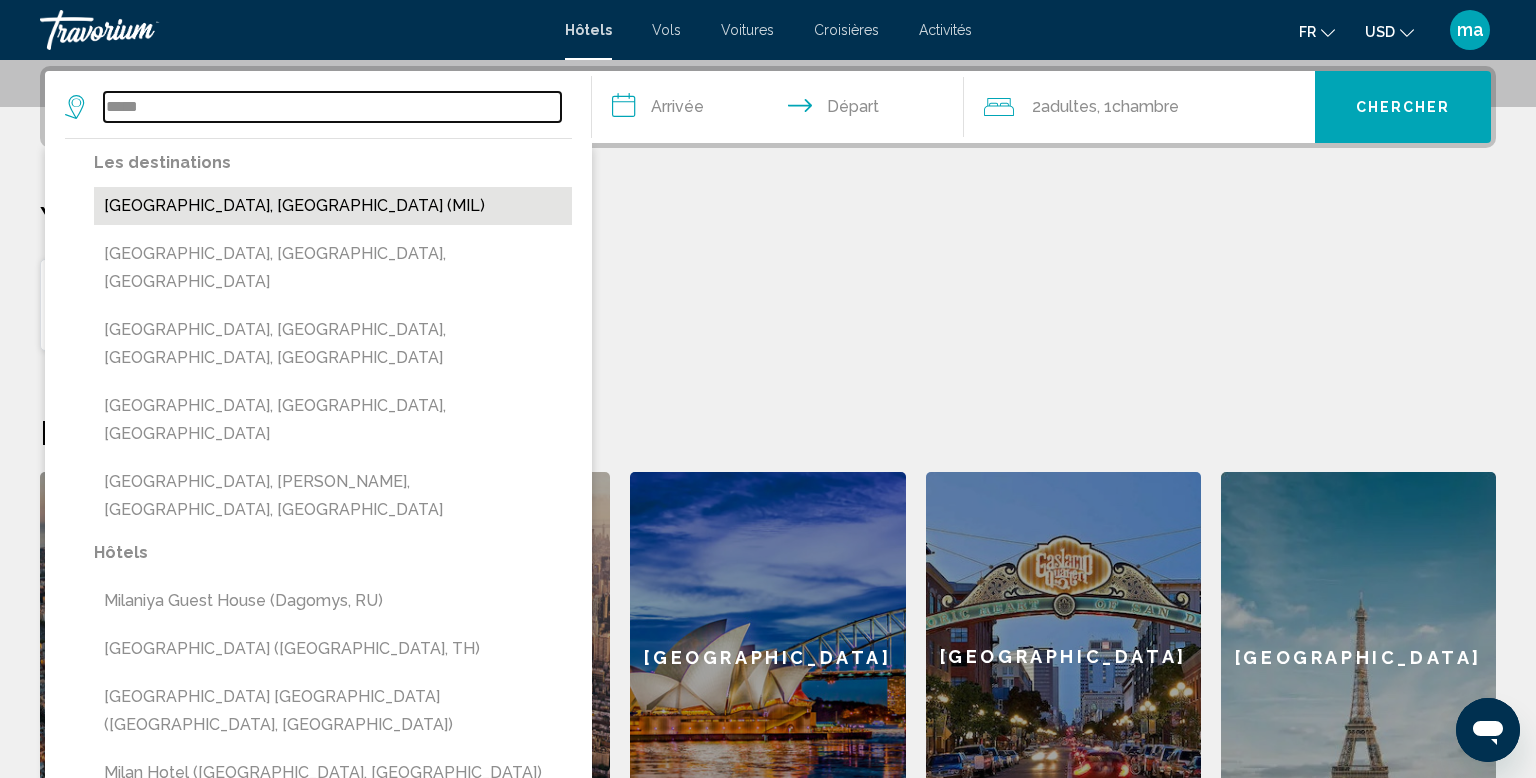 type on "**********" 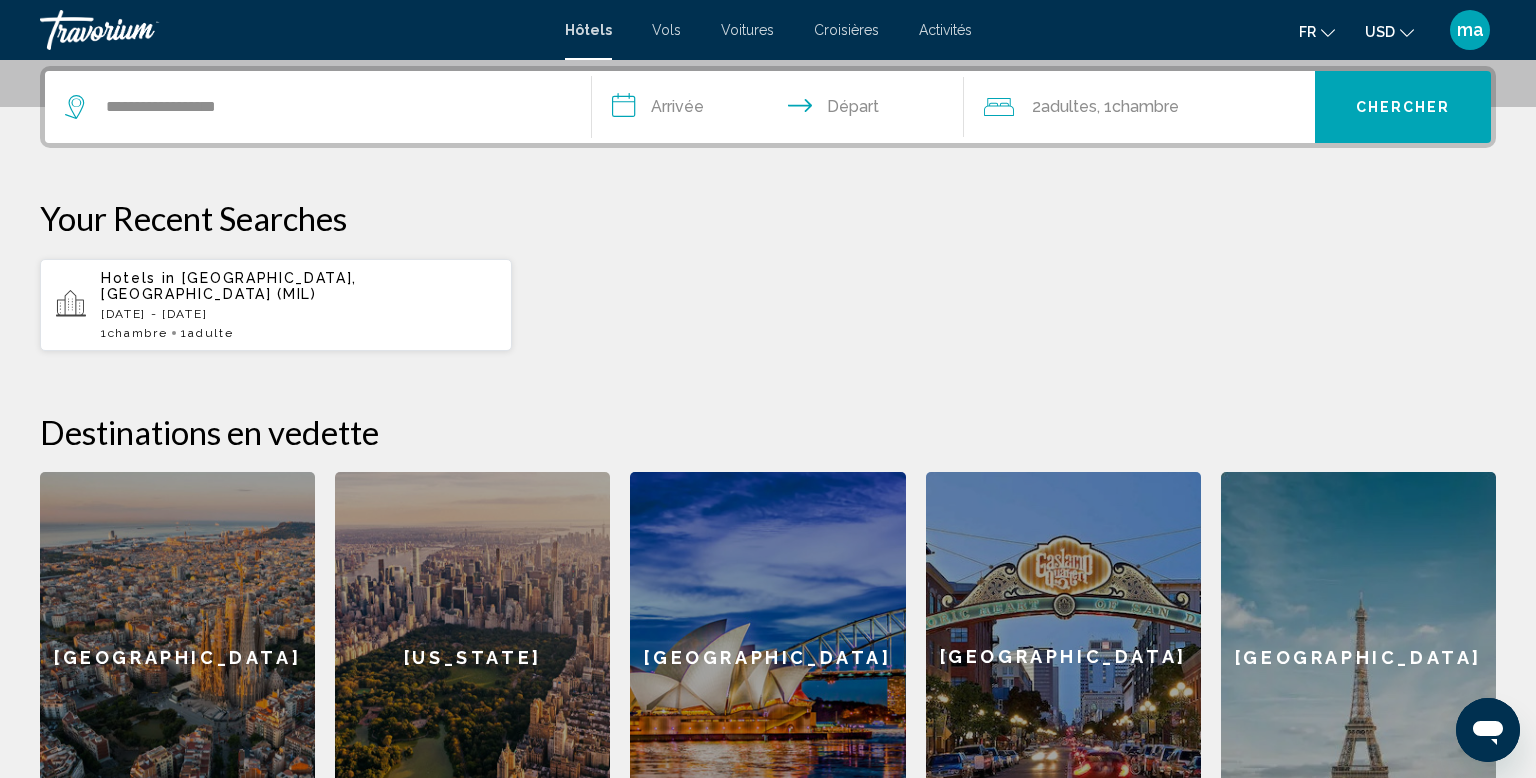 click on "**********" at bounding box center (782, 110) 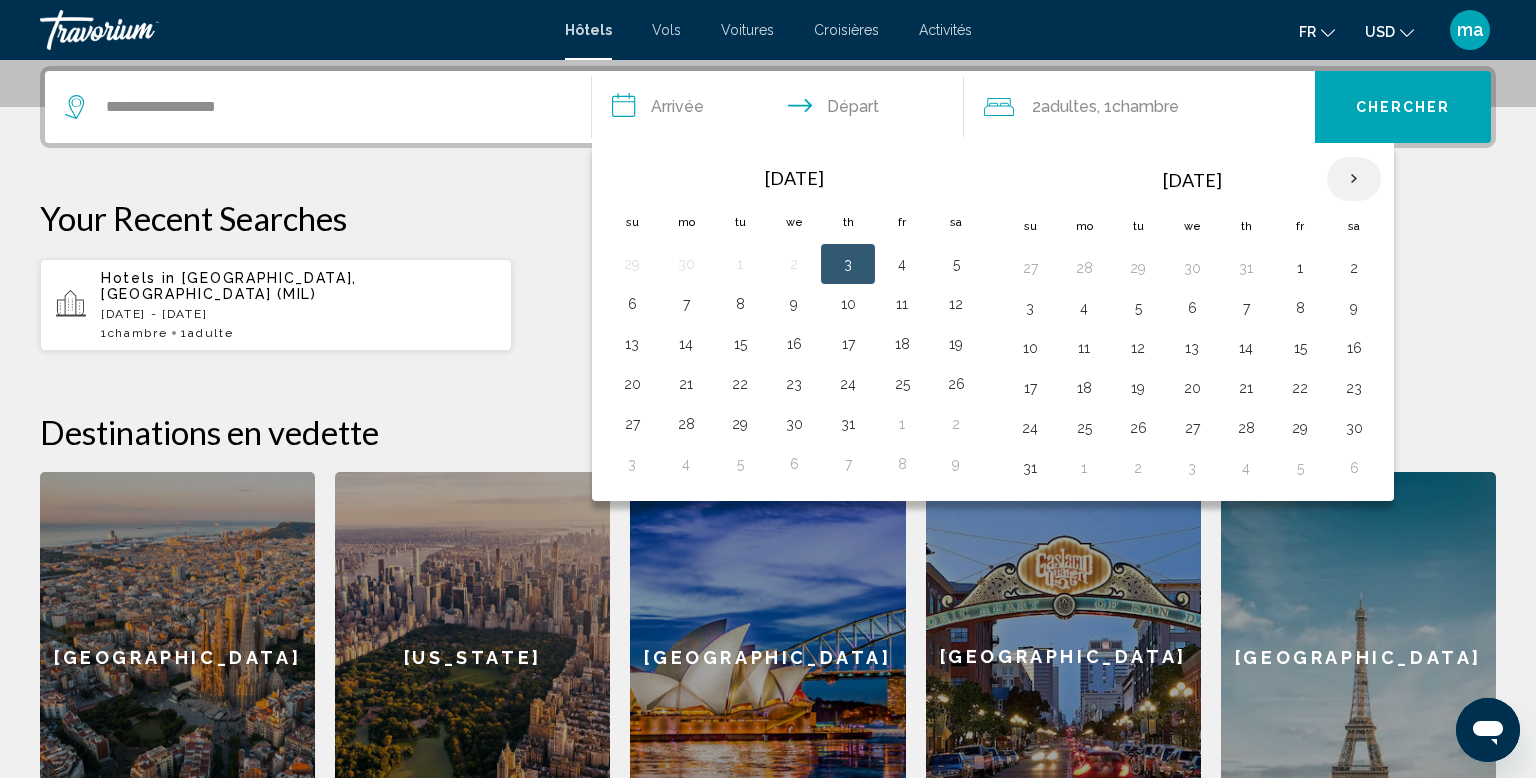 click at bounding box center (1354, 179) 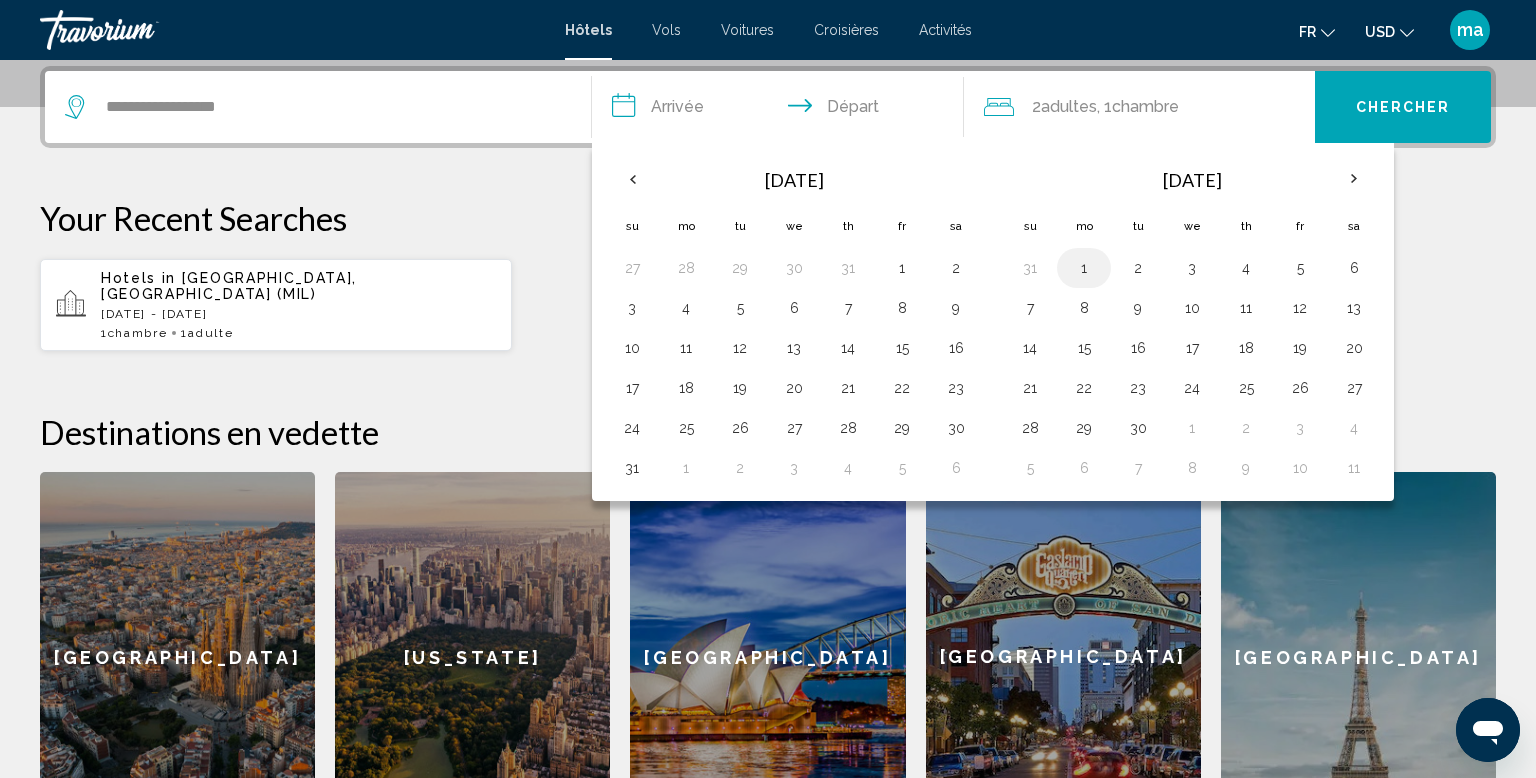 click on "1" at bounding box center (1084, 268) 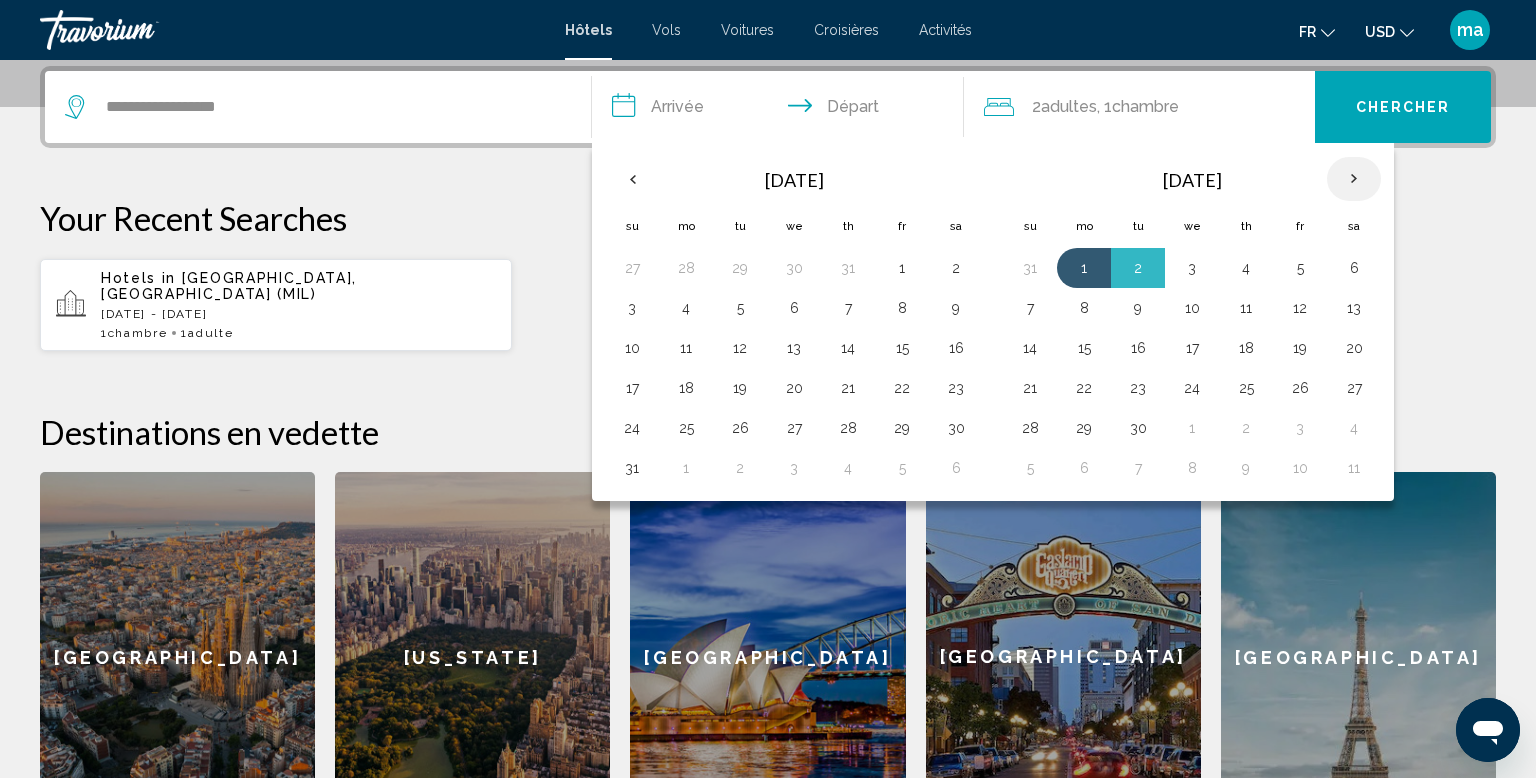 click at bounding box center (1354, 179) 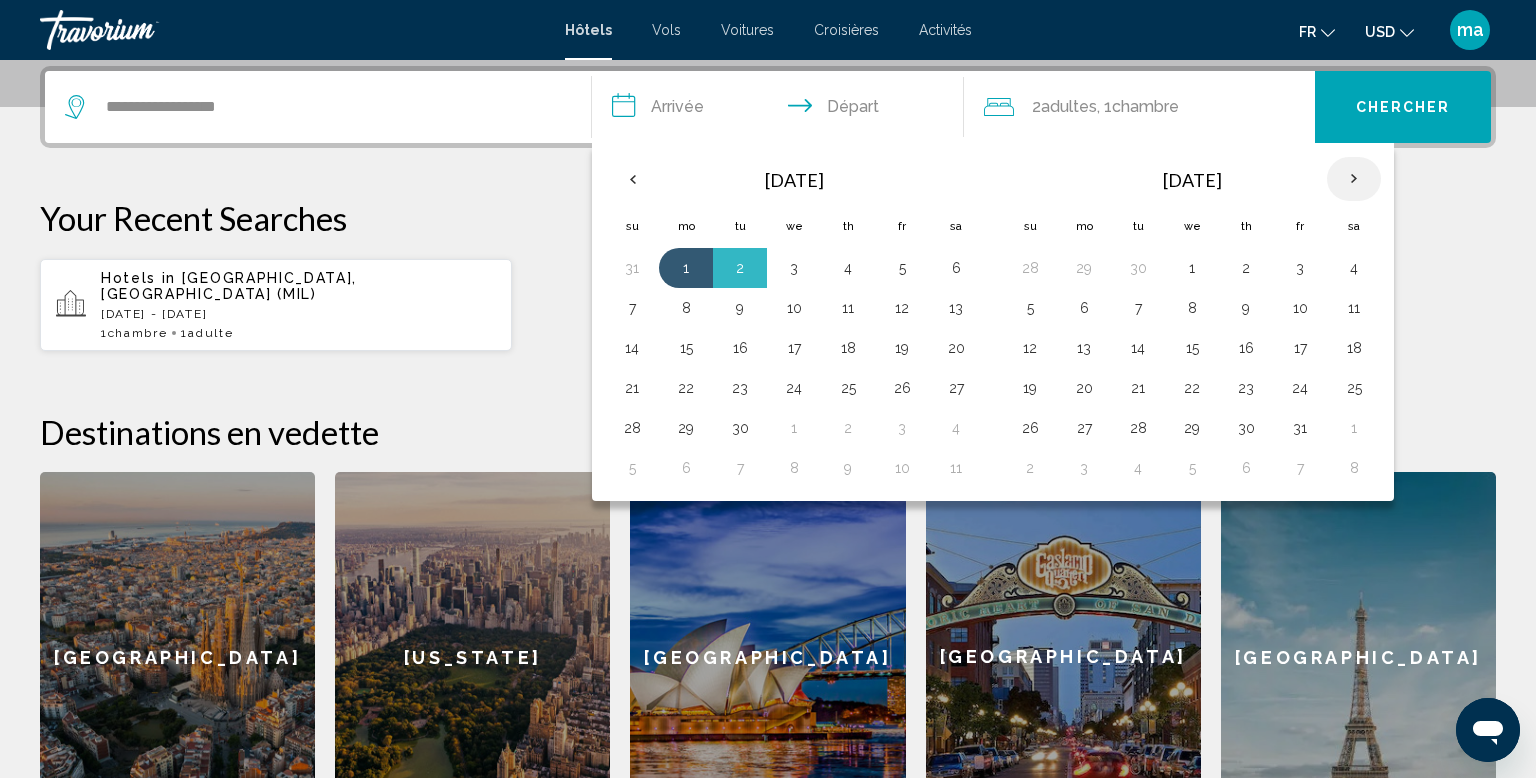 click at bounding box center (1354, 179) 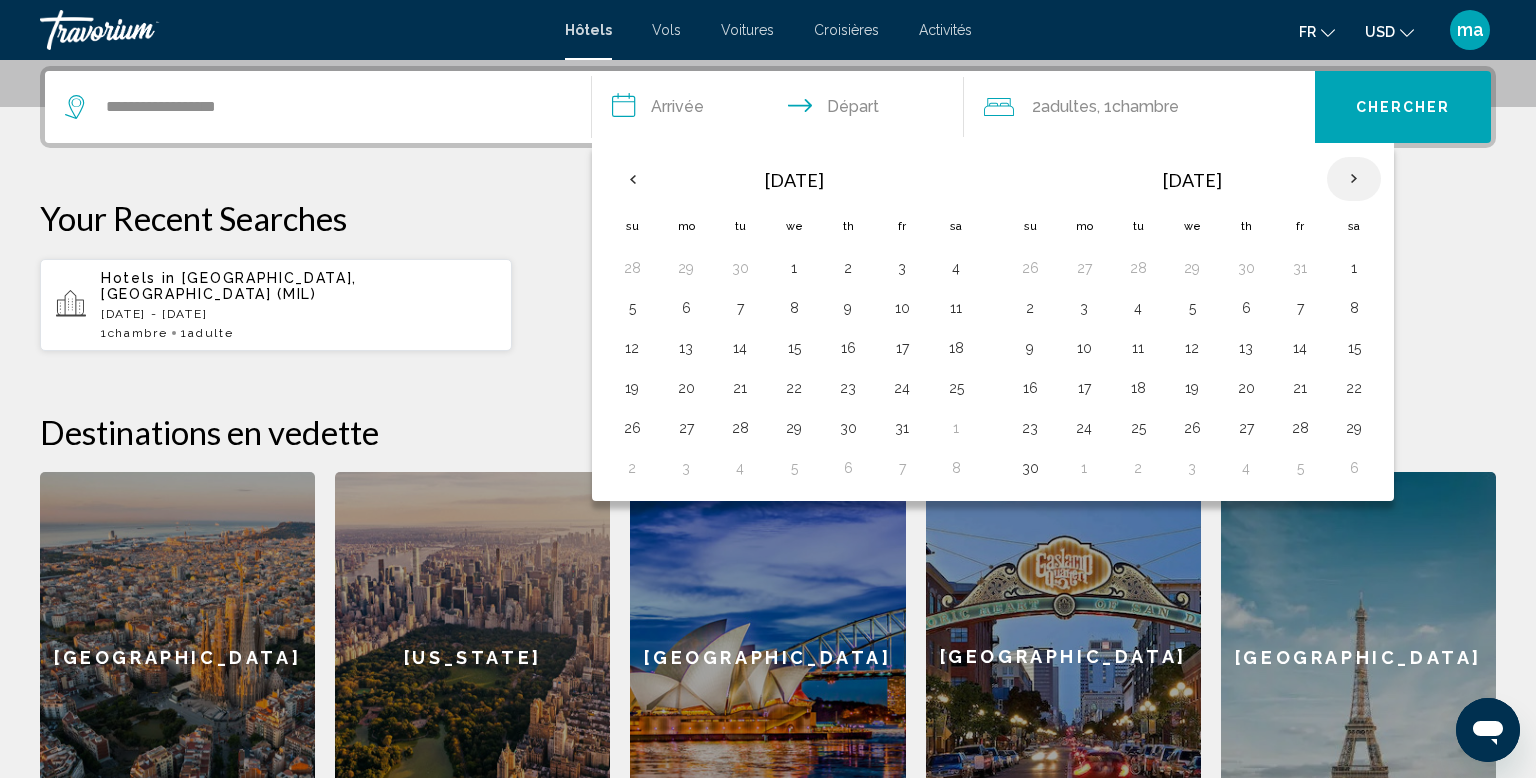 click at bounding box center [1354, 179] 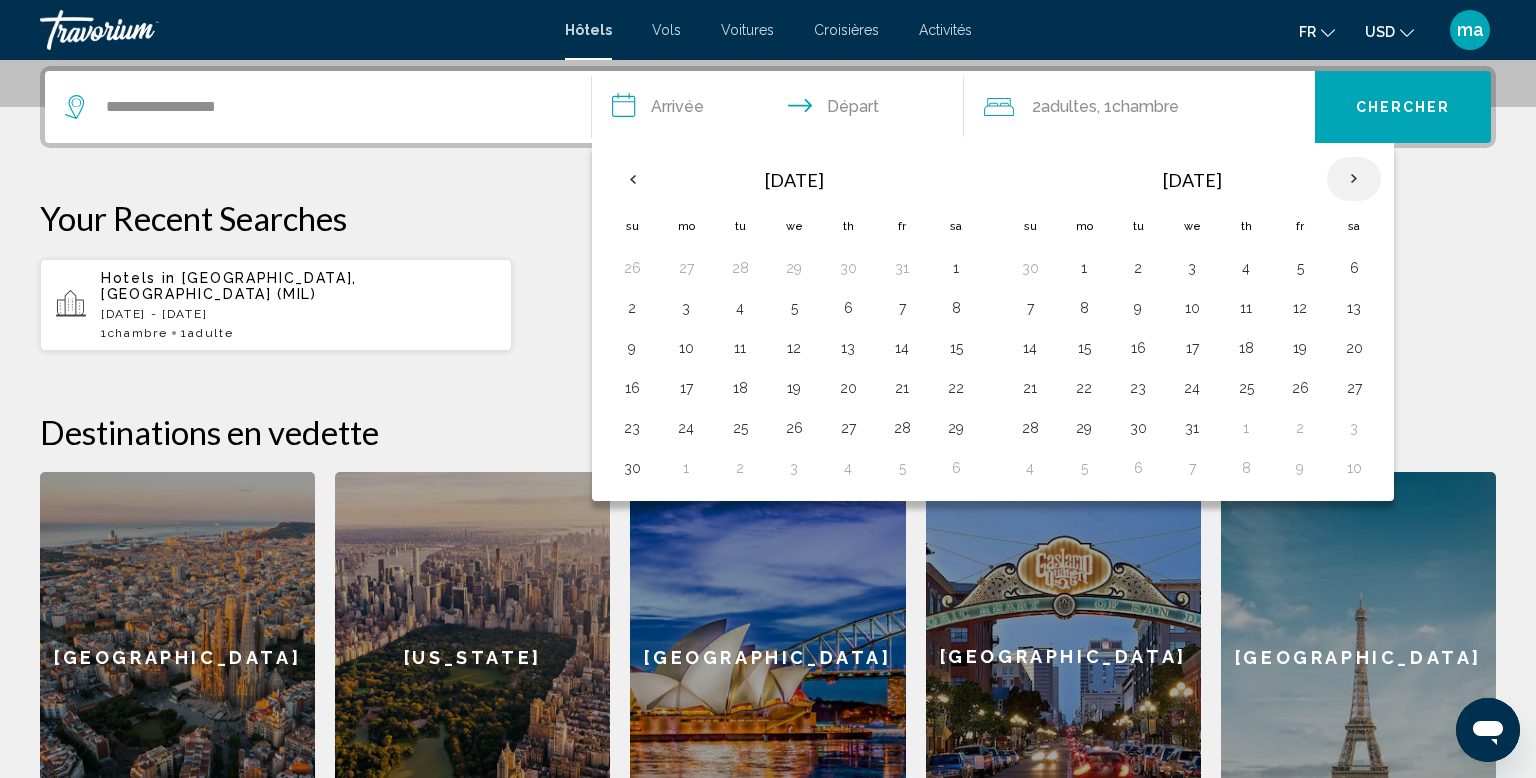 click at bounding box center [1354, 179] 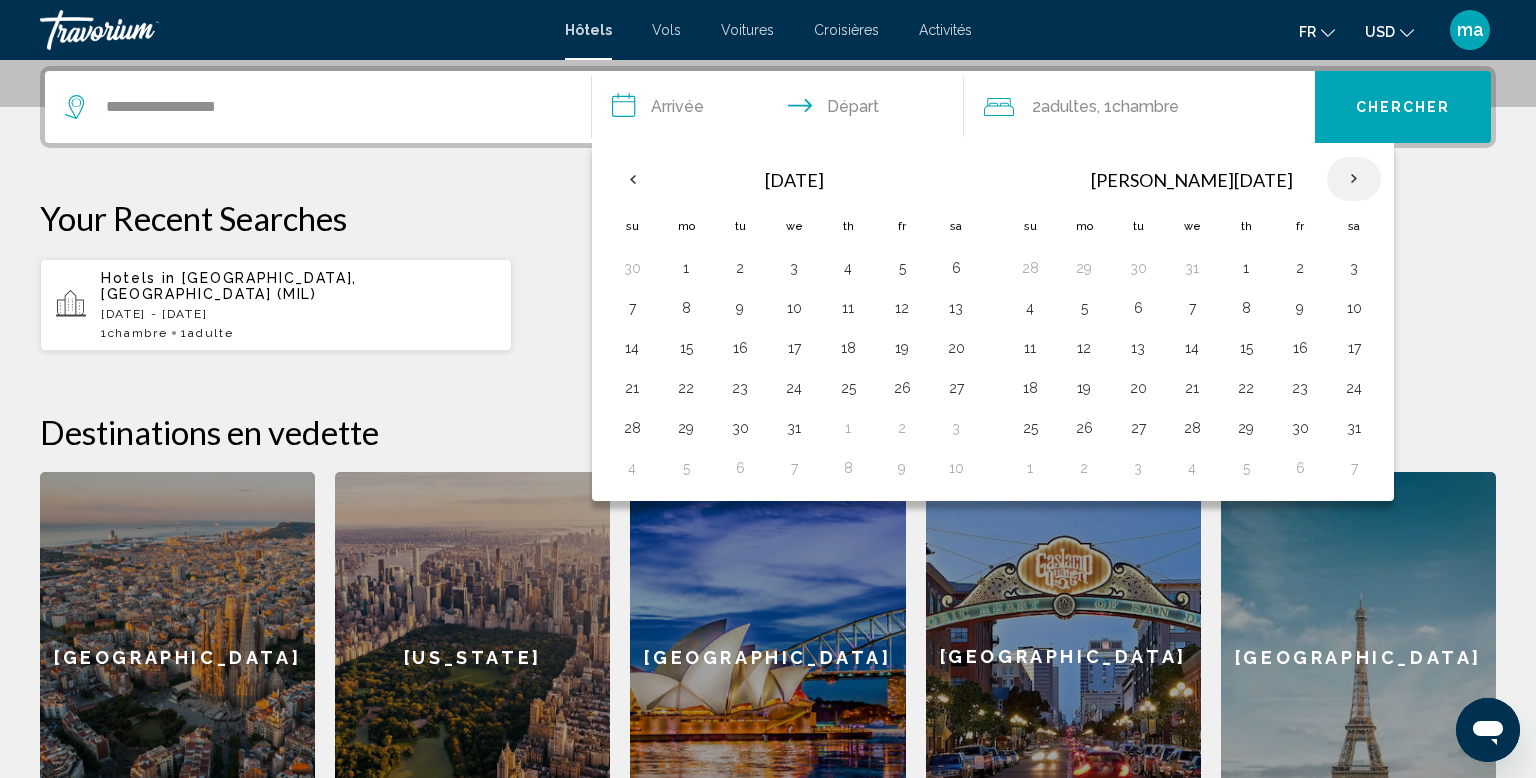 click at bounding box center (1354, 179) 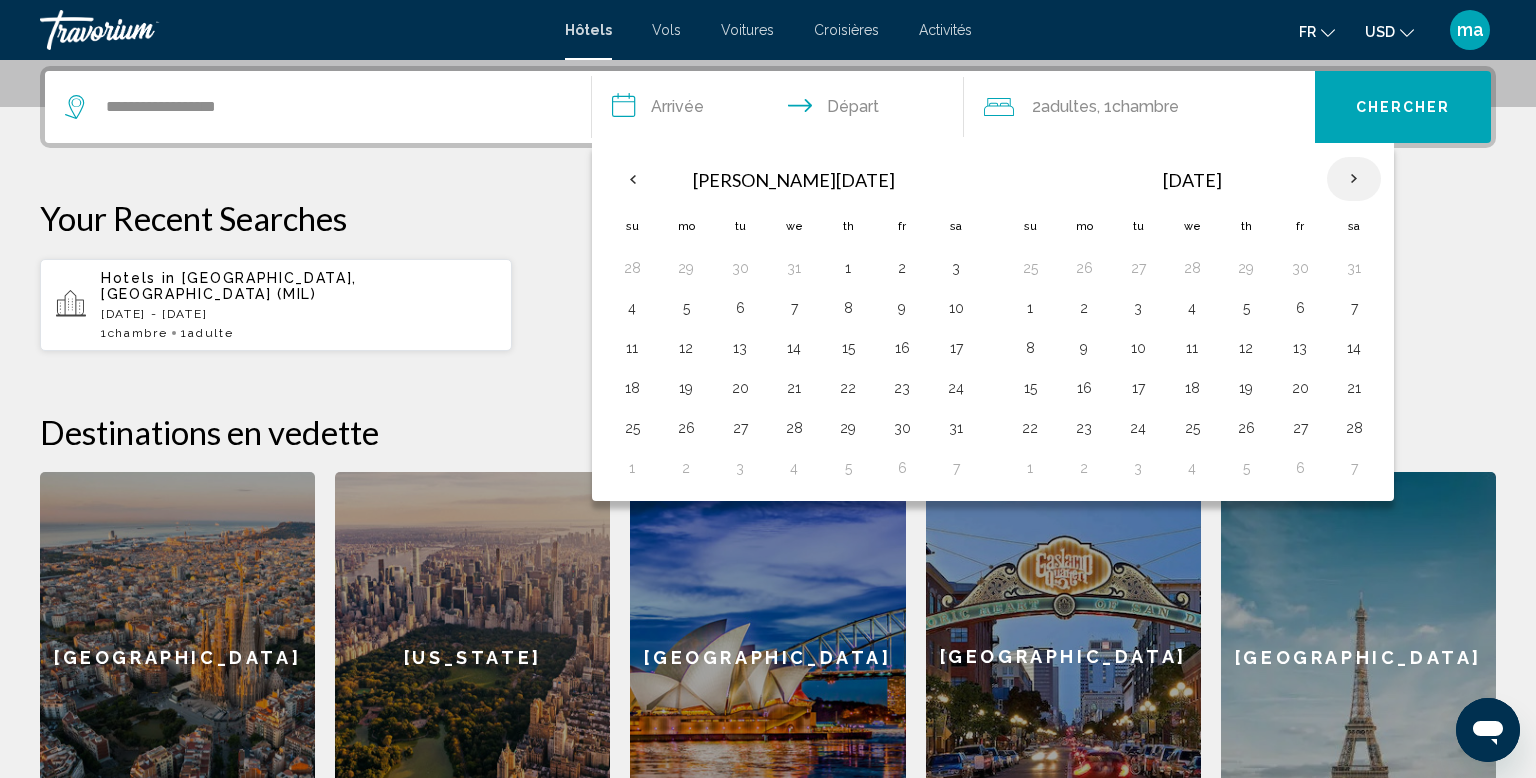 click at bounding box center [1354, 179] 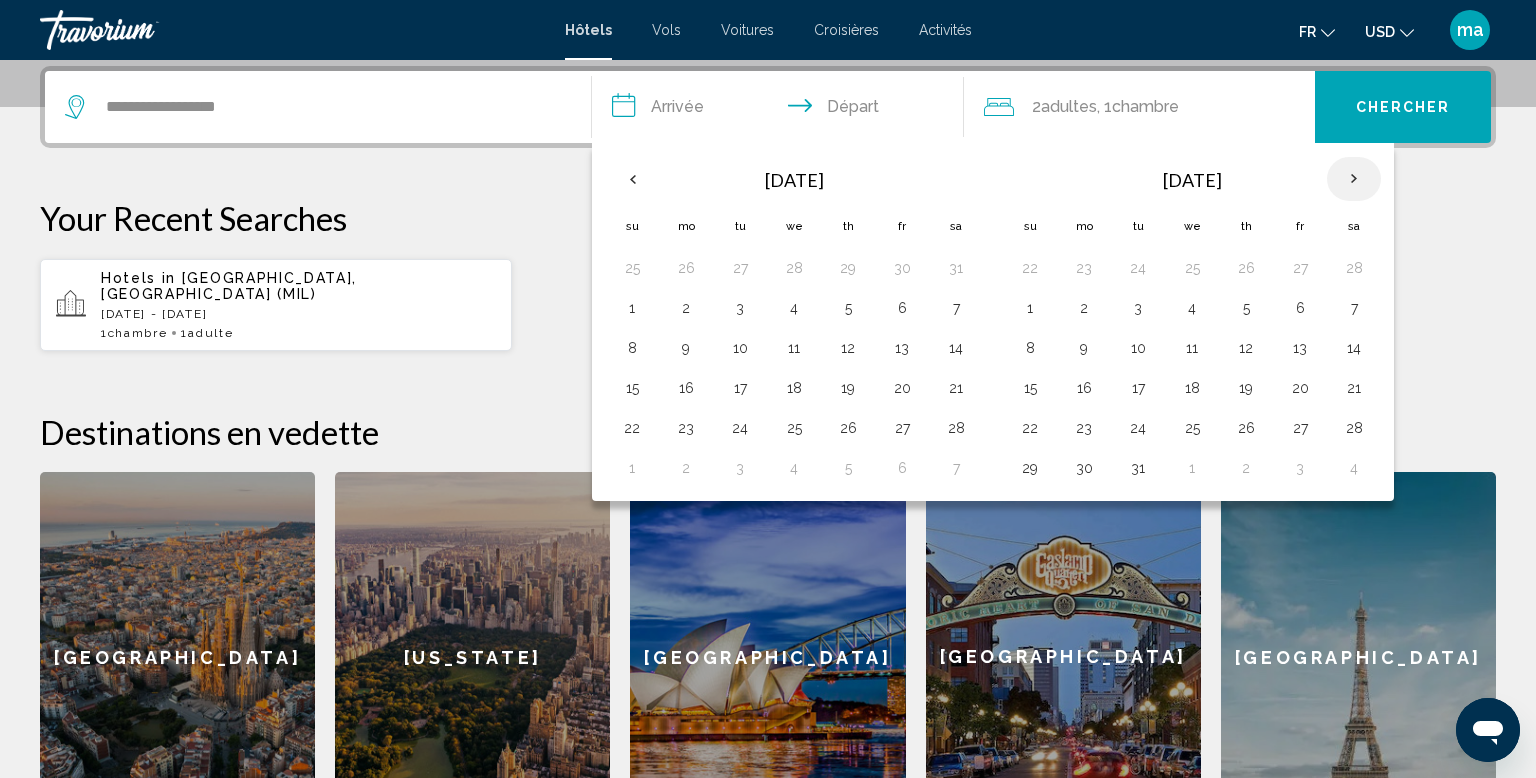 click at bounding box center [1354, 179] 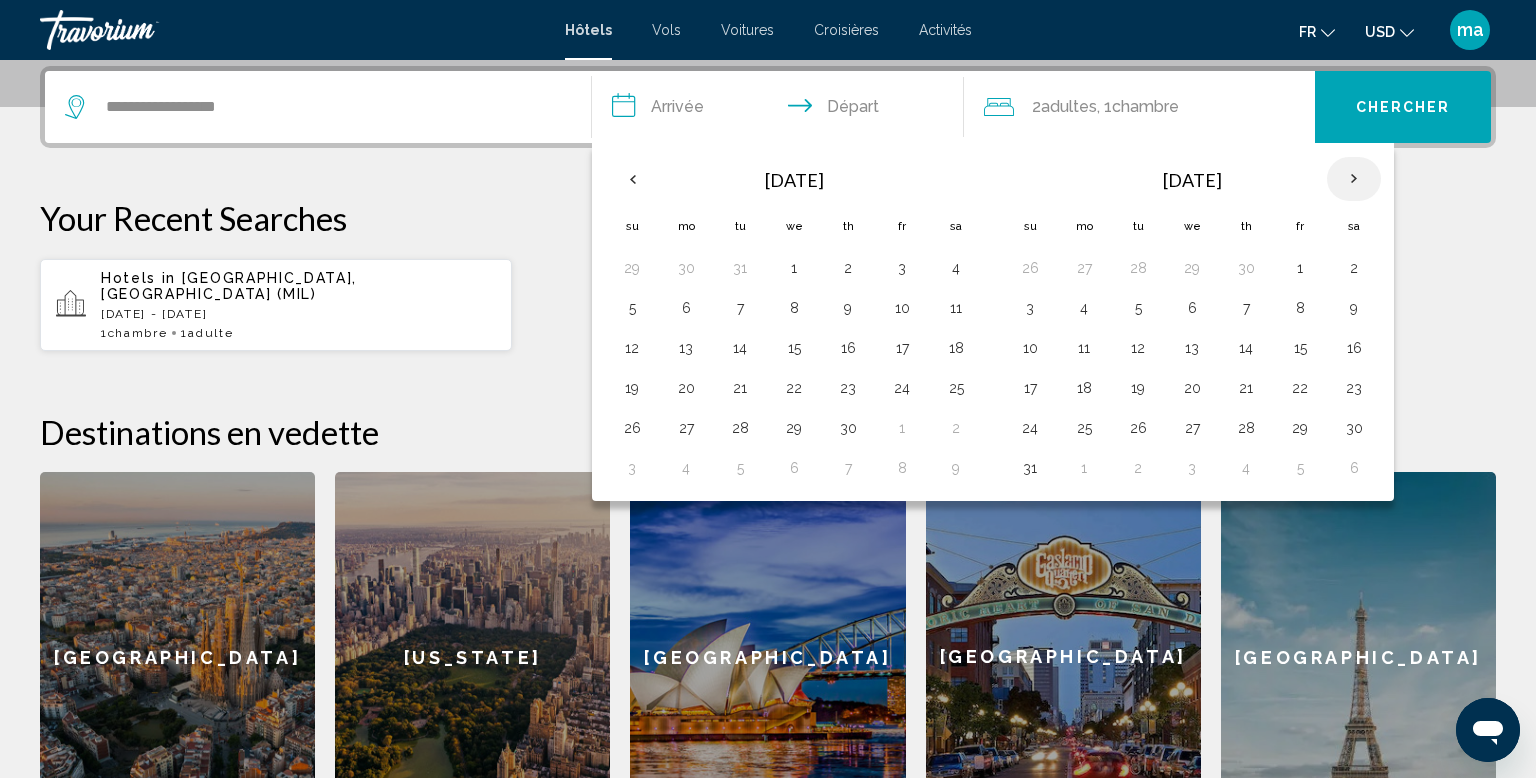 click at bounding box center (1354, 179) 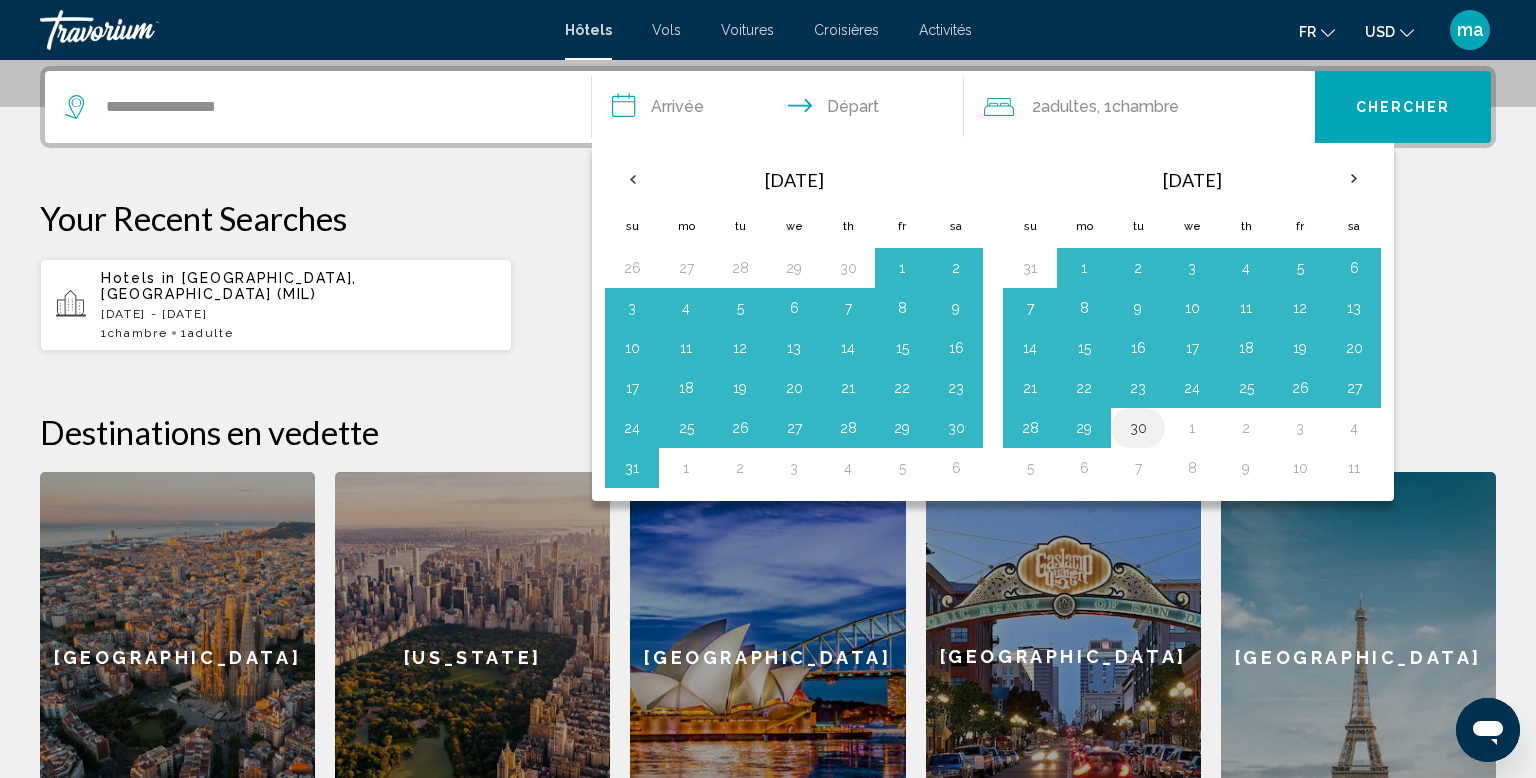 click on "30" at bounding box center (1138, 428) 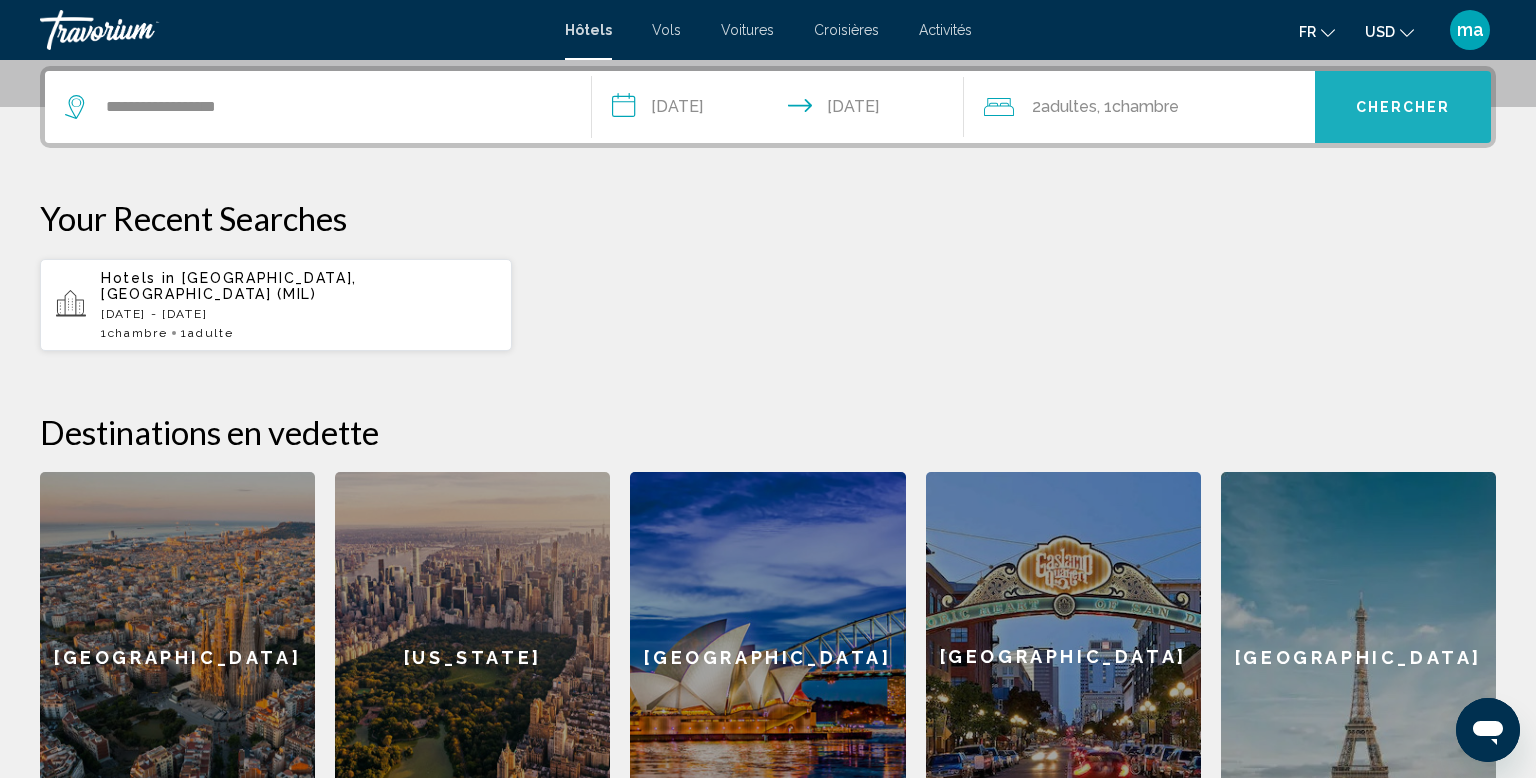 click on "Chercher" at bounding box center (1403, 107) 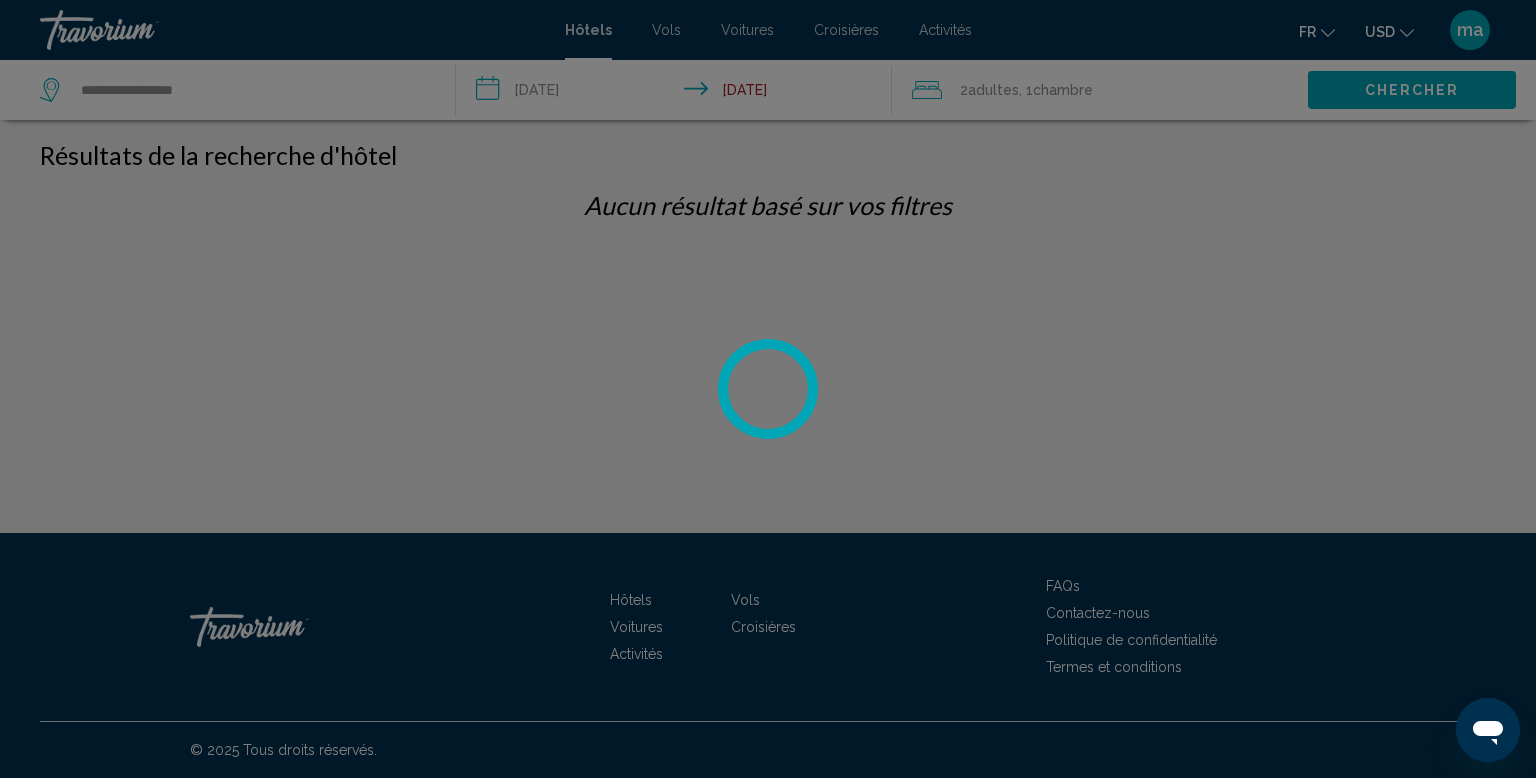 scroll, scrollTop: 0, scrollLeft: 0, axis: both 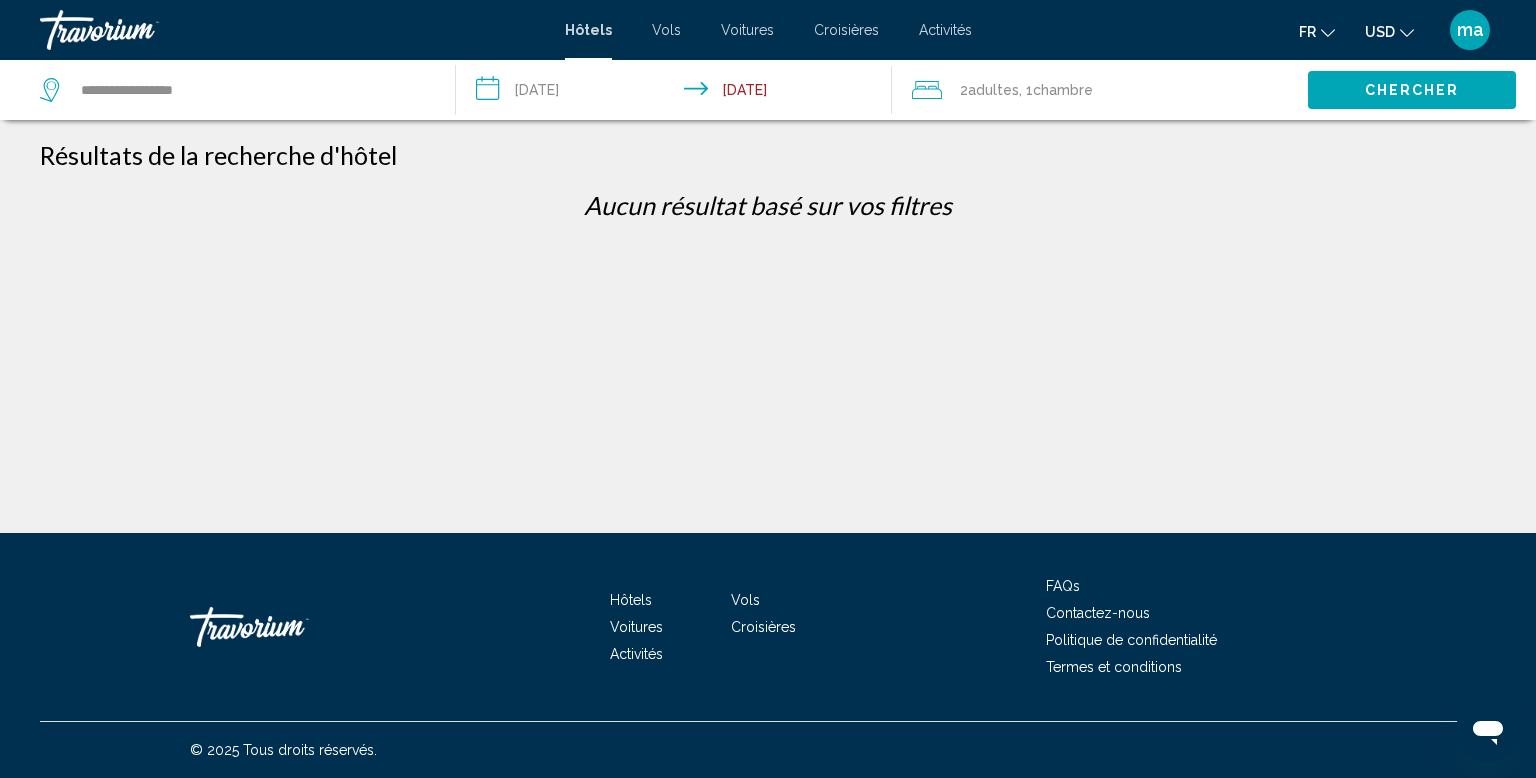 click on "**********" at bounding box center (678, 93) 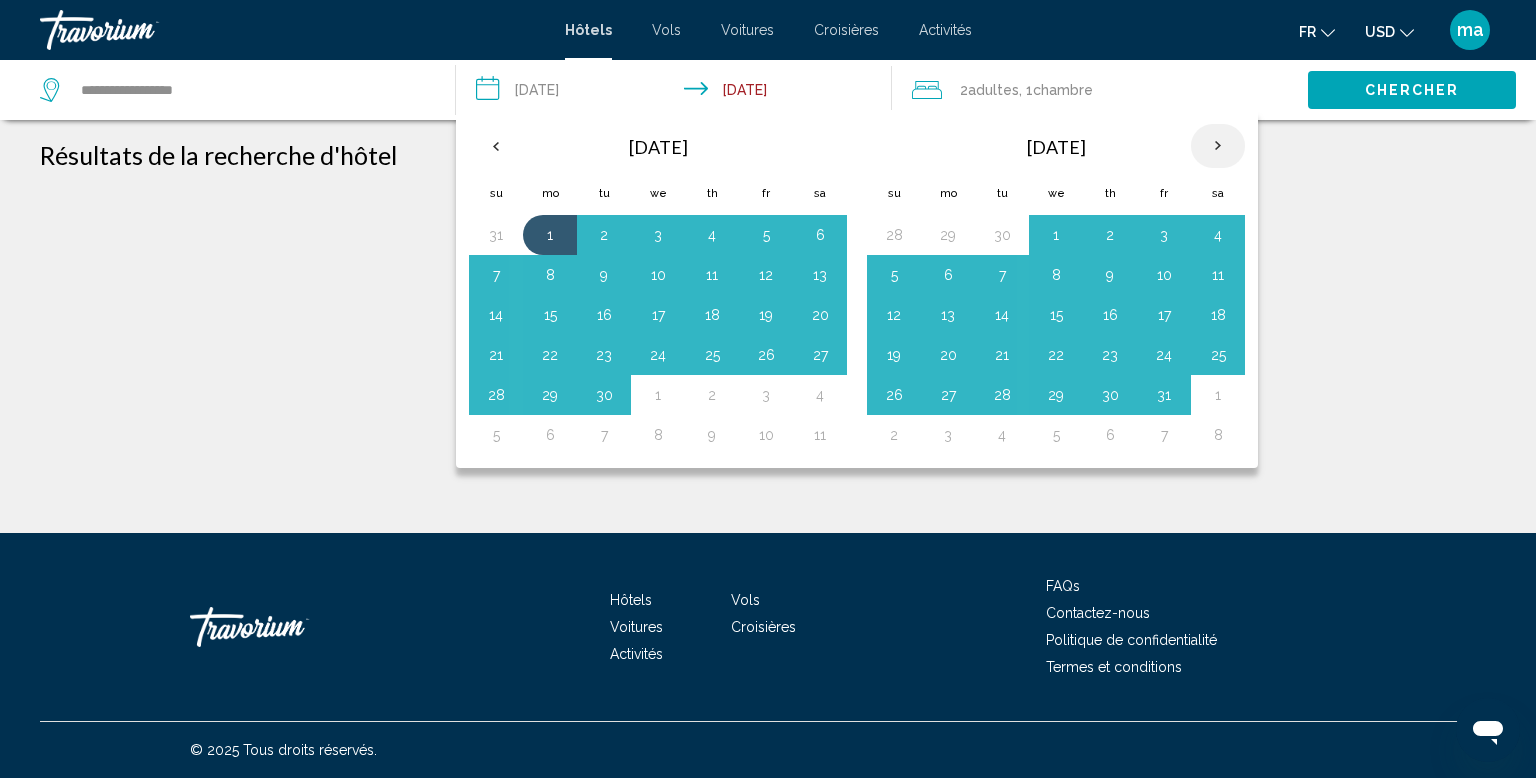 click at bounding box center (1218, 146) 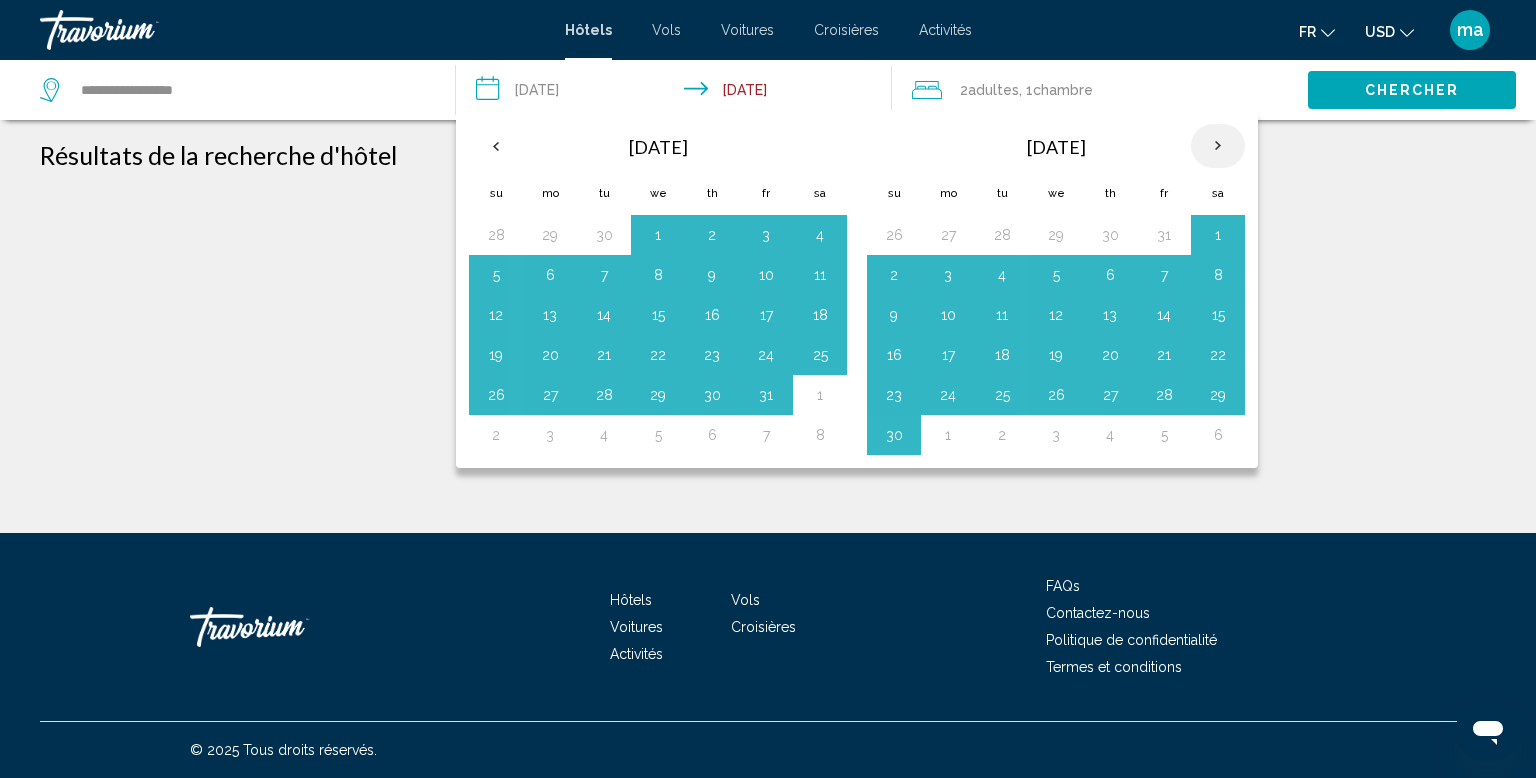 click at bounding box center (1218, 146) 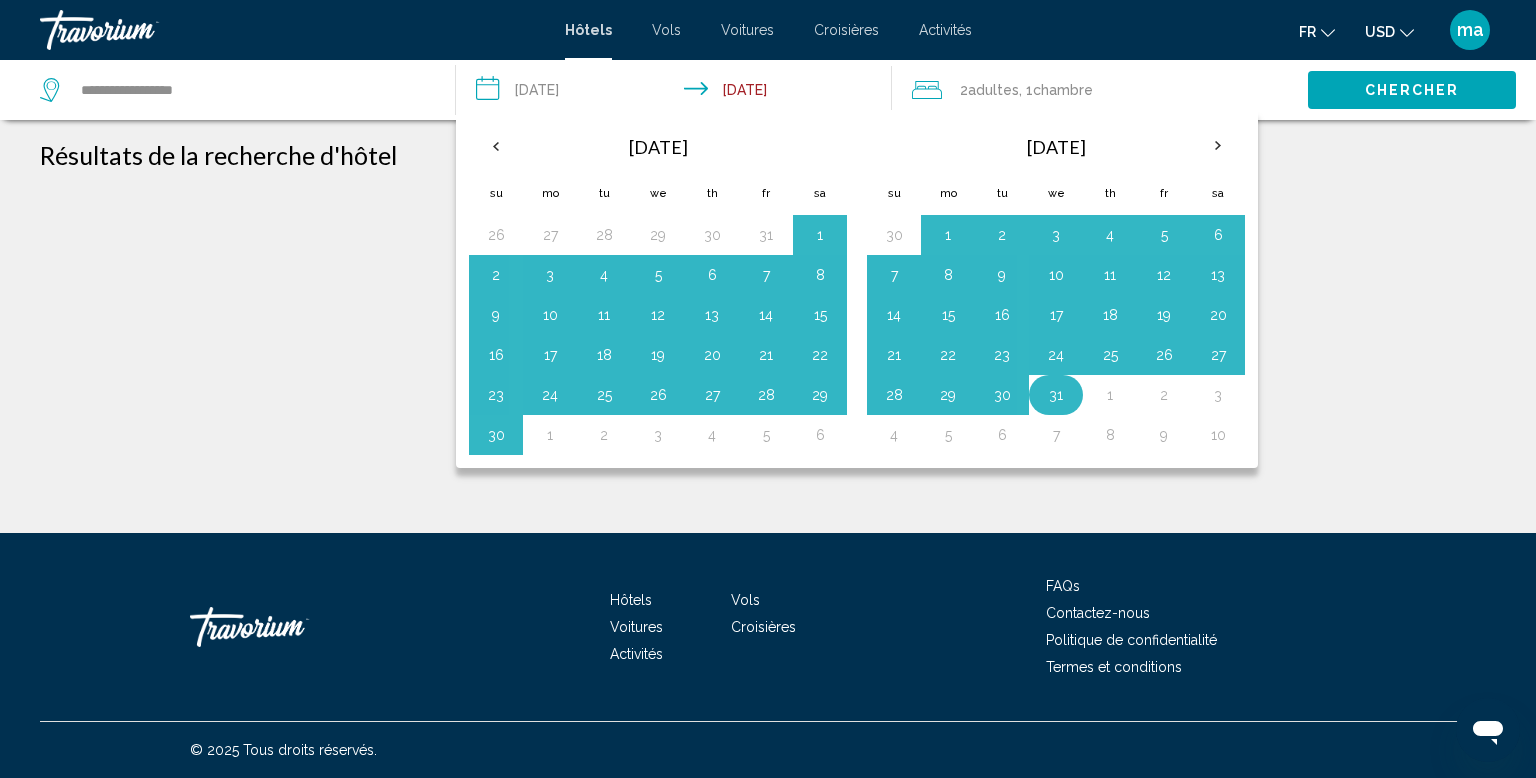 click on "31" at bounding box center (1056, 395) 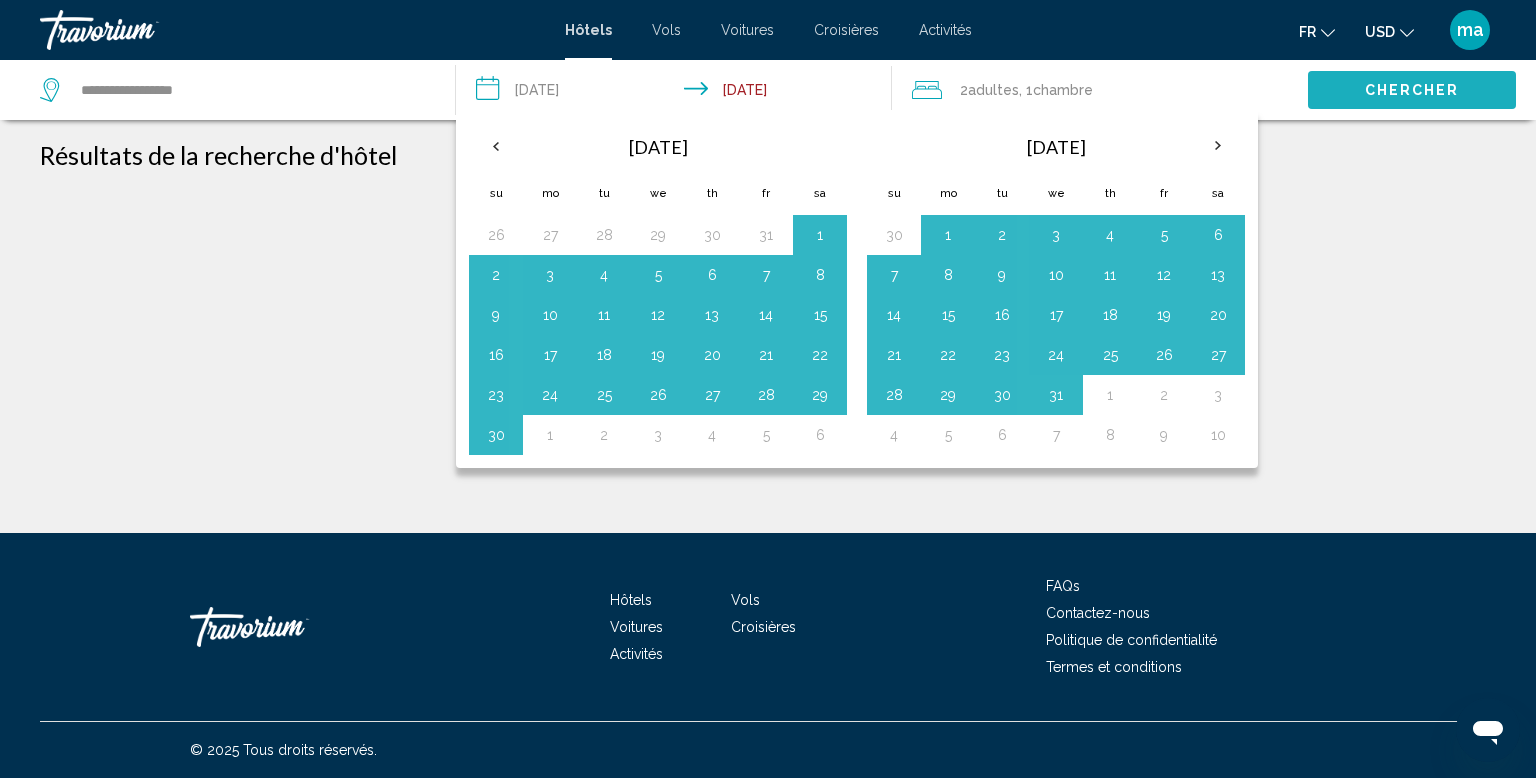 click on "Chercher" 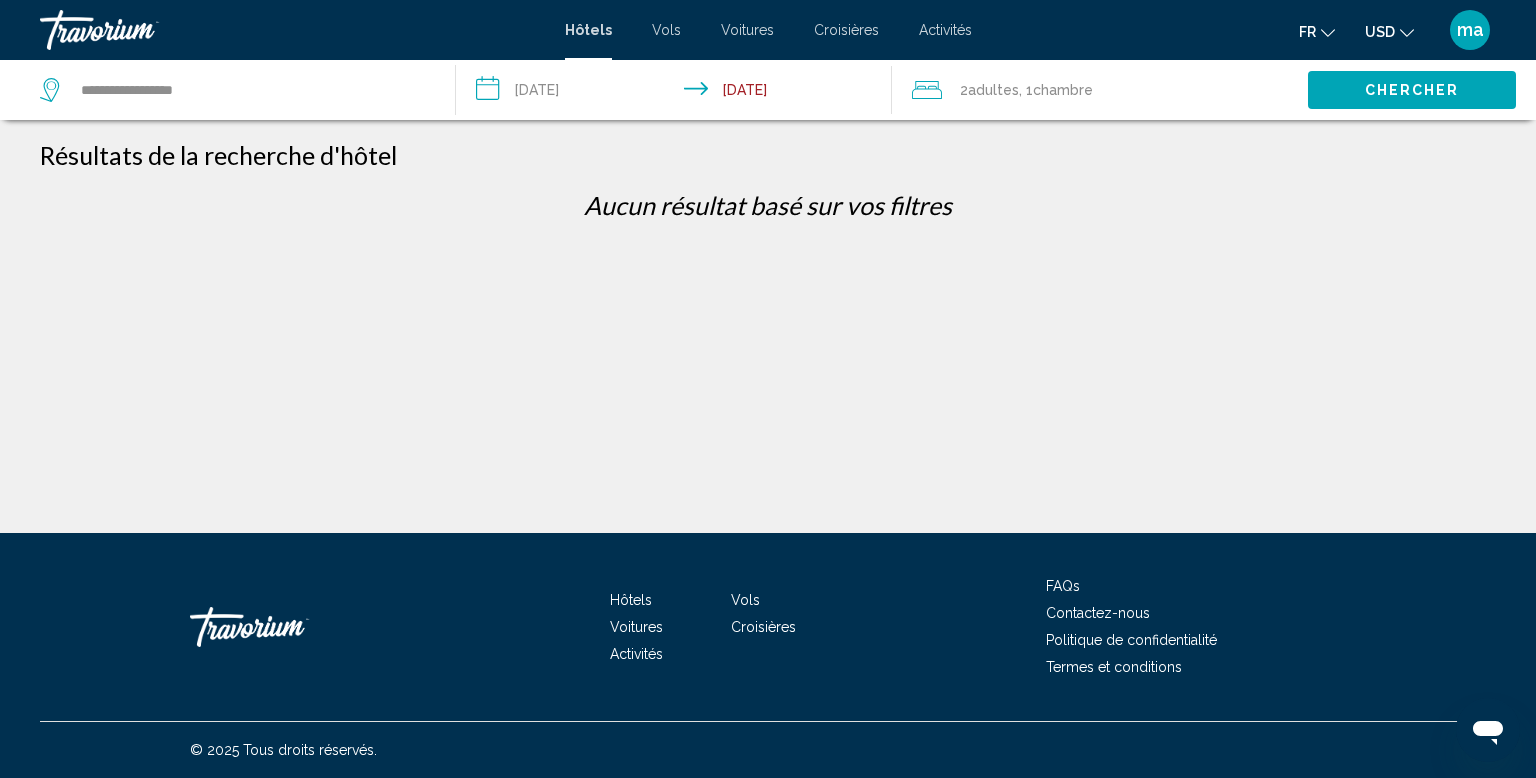 click on "Chercher" 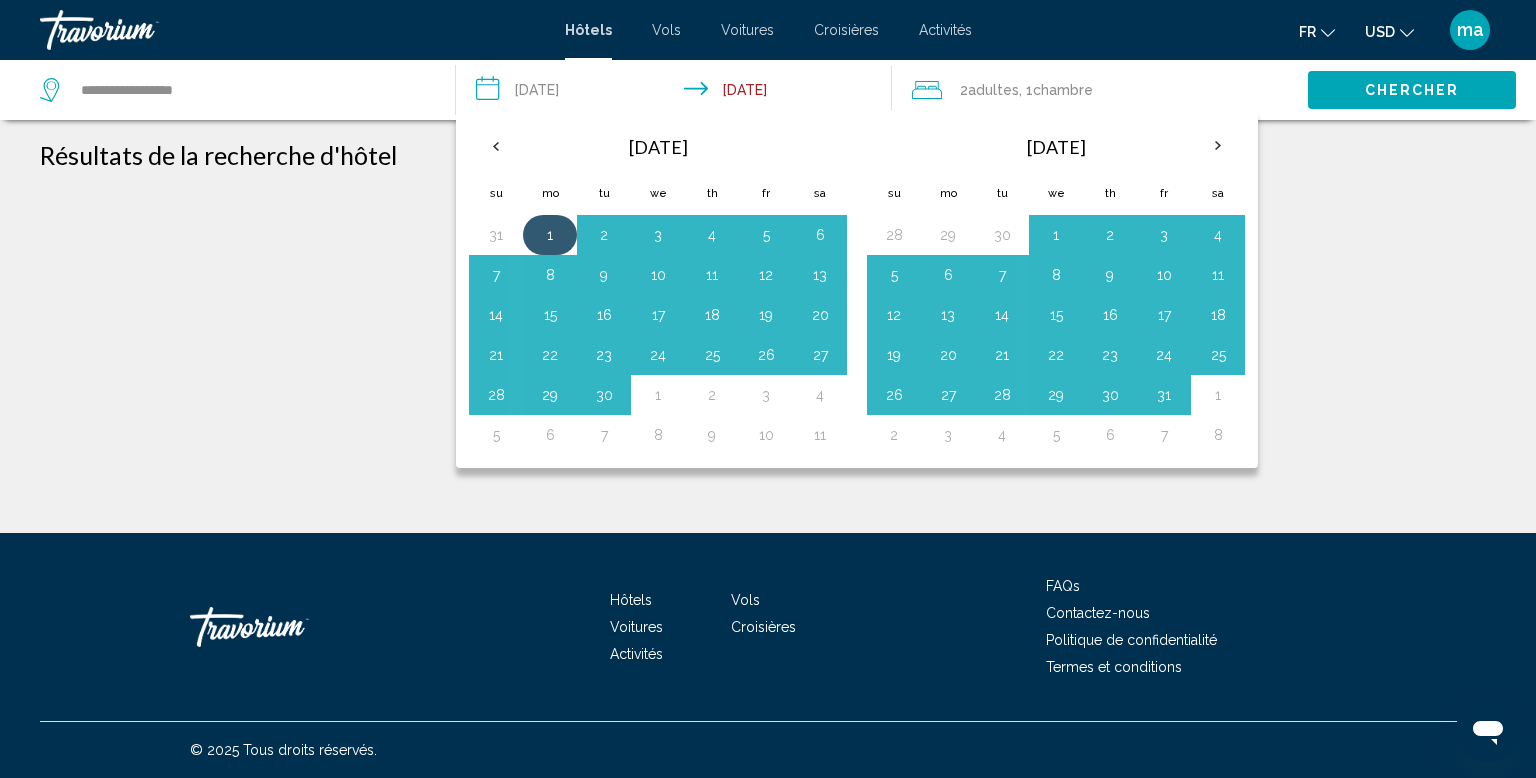 click on "1" at bounding box center (550, 235) 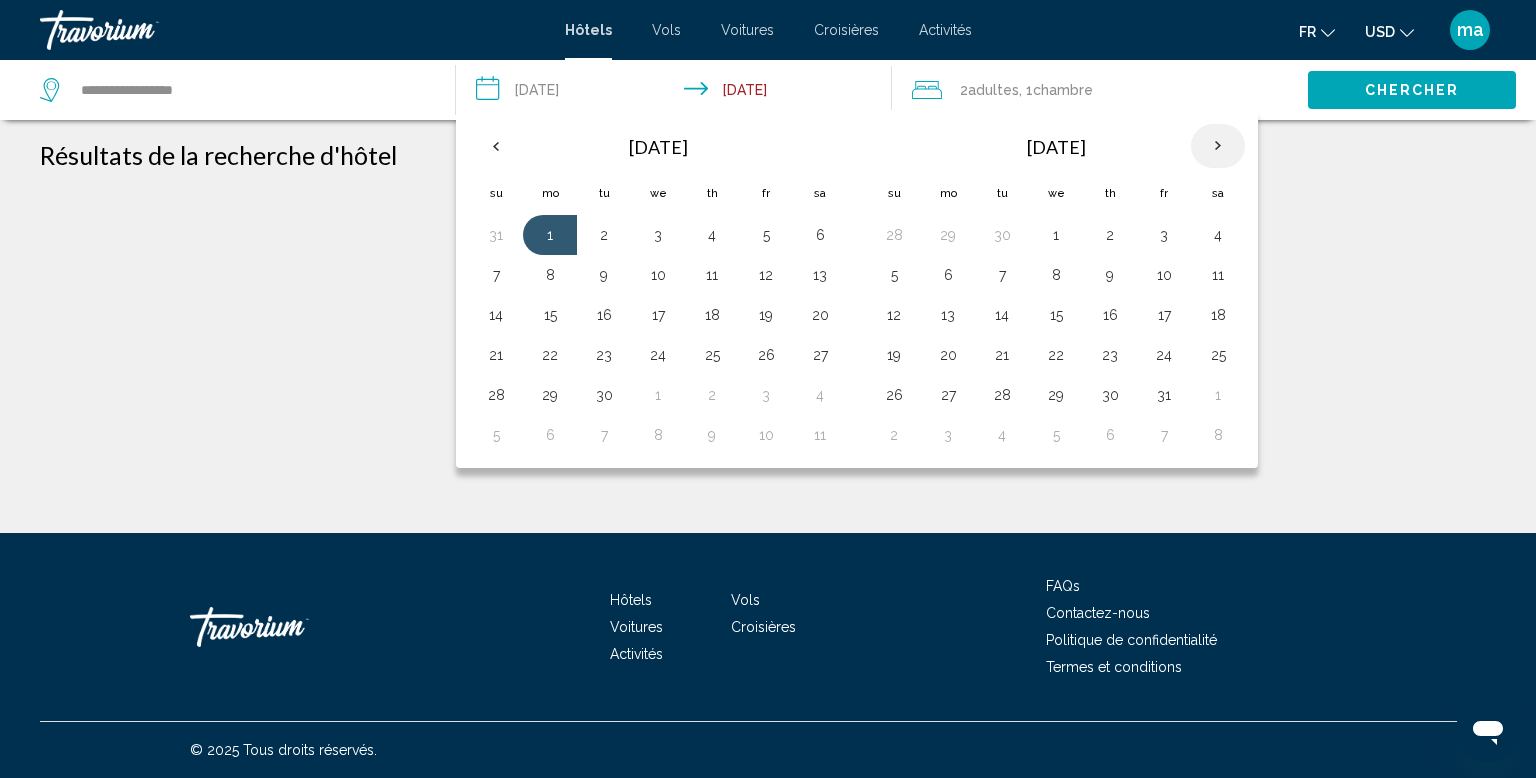 click at bounding box center (1218, 146) 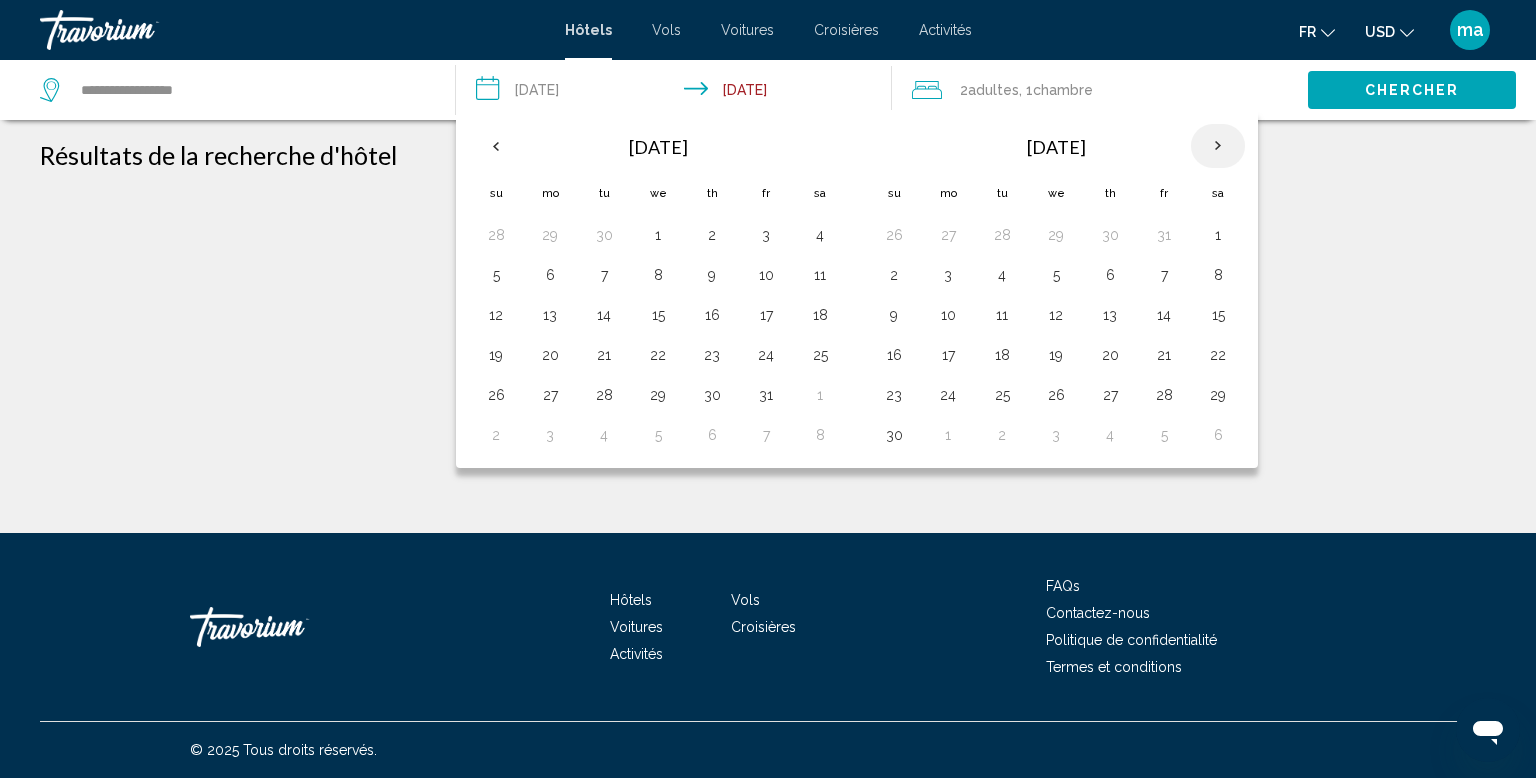 click at bounding box center [1218, 146] 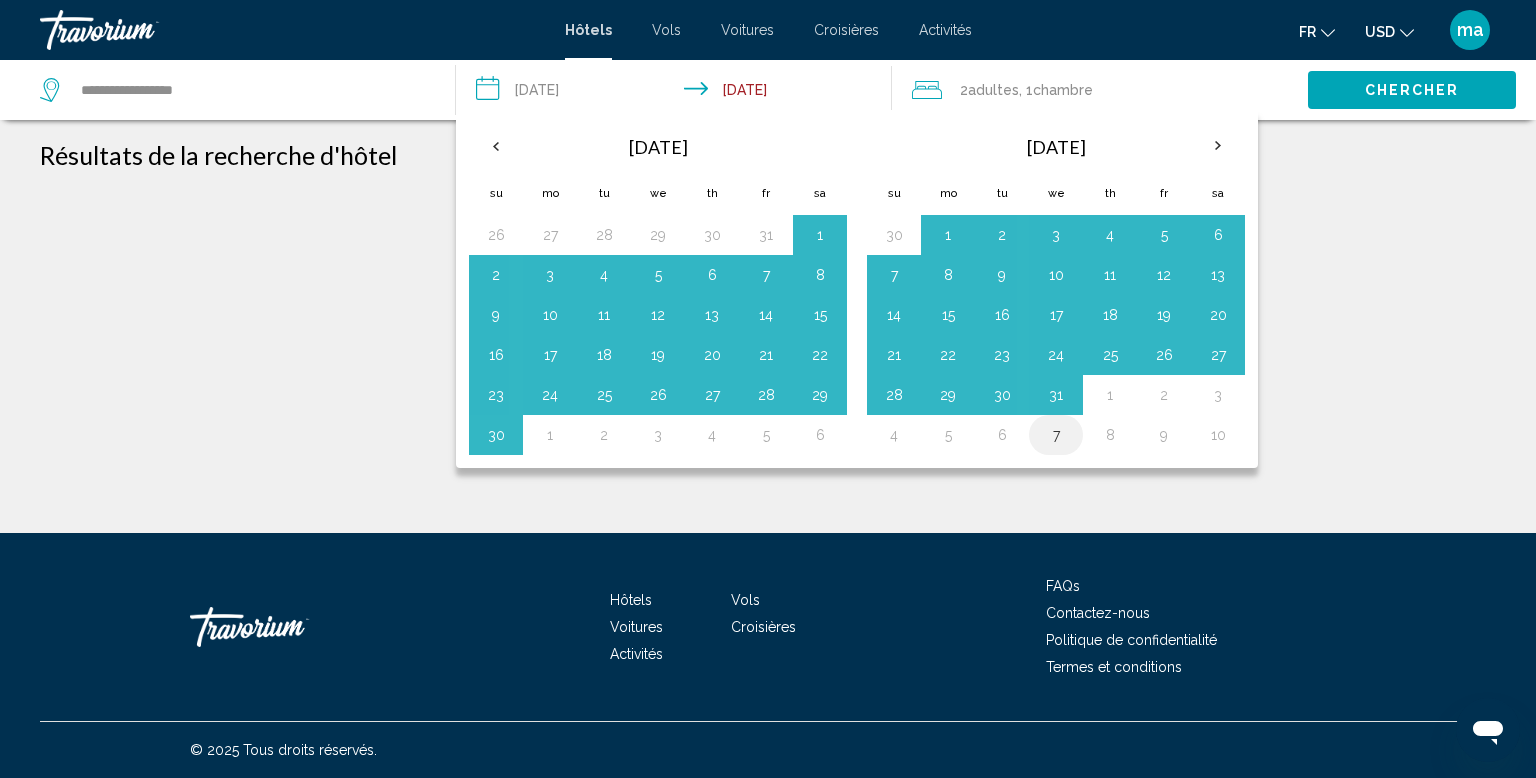 click on "7" at bounding box center (1056, 435) 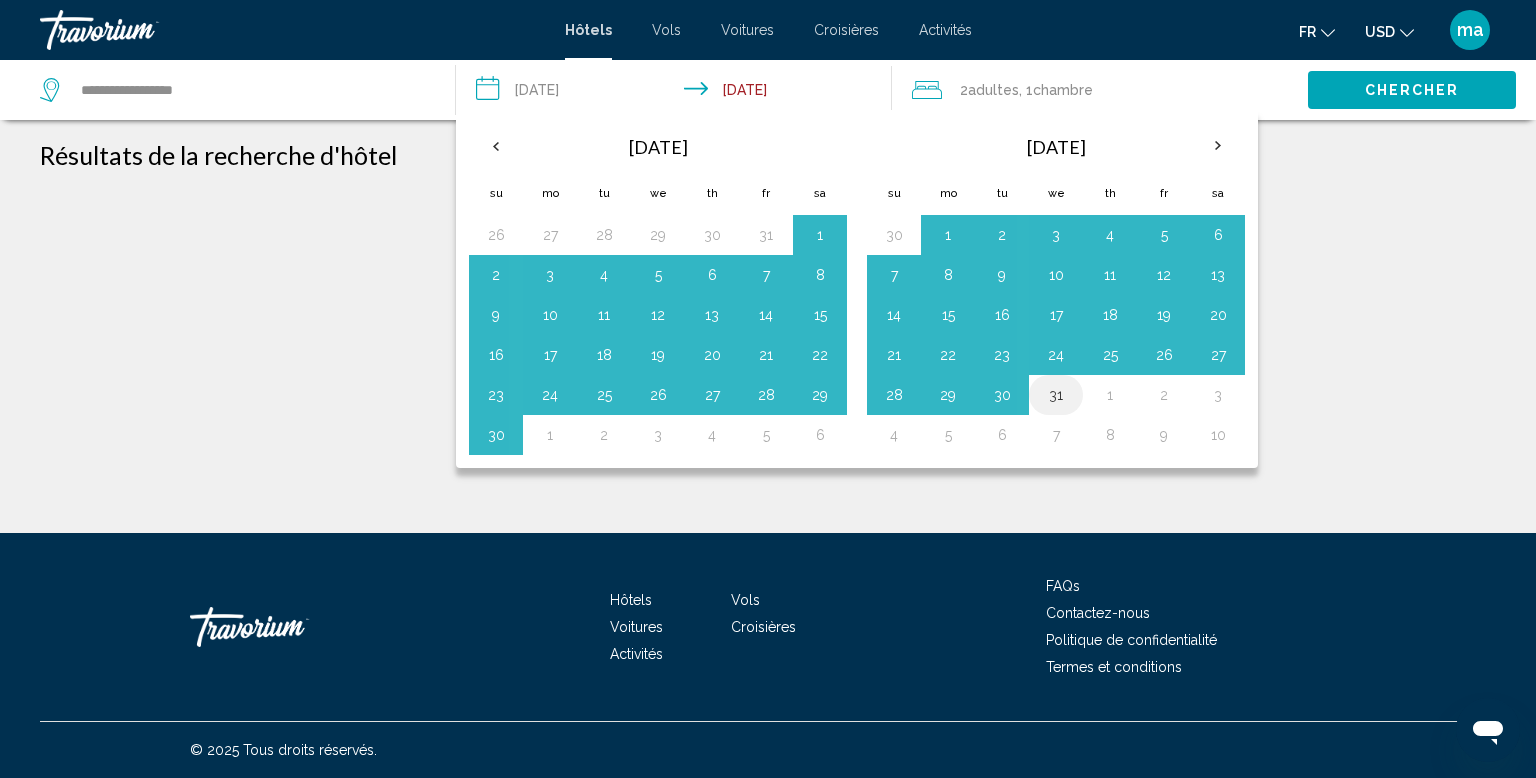 click on "31" at bounding box center (1056, 395) 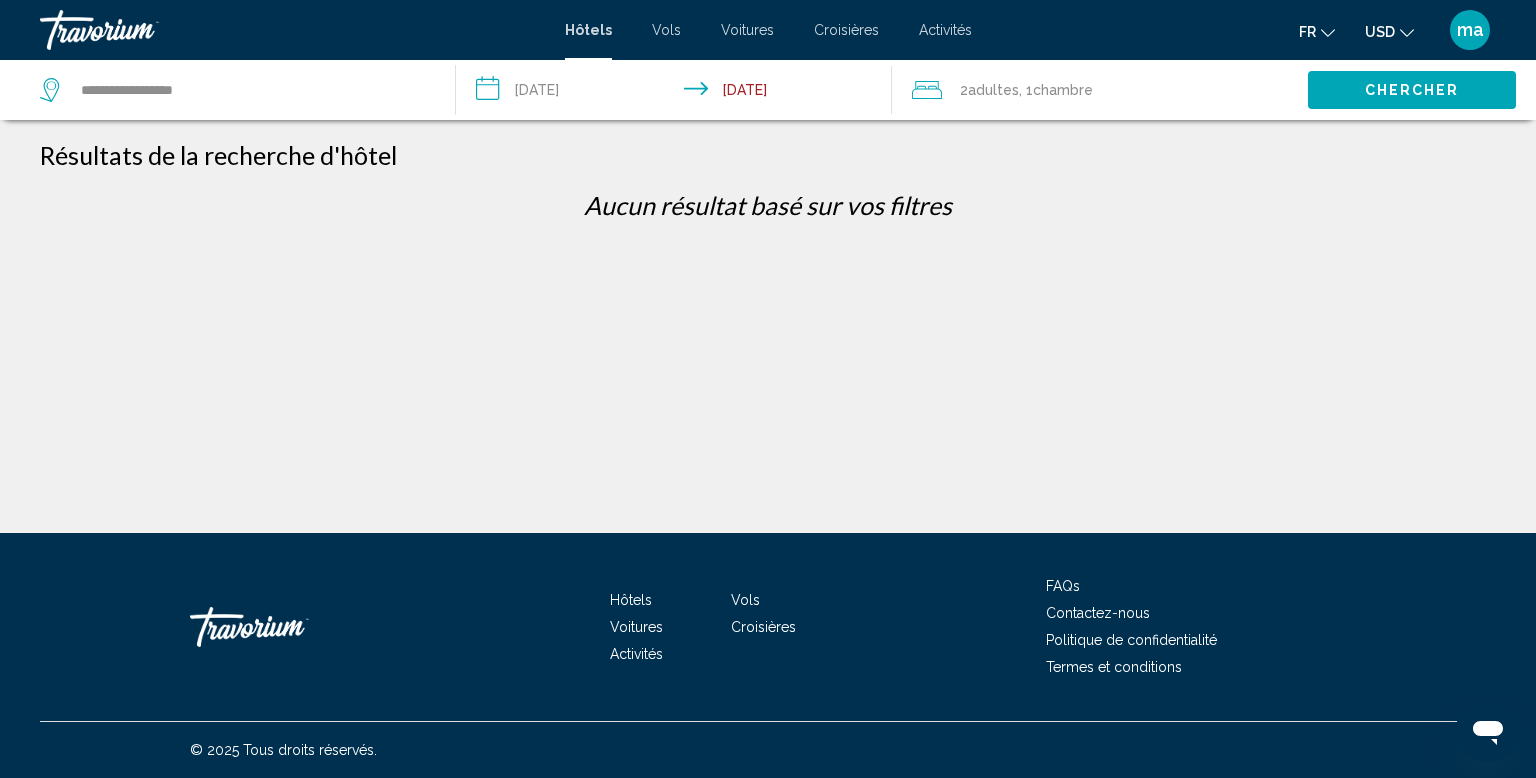 click on "Chercher" 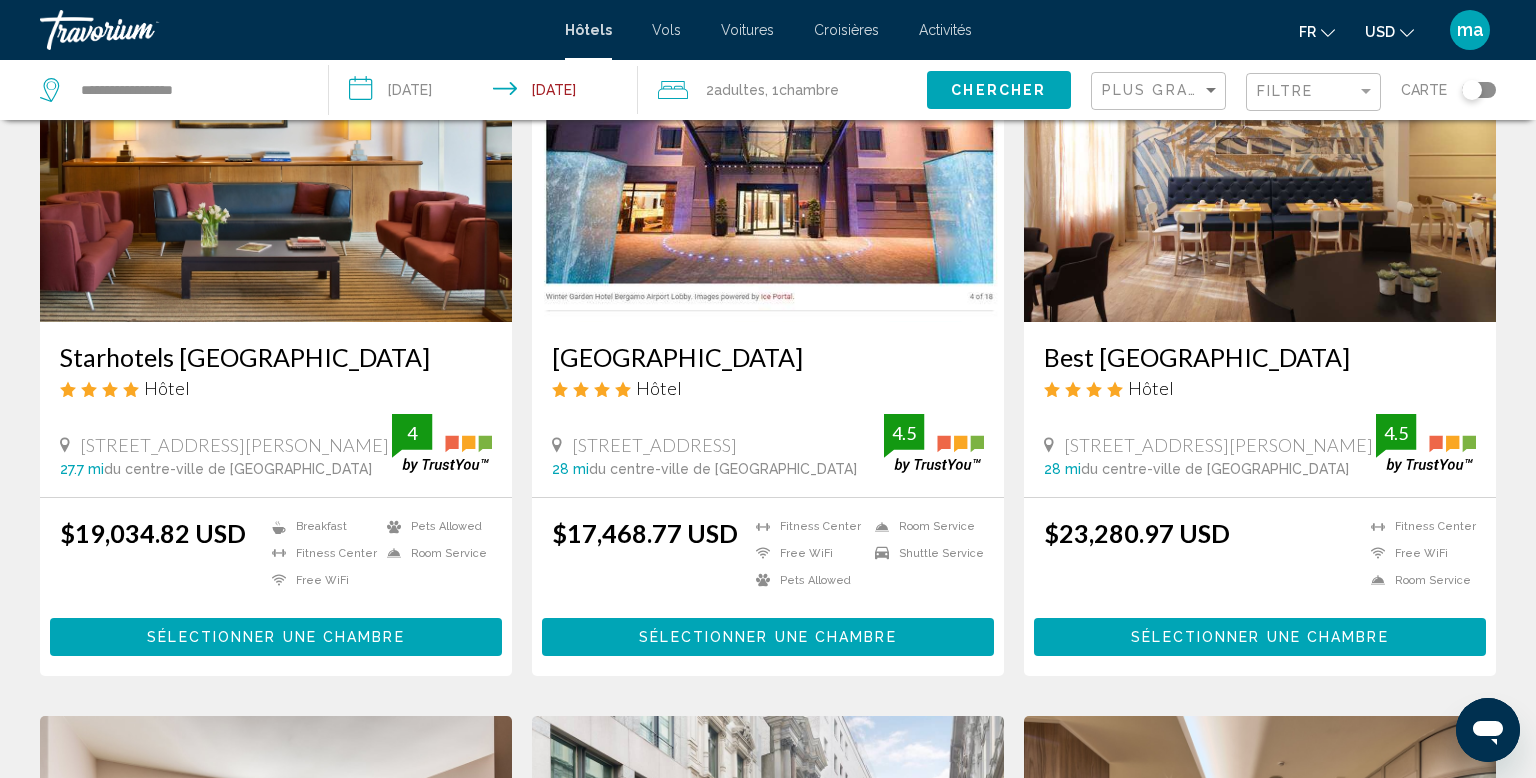 scroll, scrollTop: 0, scrollLeft: 0, axis: both 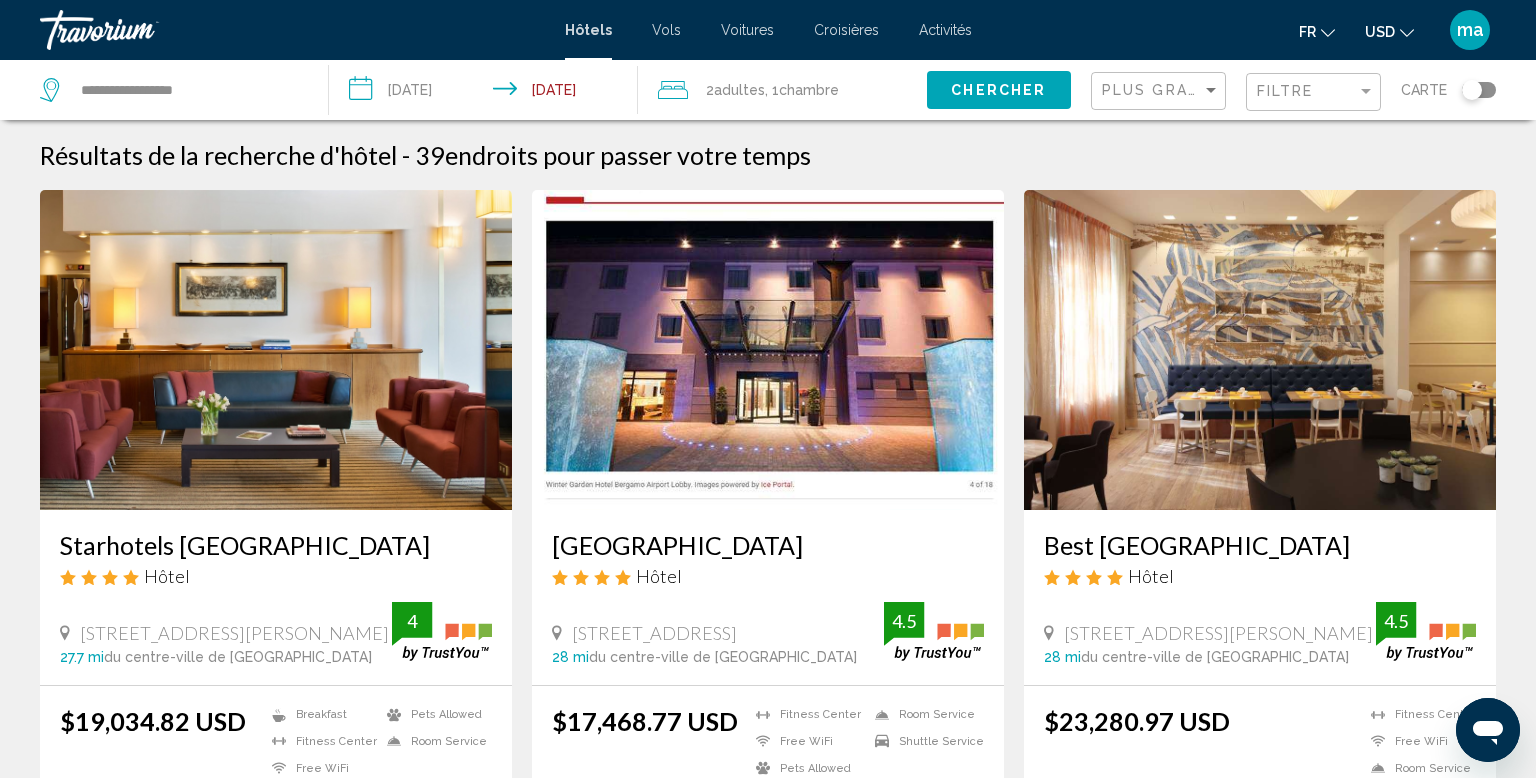 click on "USD
USD ($) MXN (Mex$) CAD (Can$) GBP (£) EUR (€) AUD (A$) NZD (NZ$) CNY (CN¥)" 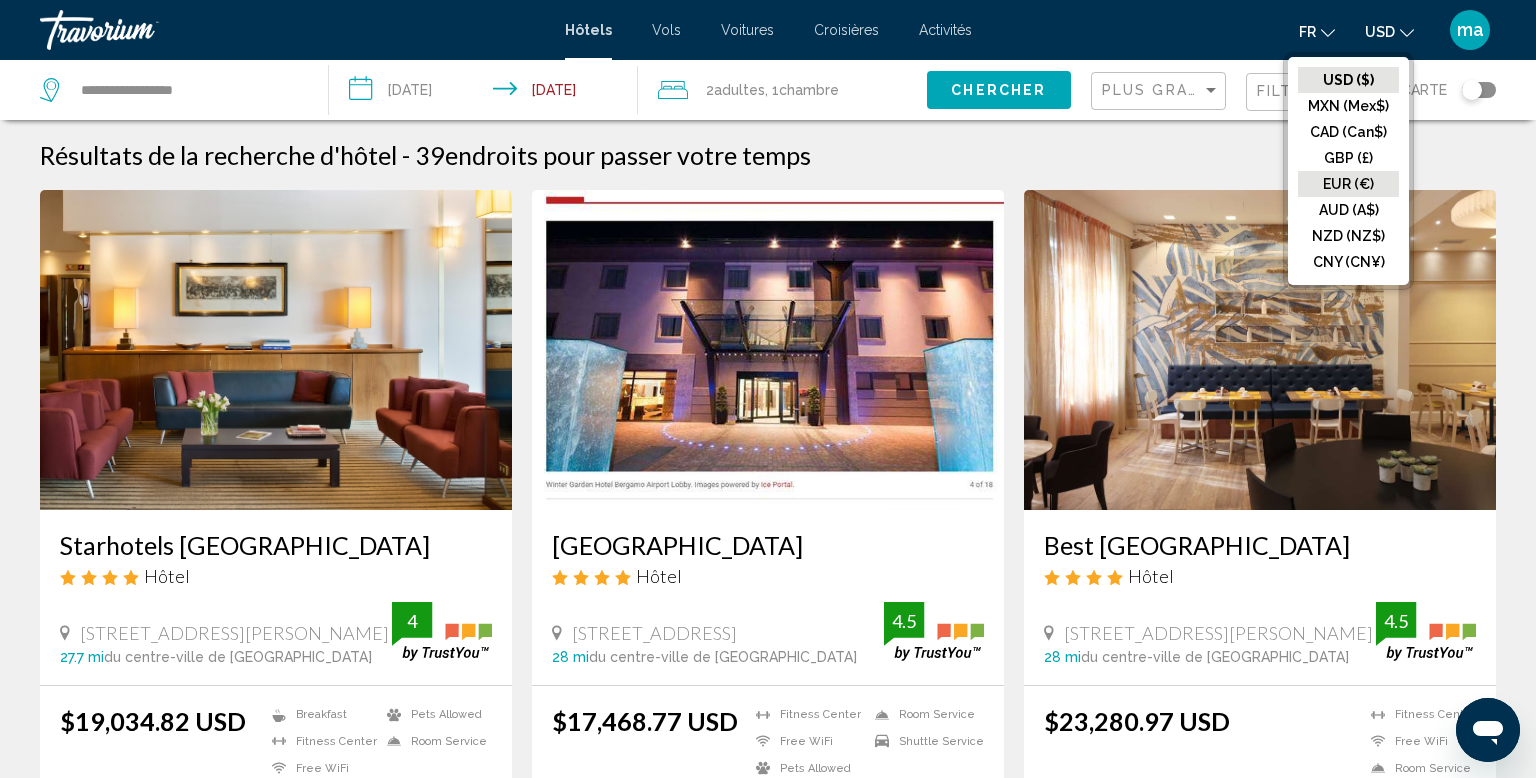 click on "EUR (€)" 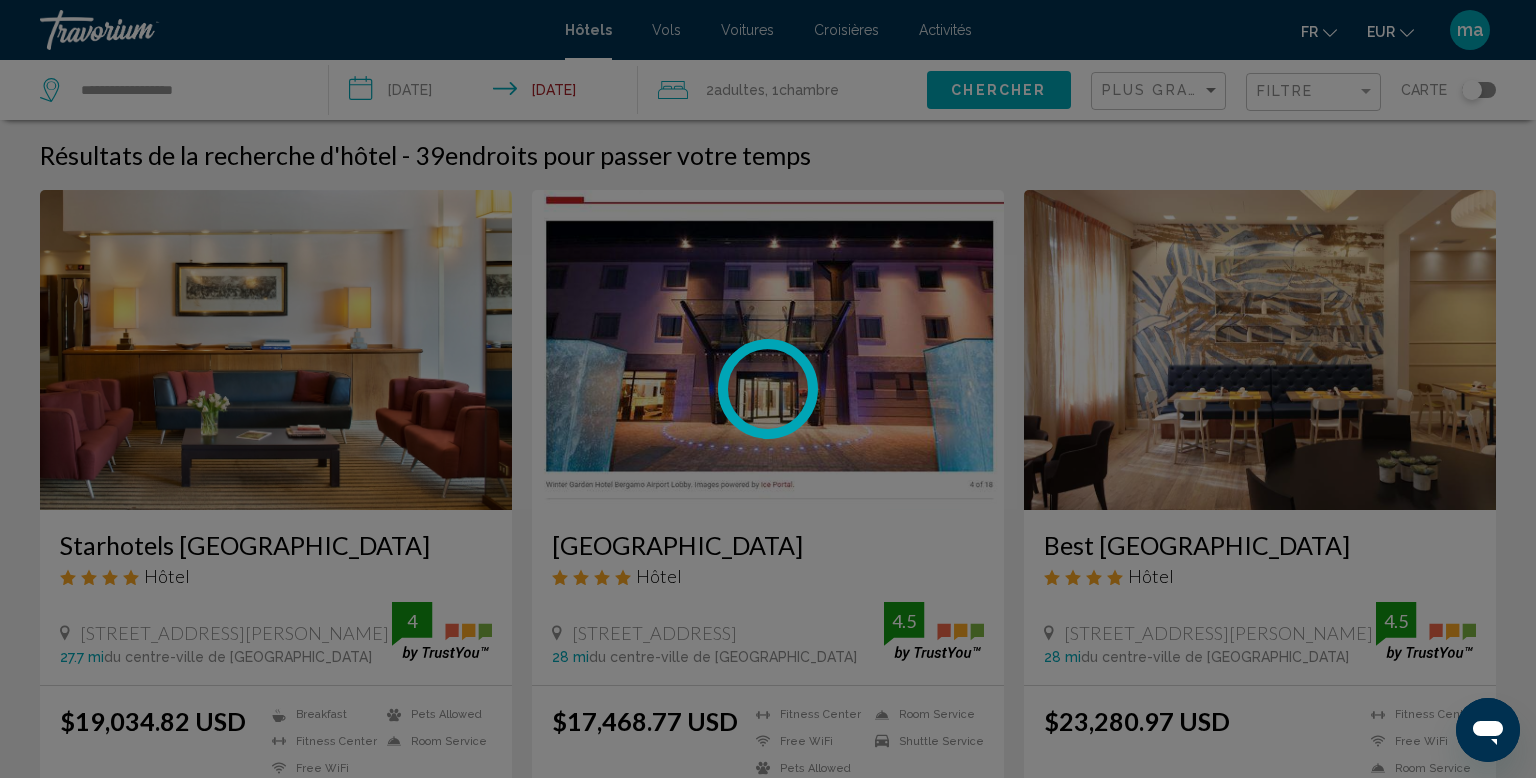 click at bounding box center [768, 389] 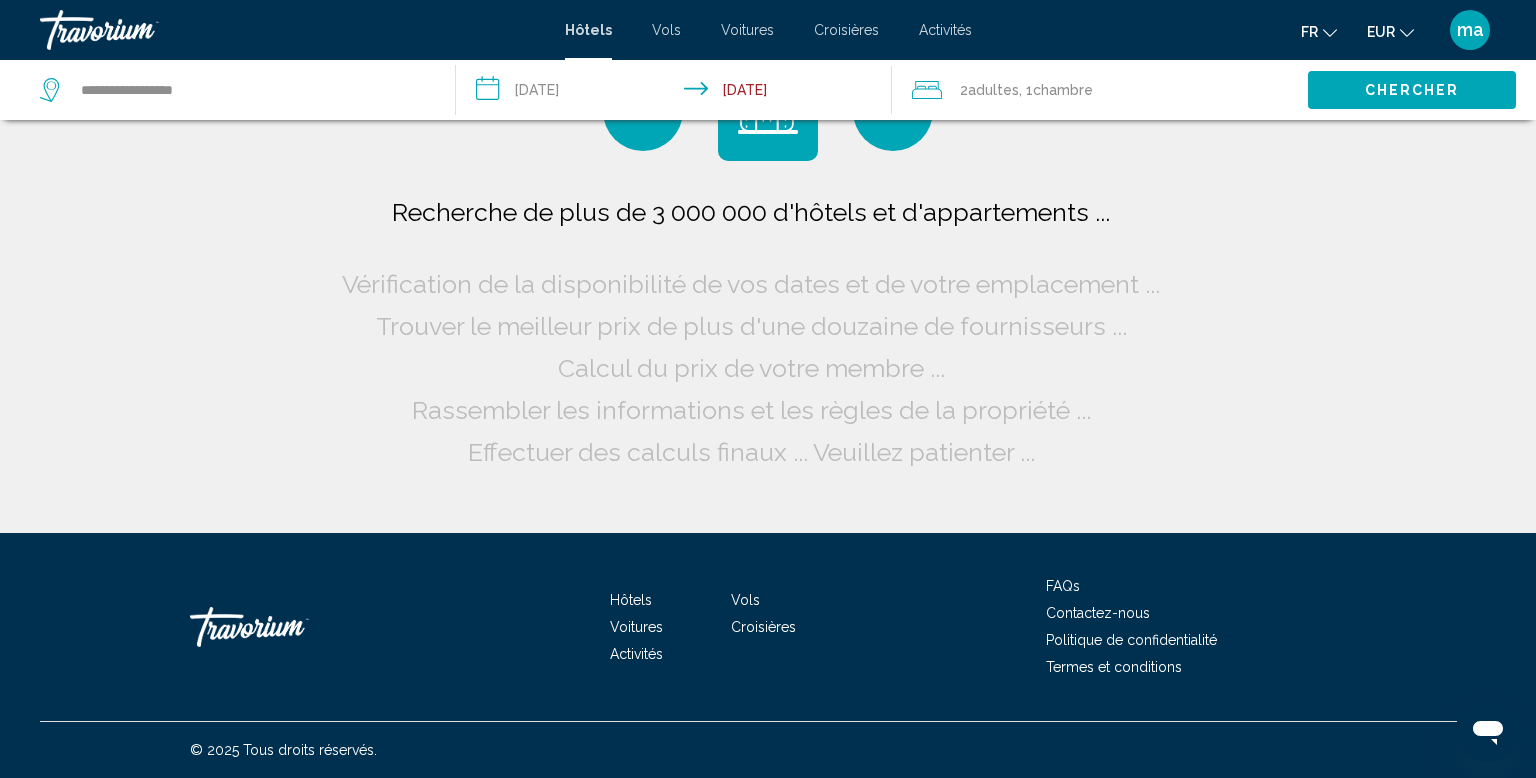 click on "fr
English Español Français Italiano Português русский" 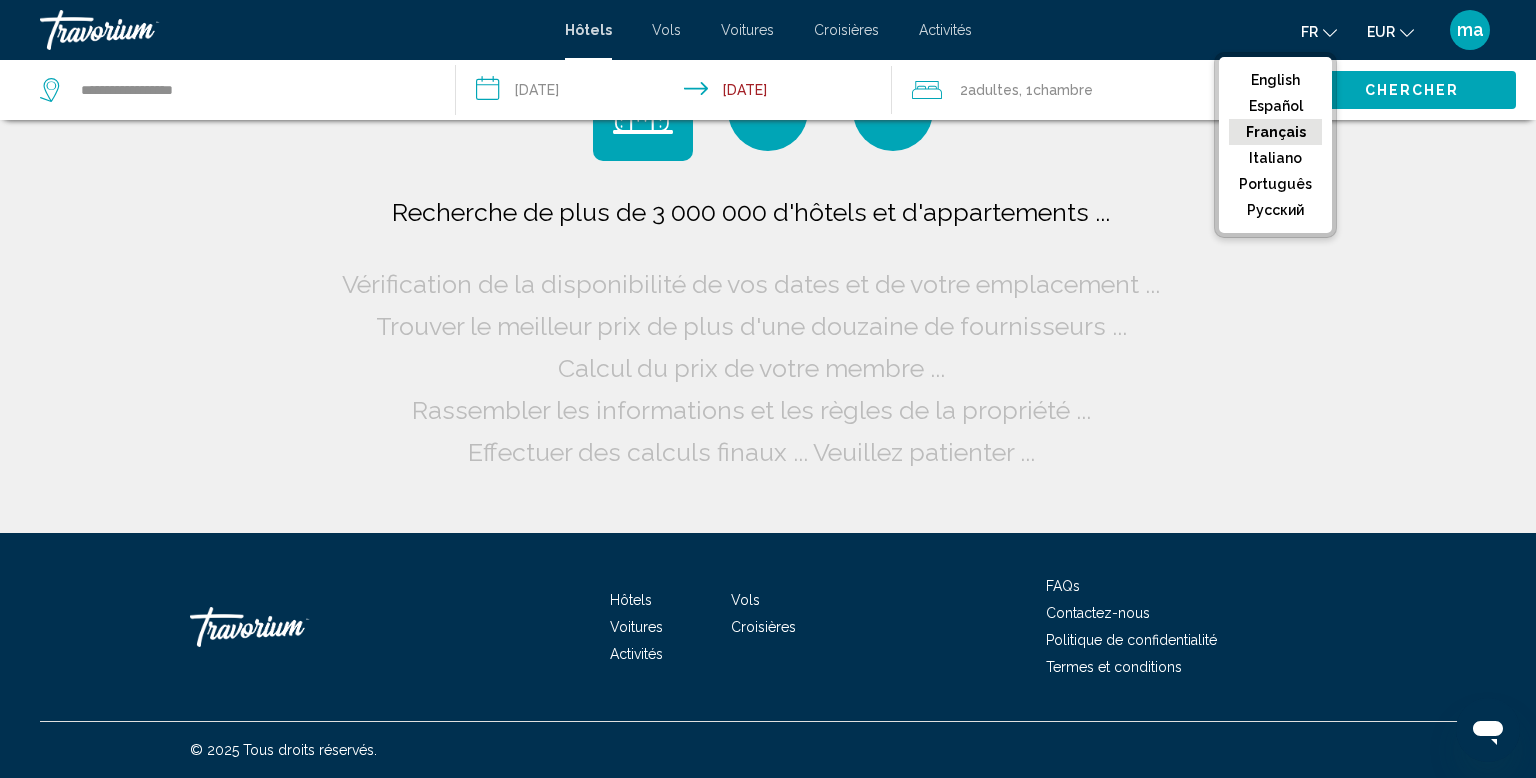 click on "fr
English Español Français Italiano Português русский" 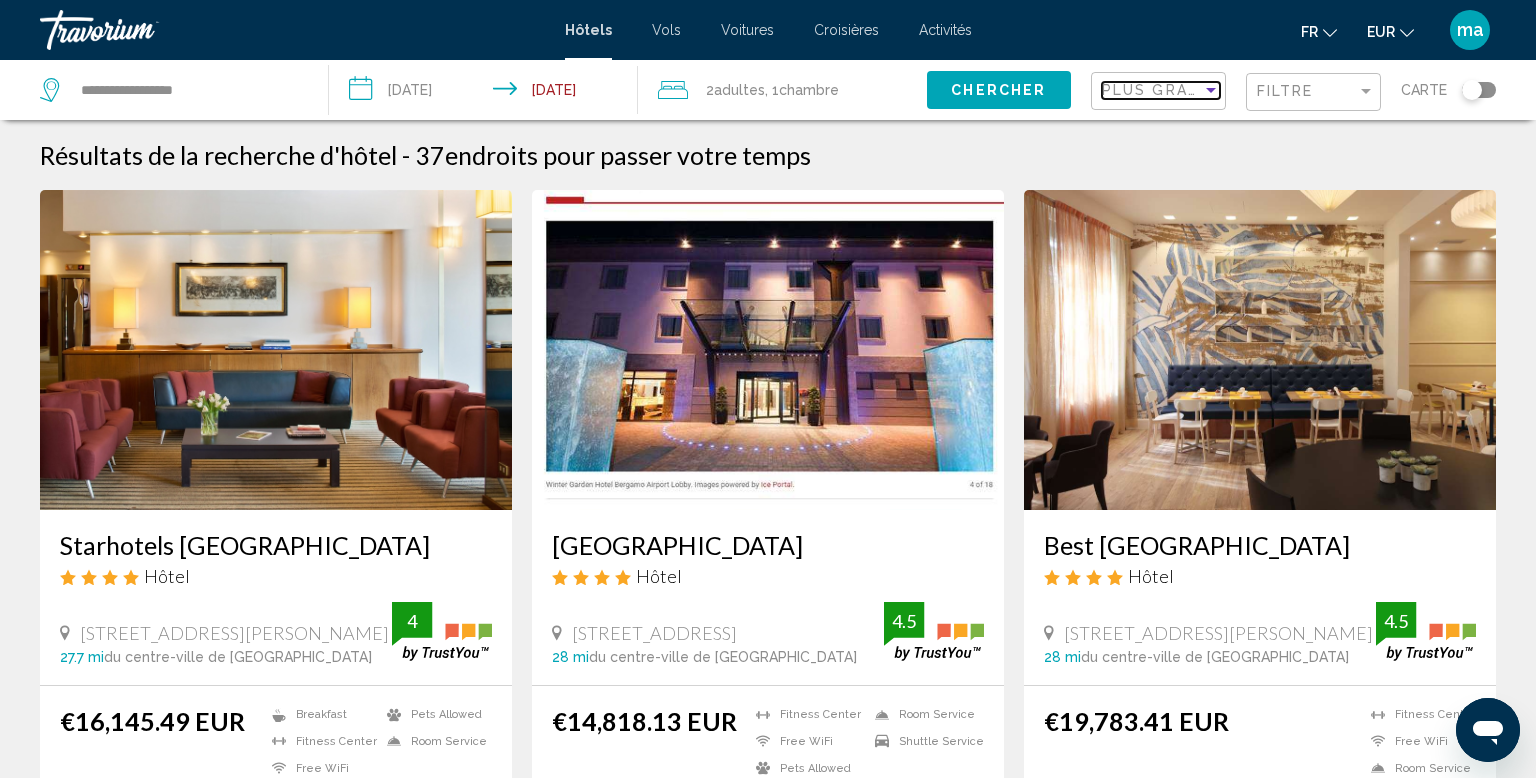 click on "Plus grandes économies" at bounding box center (1221, 90) 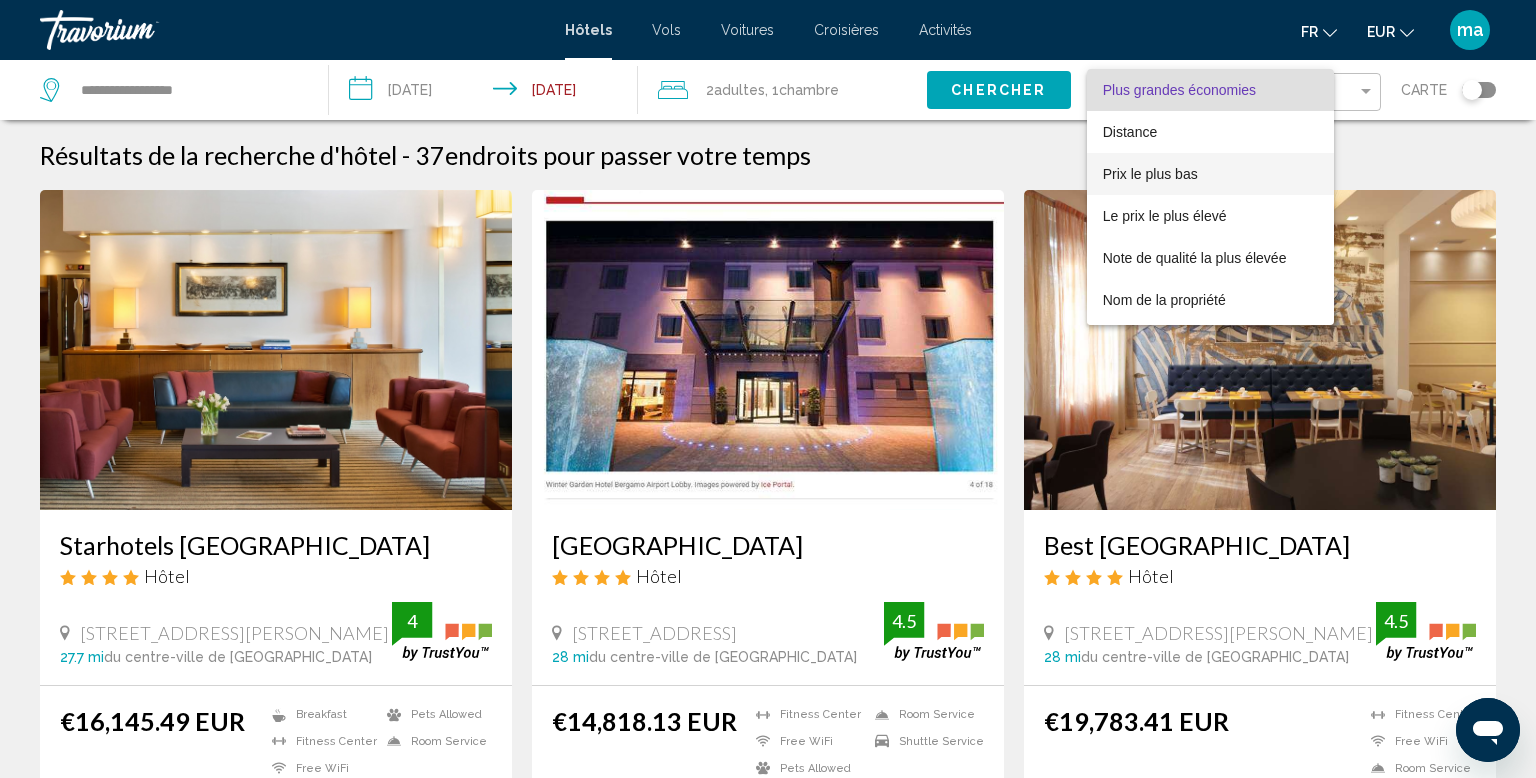 click on "Prix le plus bas" at bounding box center (1150, 174) 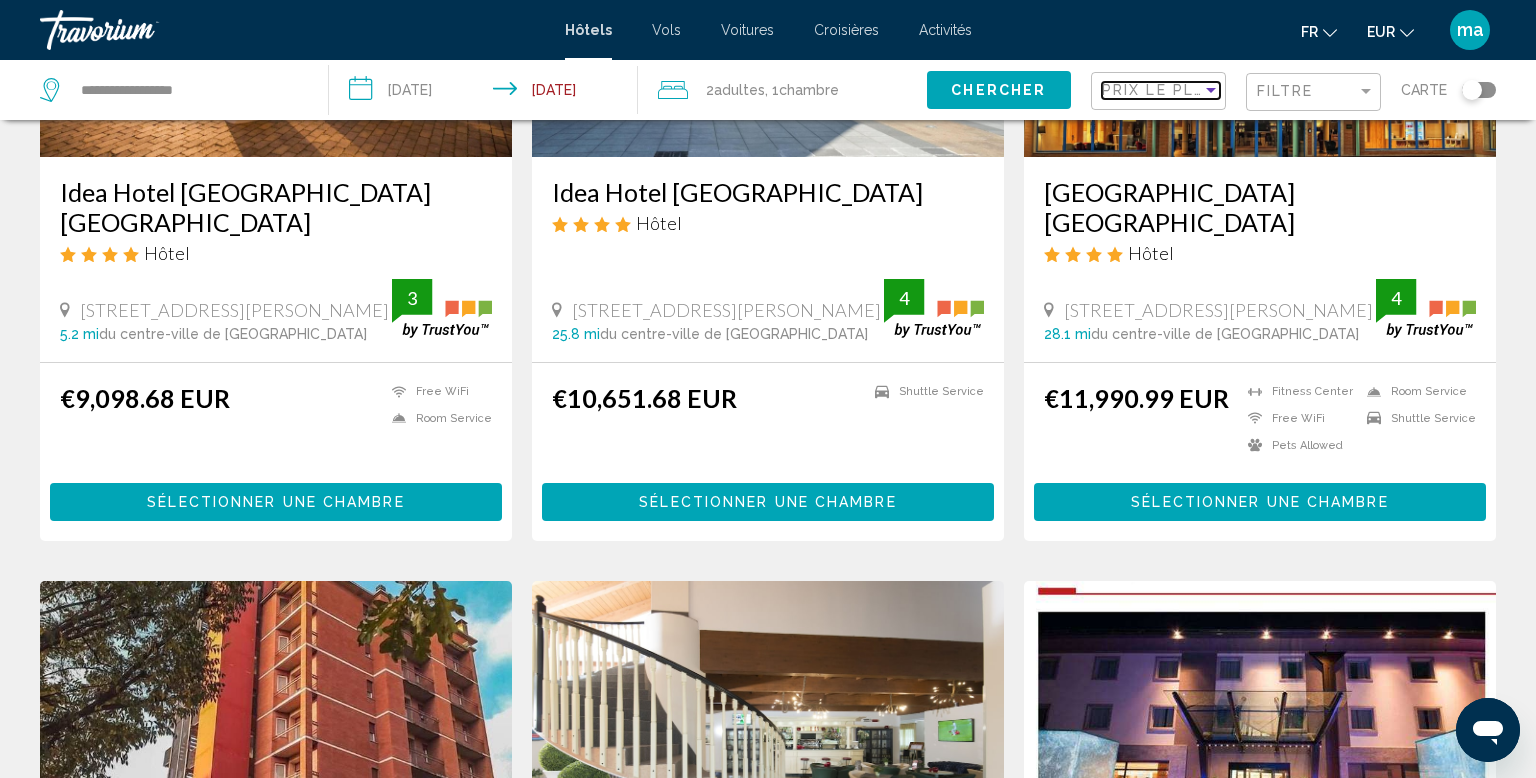 scroll, scrollTop: 321, scrollLeft: 0, axis: vertical 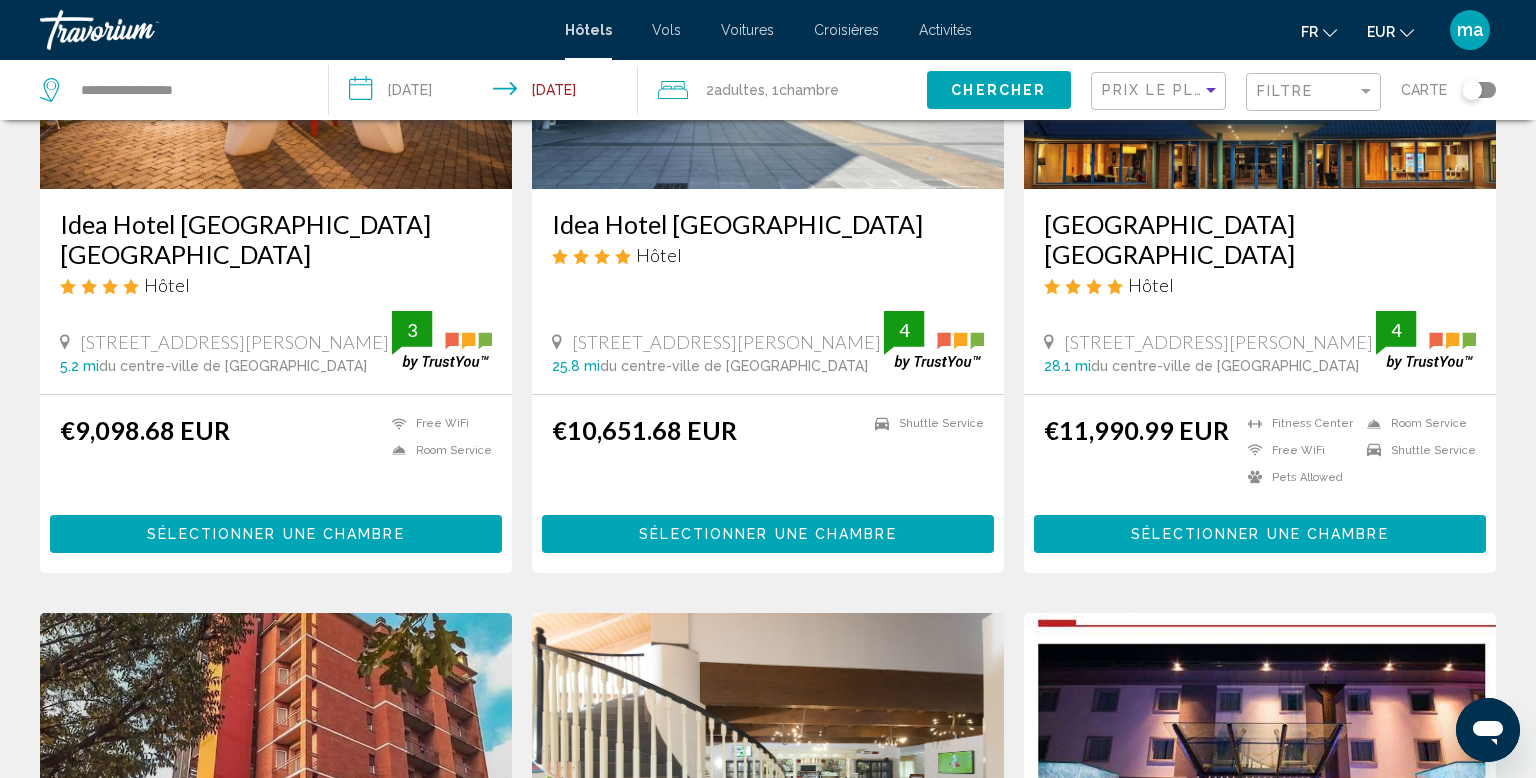 click on "Activités" at bounding box center (945, 30) 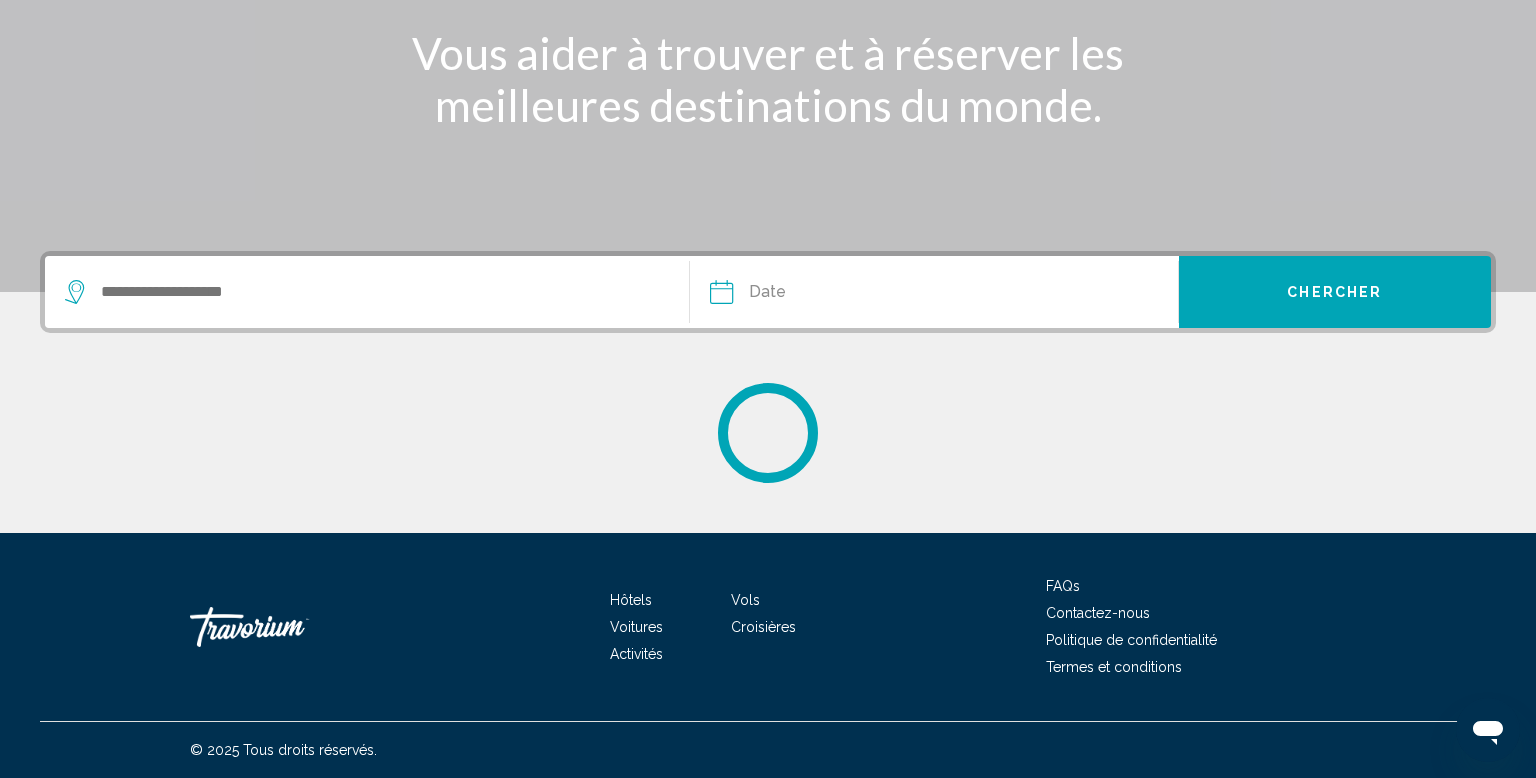 scroll, scrollTop: 0, scrollLeft: 0, axis: both 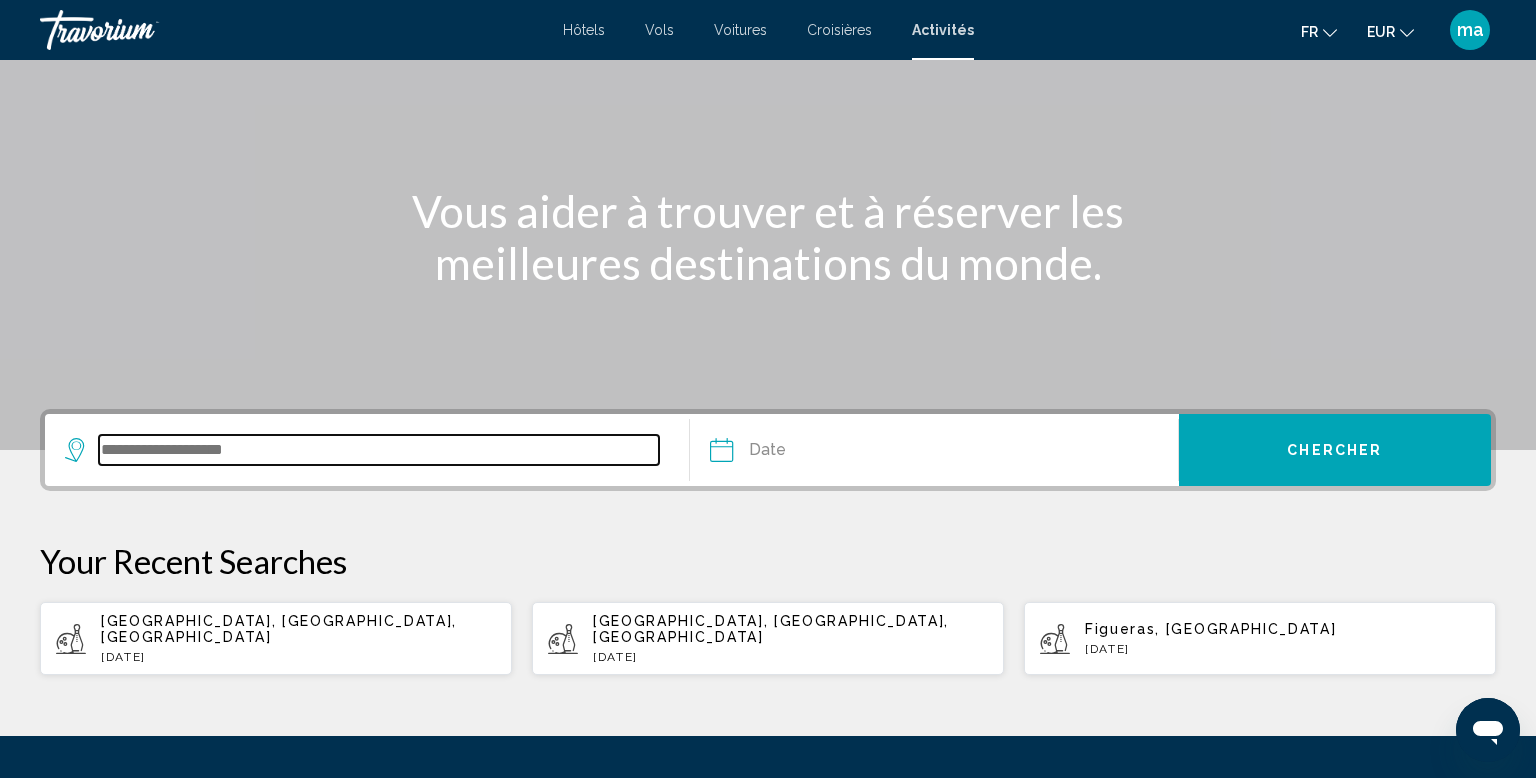 click at bounding box center [379, 450] 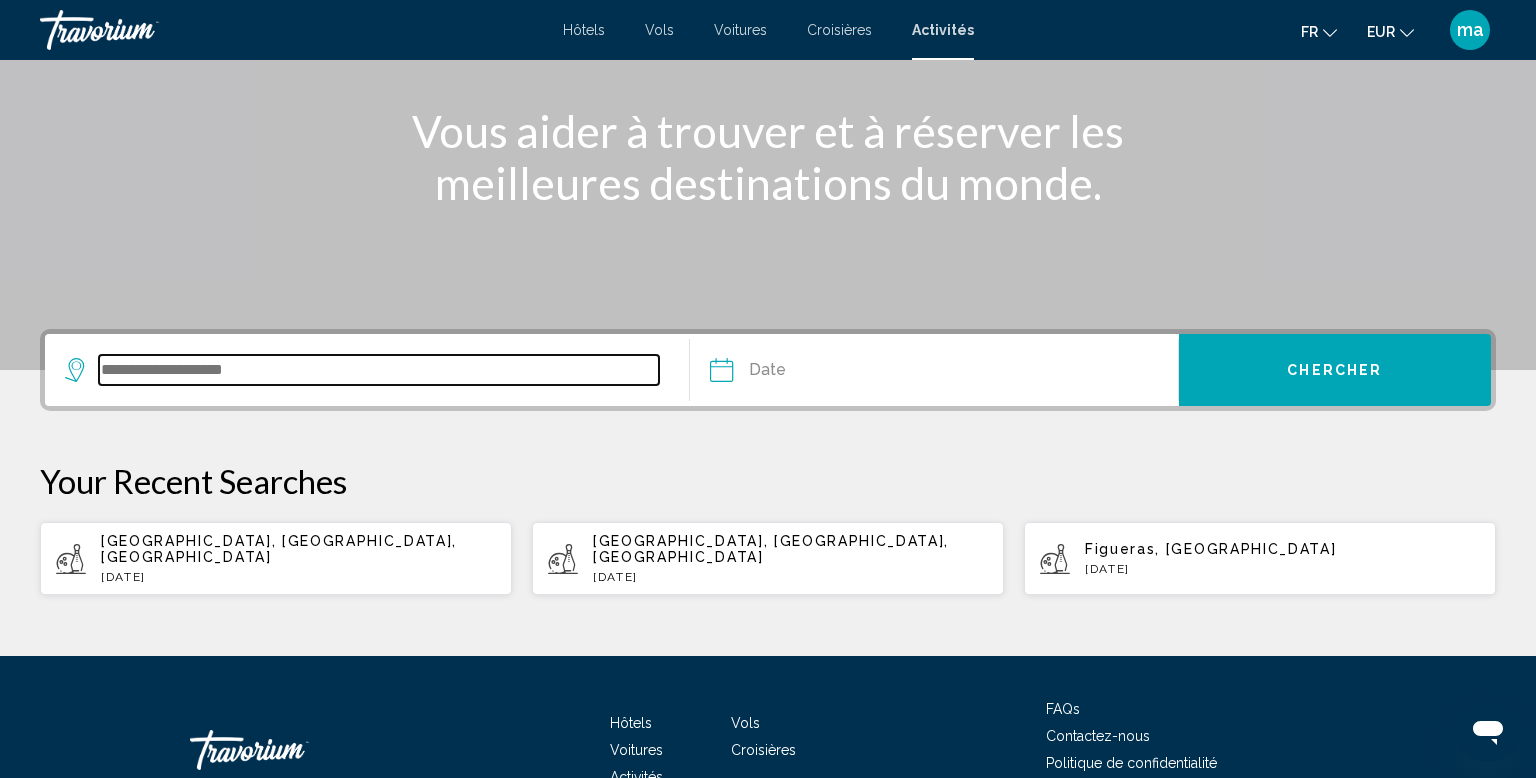 scroll, scrollTop: 336, scrollLeft: 0, axis: vertical 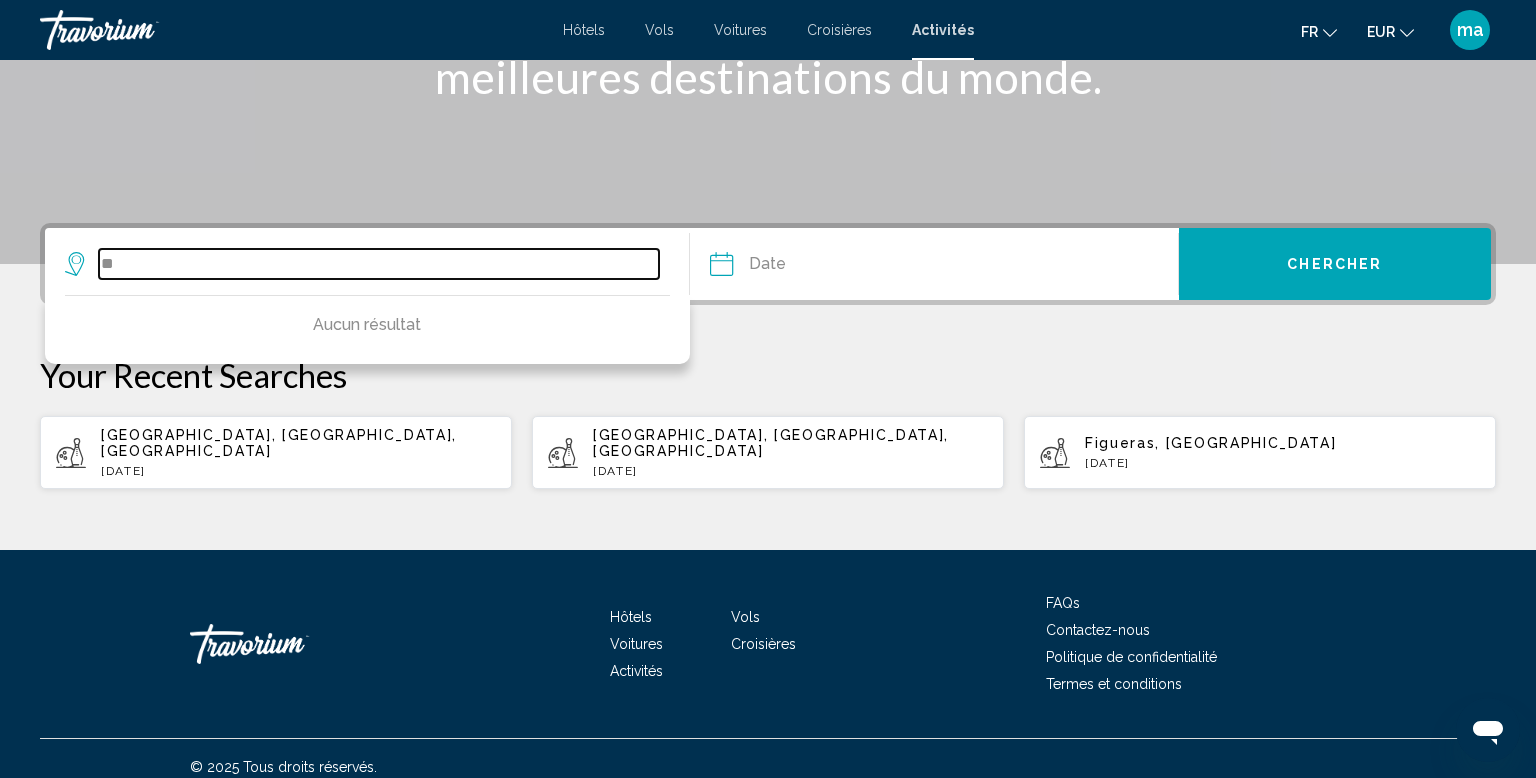 type on "*" 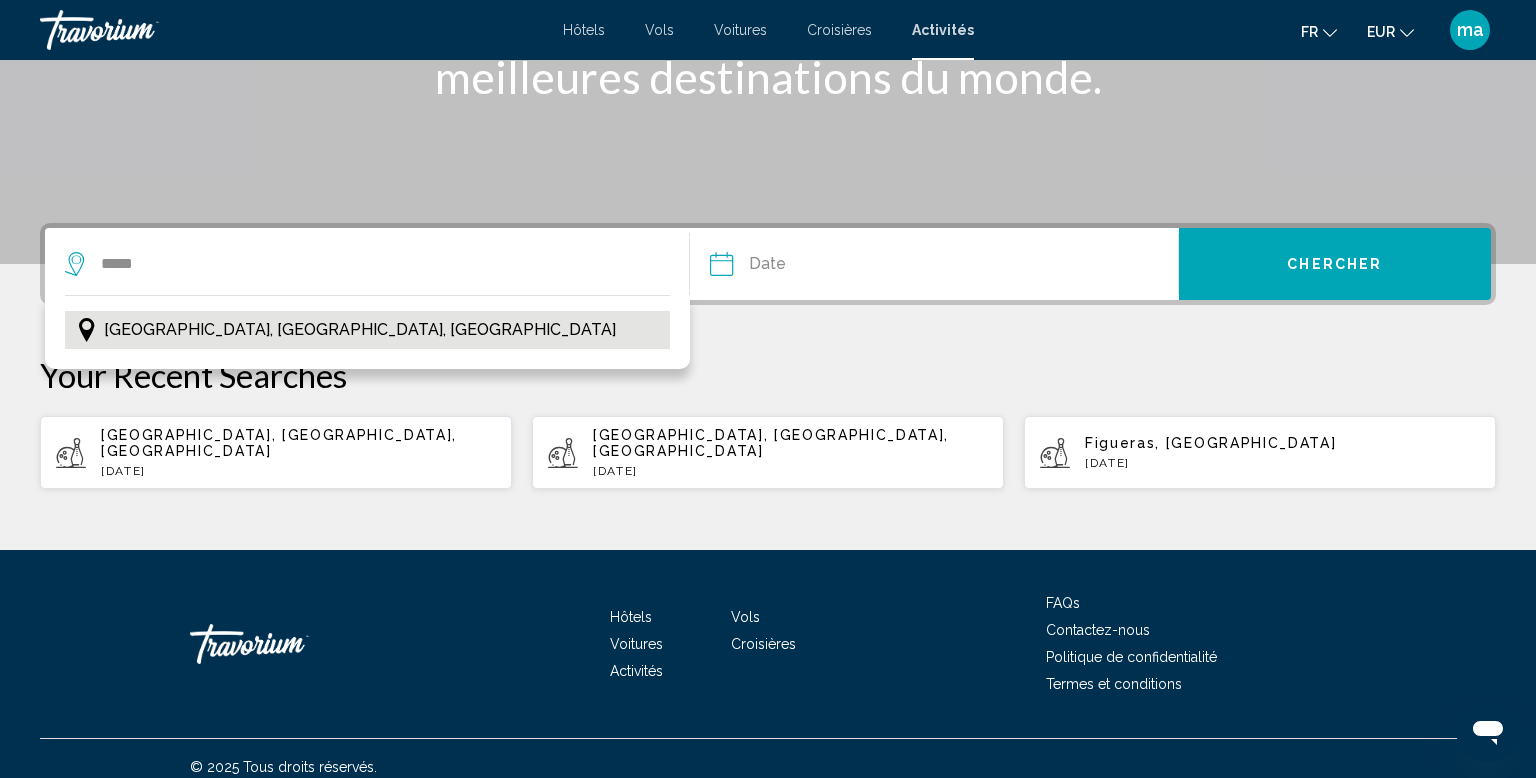 click on "[GEOGRAPHIC_DATA], [GEOGRAPHIC_DATA], [GEOGRAPHIC_DATA]" at bounding box center (367, 330) 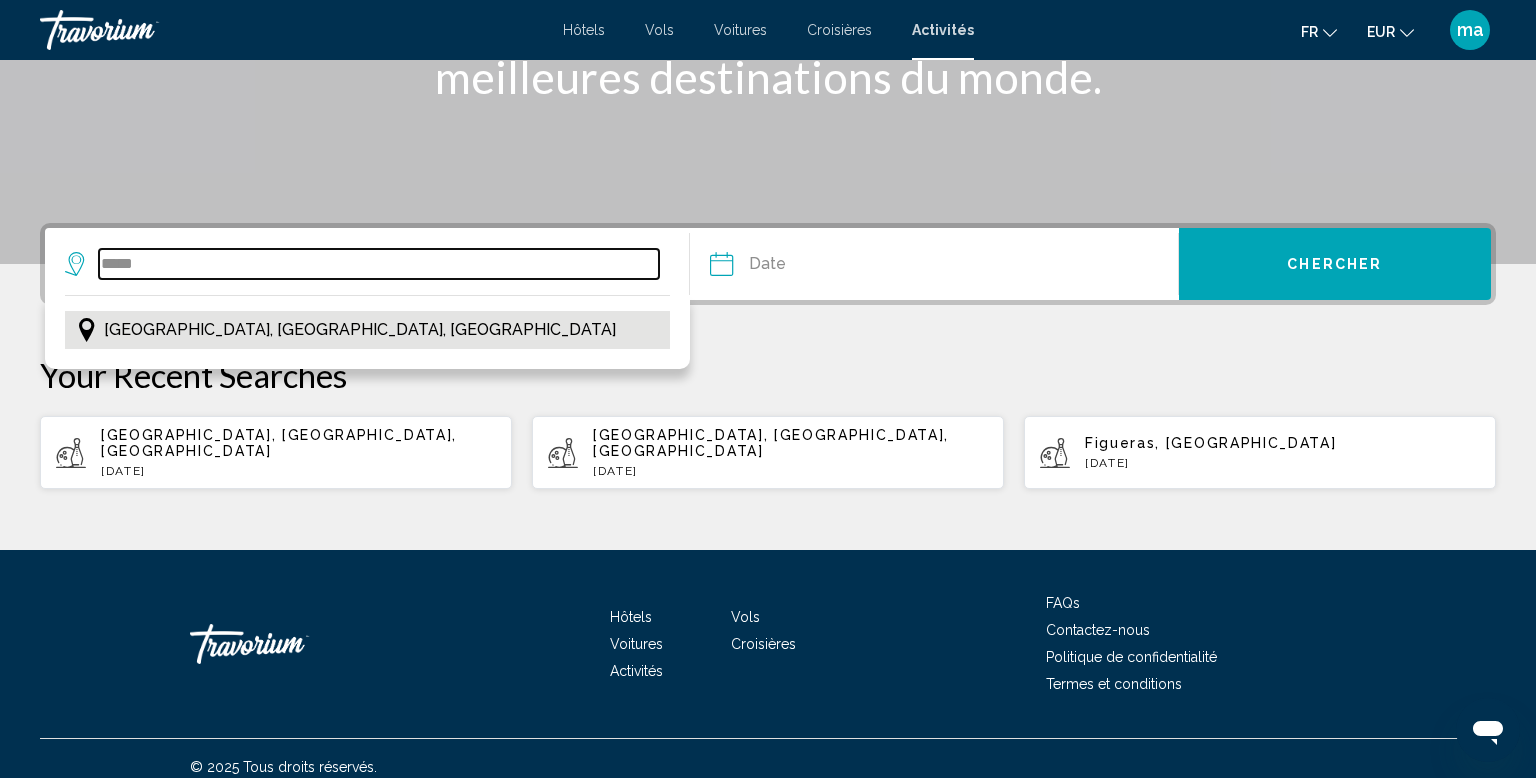 type on "**********" 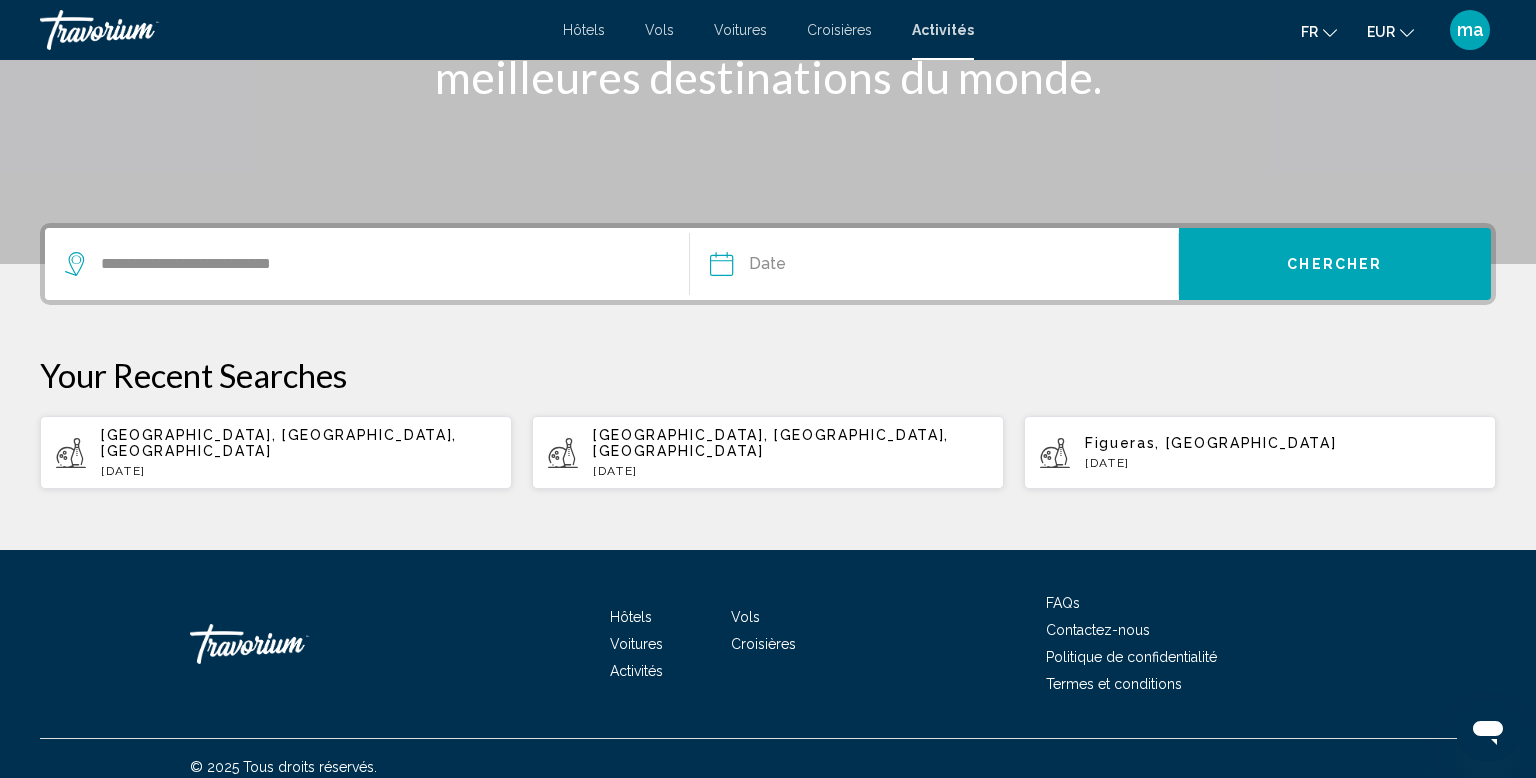 click at bounding box center (826, 267) 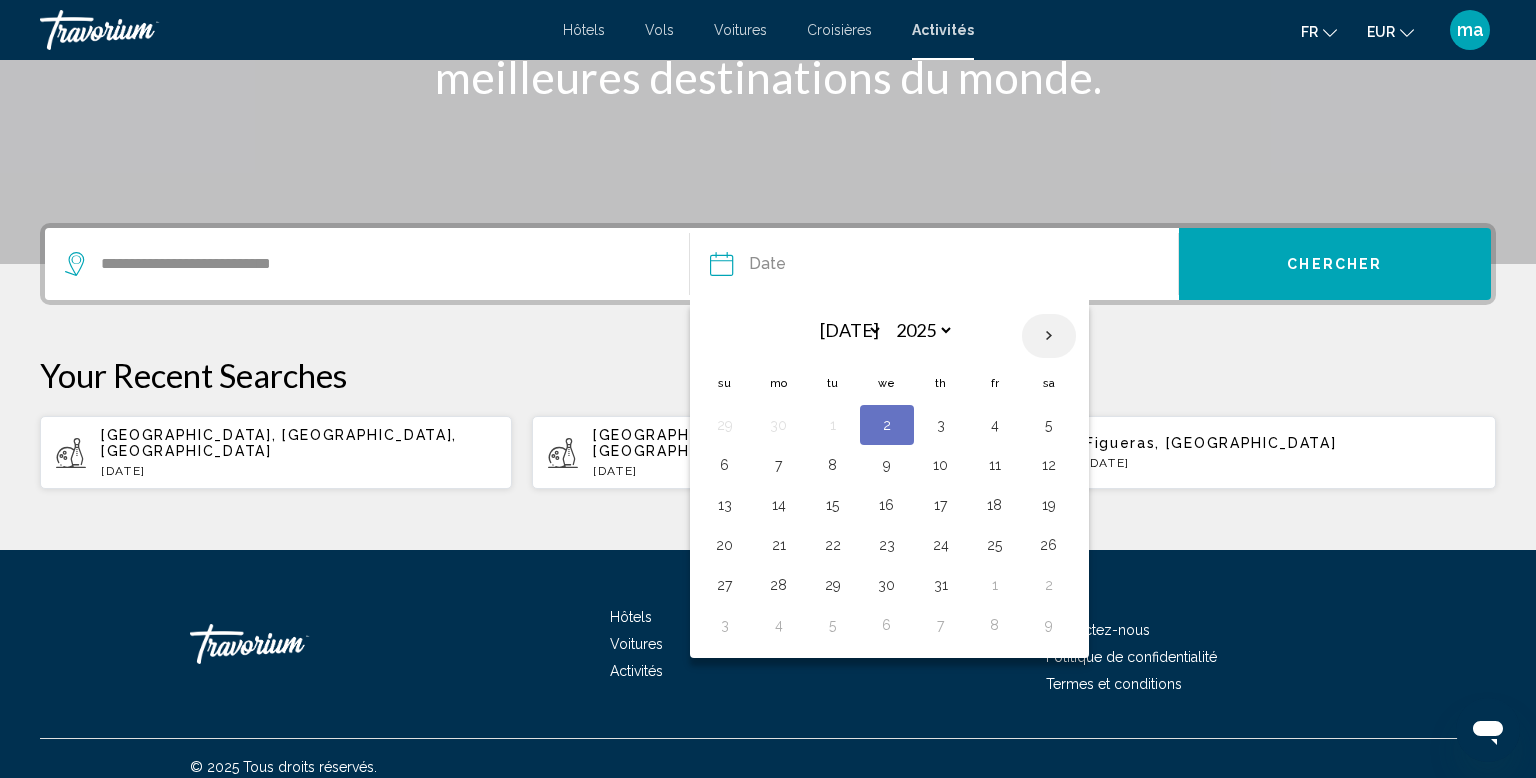 click at bounding box center [1049, 336] 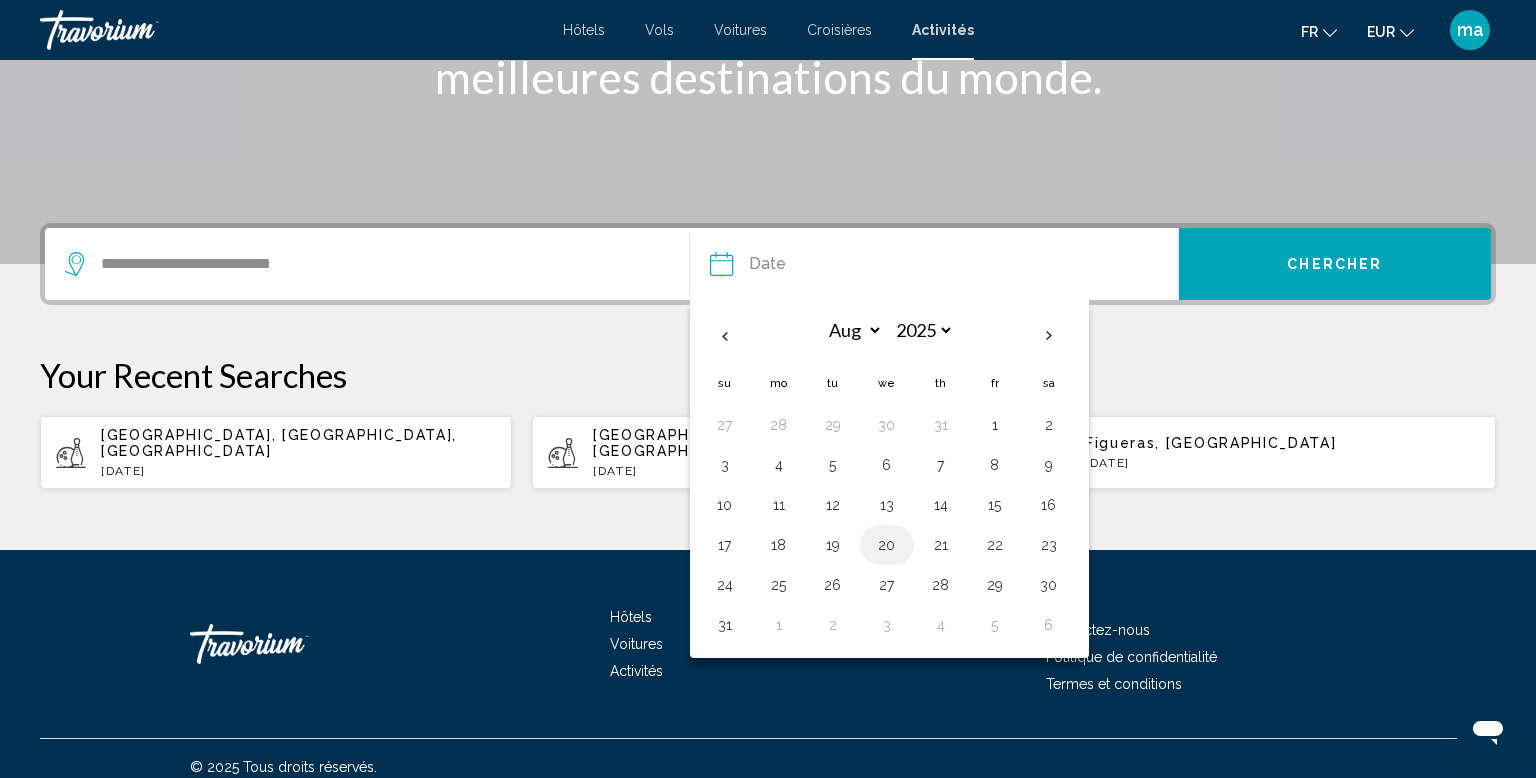 click on "20" at bounding box center [887, 545] 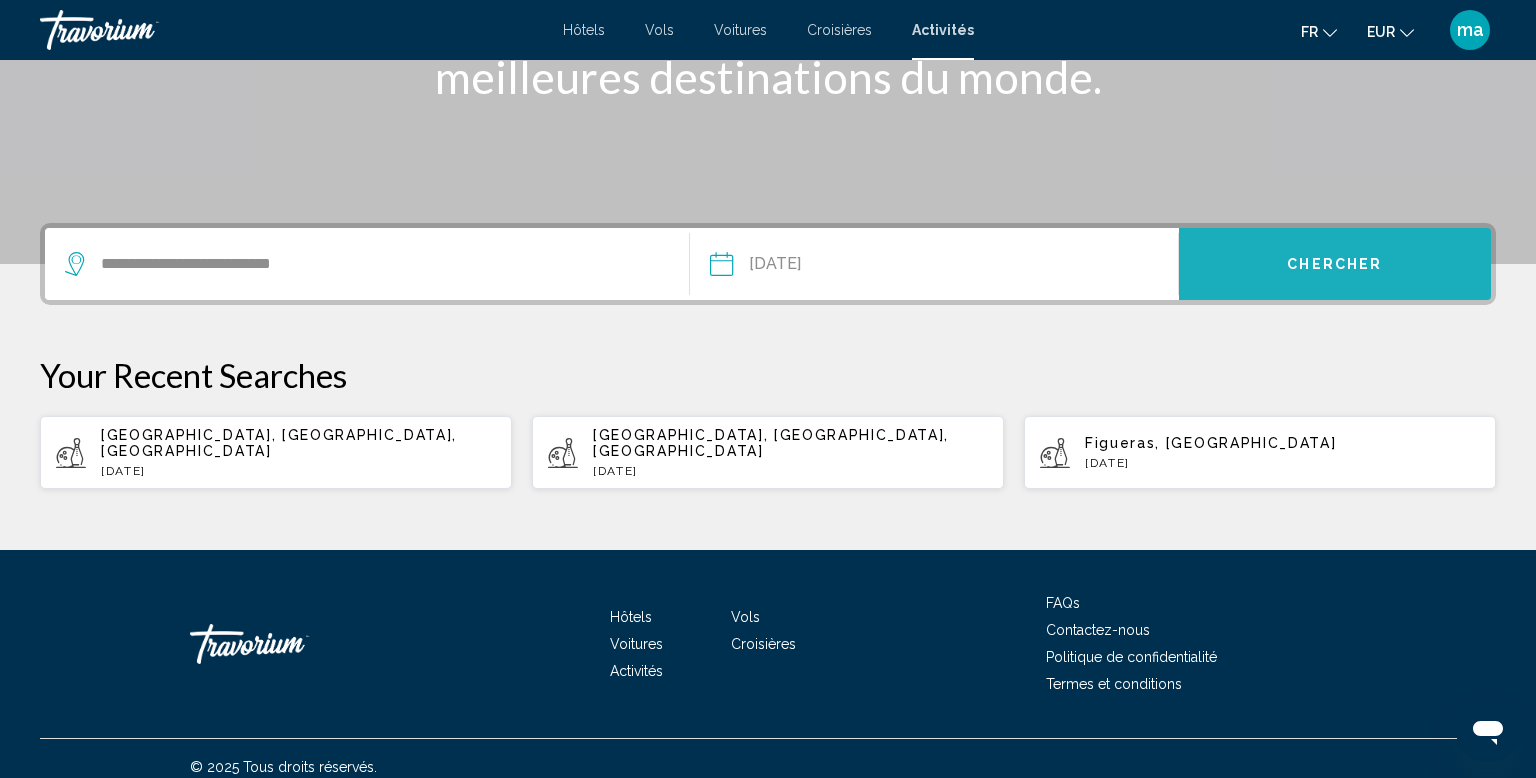 click on "Chercher" at bounding box center (1335, 264) 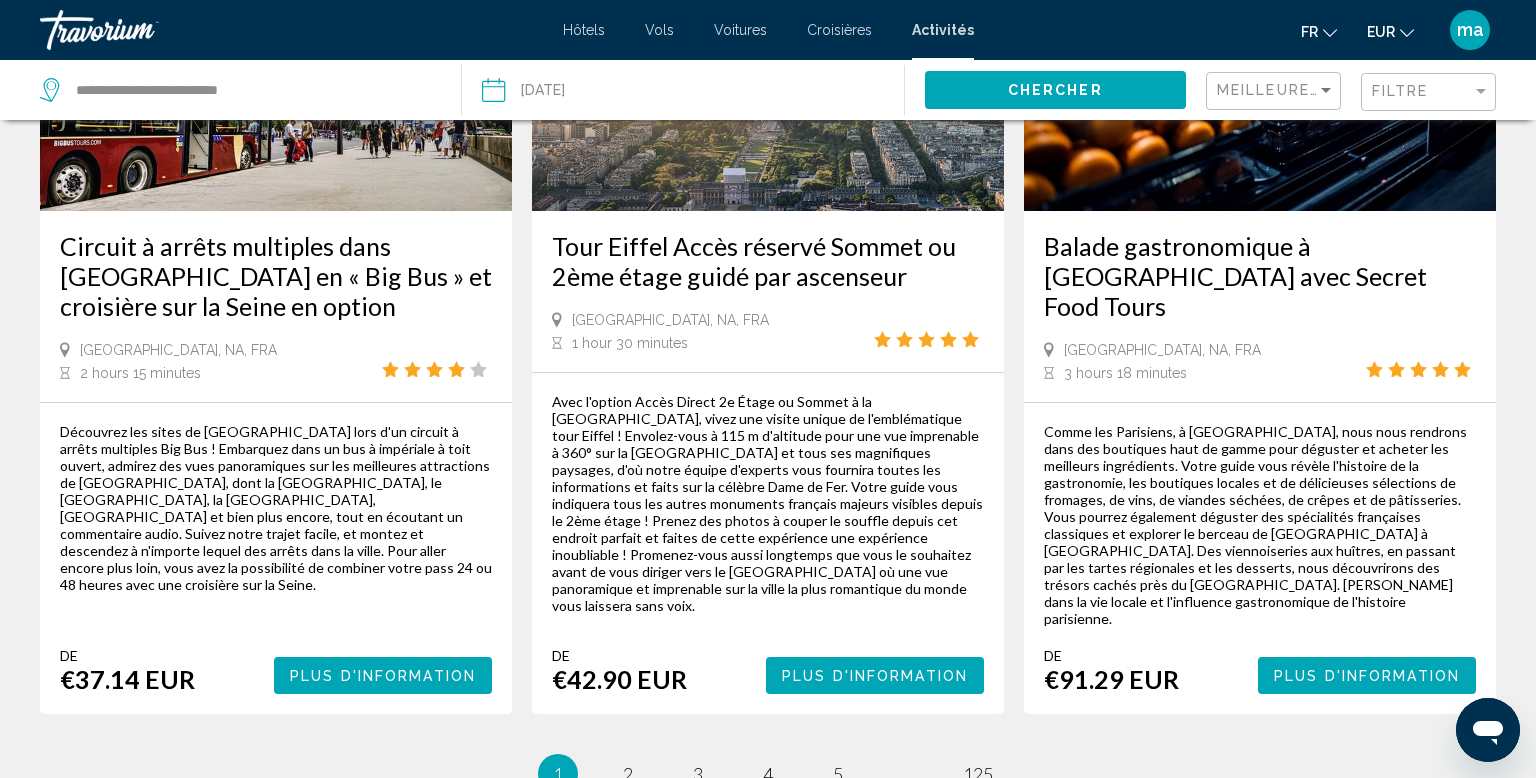 scroll, scrollTop: 3349, scrollLeft: 0, axis: vertical 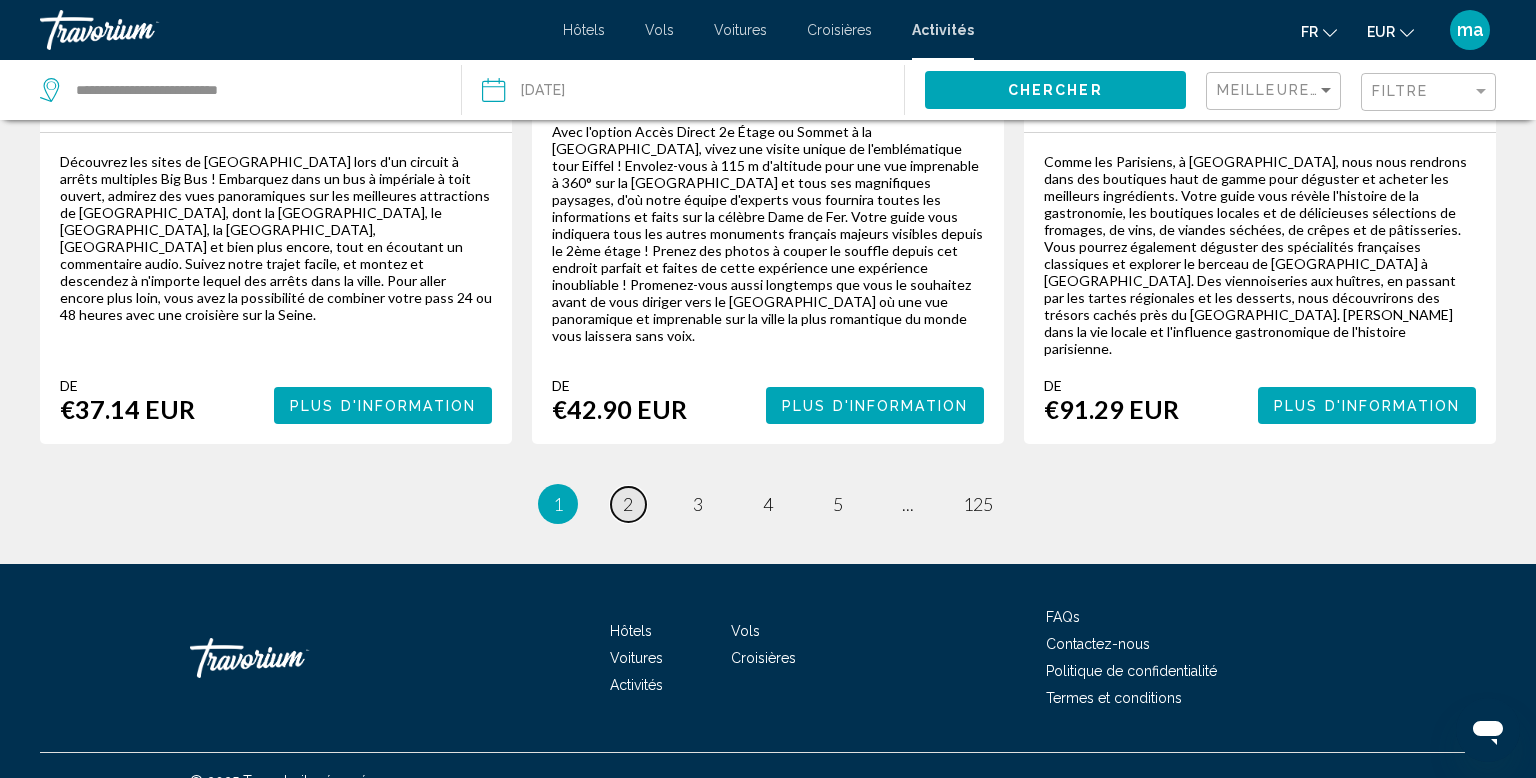 click on "2" at bounding box center [628, 504] 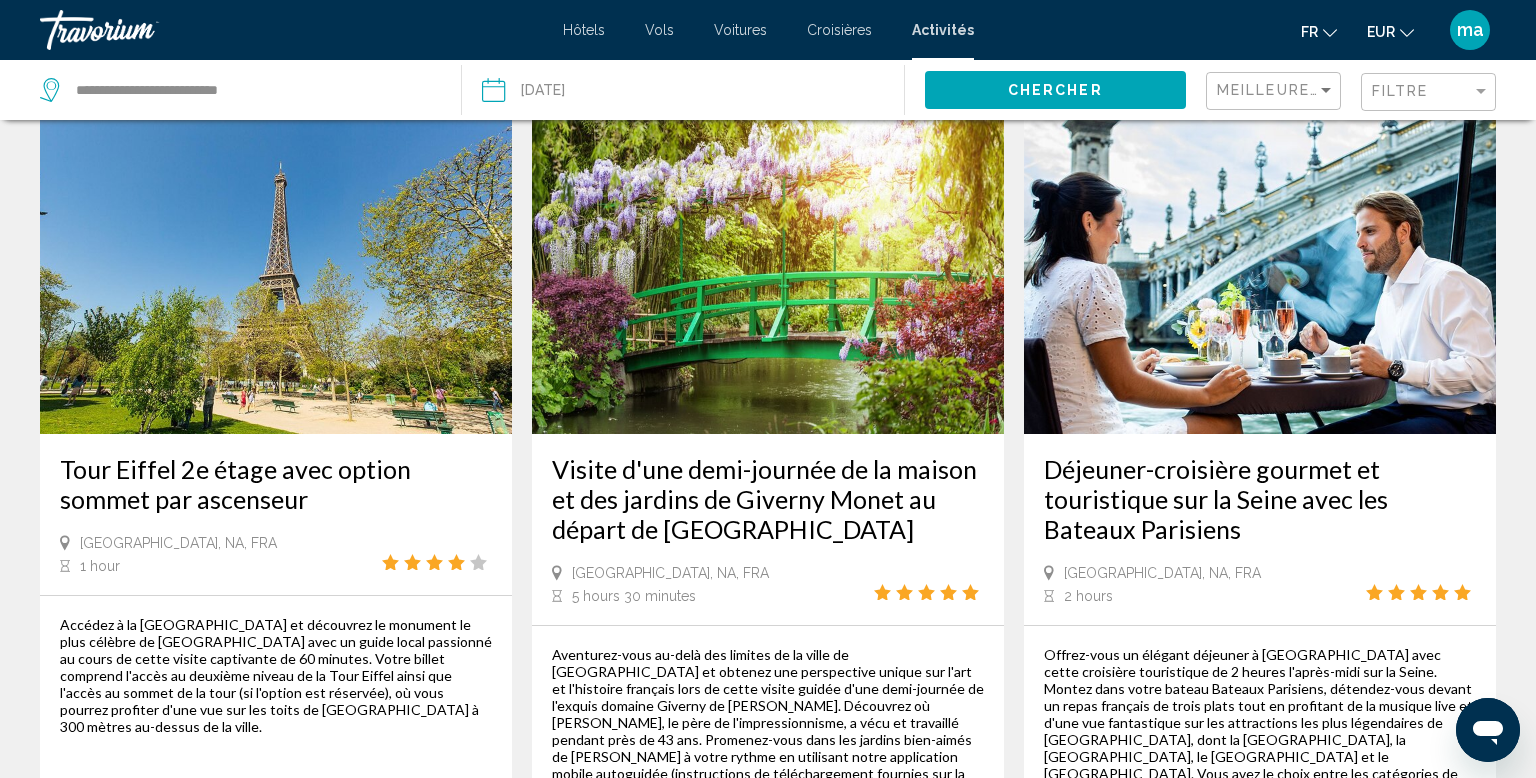 scroll, scrollTop: 3200, scrollLeft: 0, axis: vertical 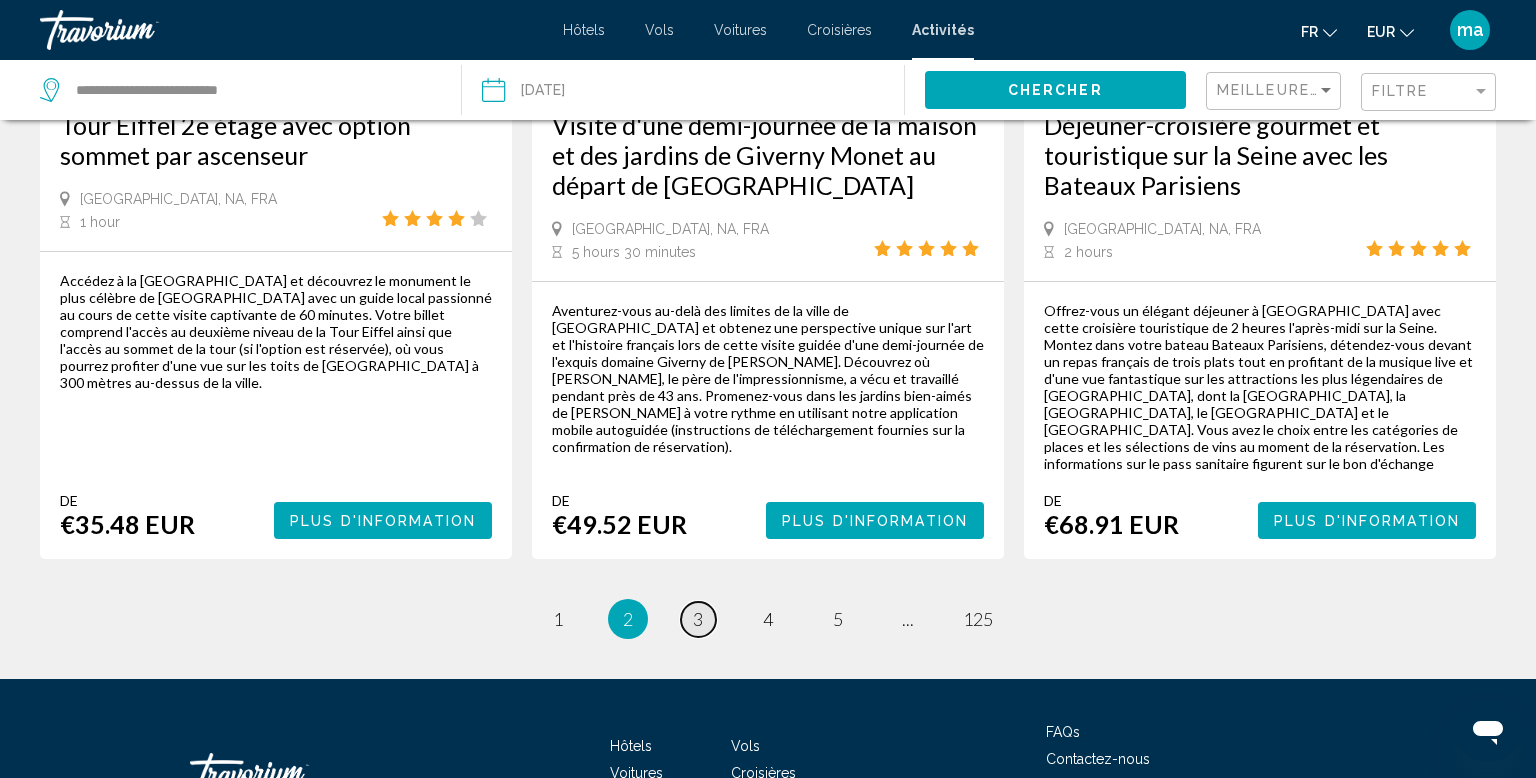 click on "3" at bounding box center [698, 619] 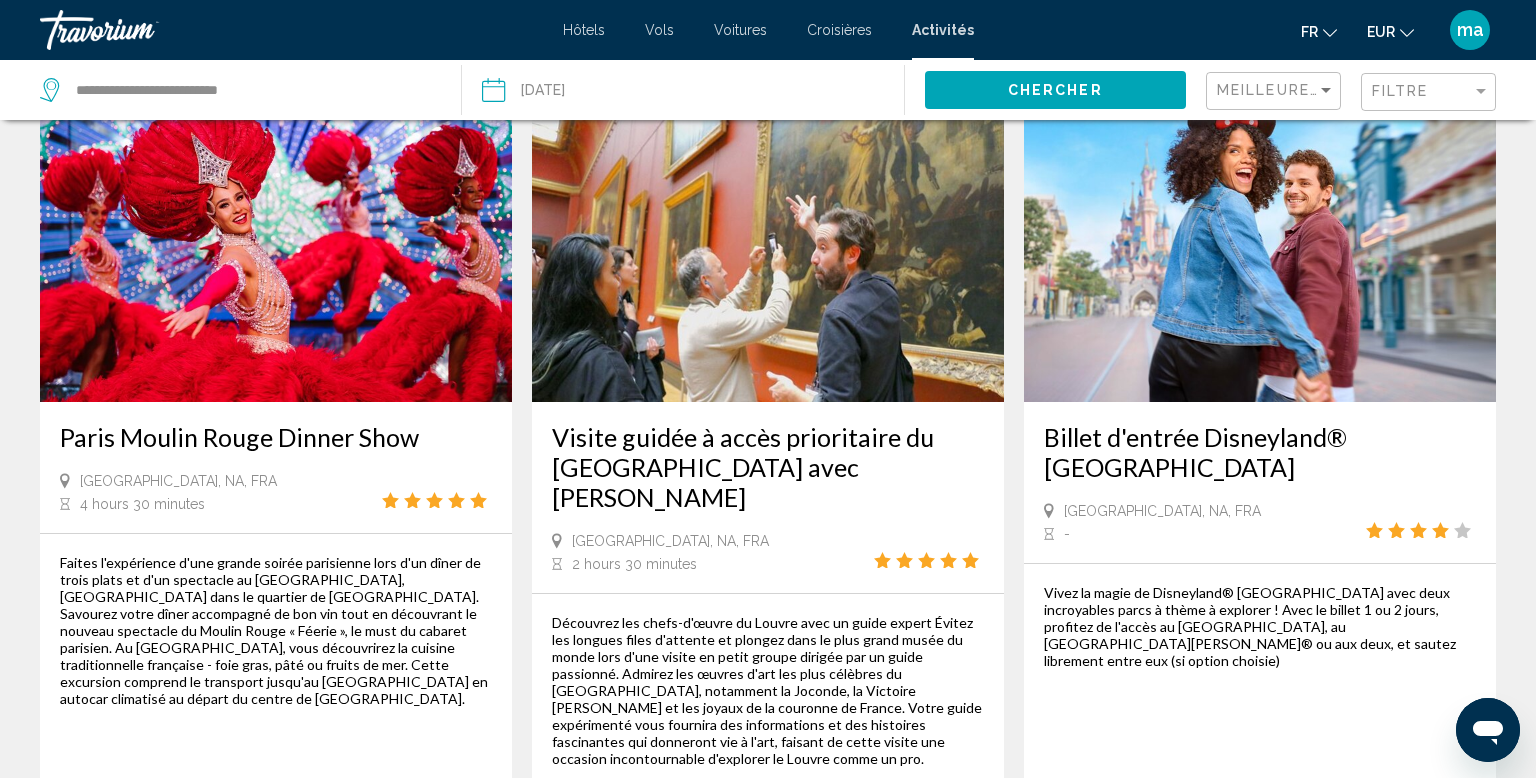 scroll, scrollTop: 2853, scrollLeft: 0, axis: vertical 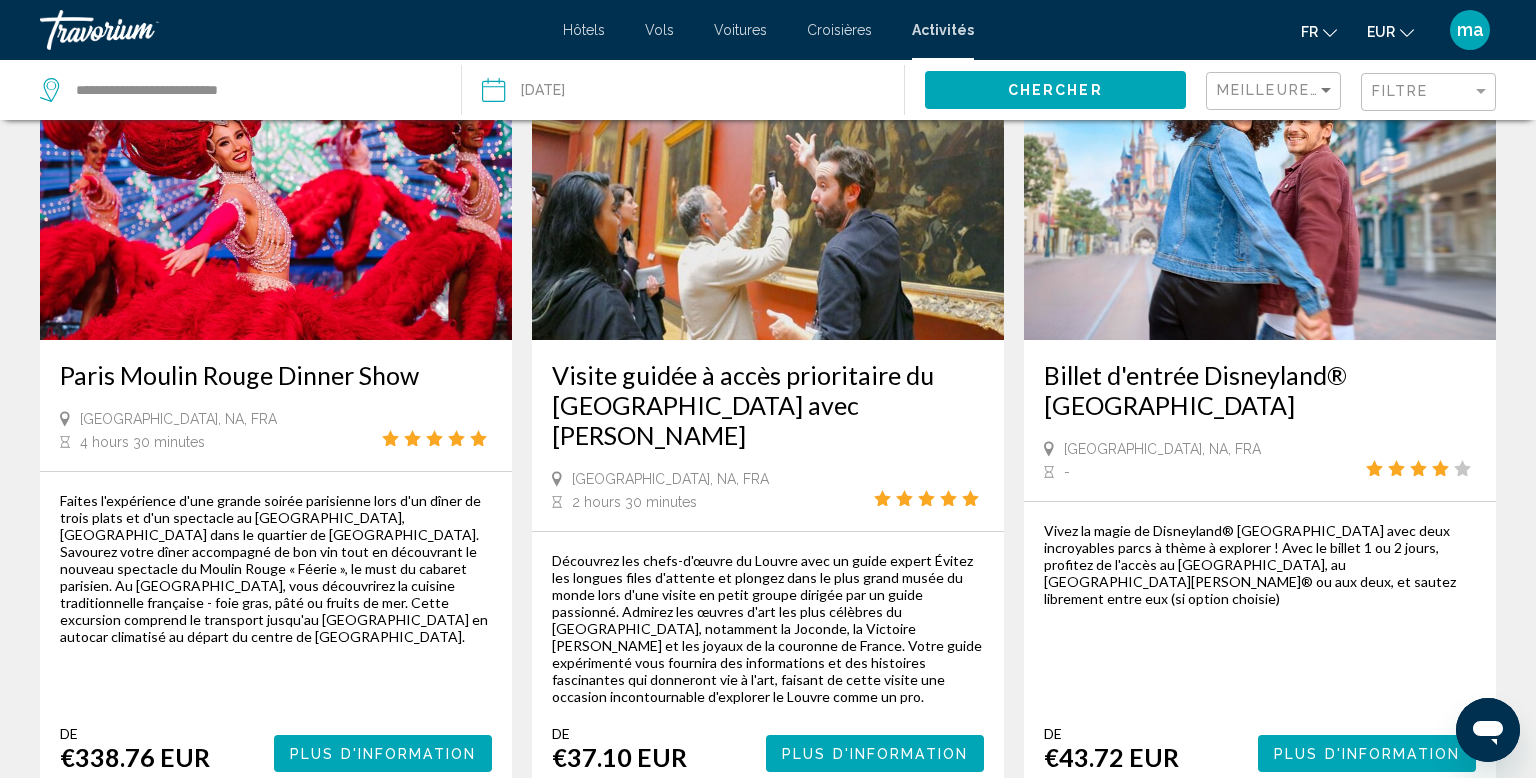 click on "page  4" at bounding box center [768, 852] 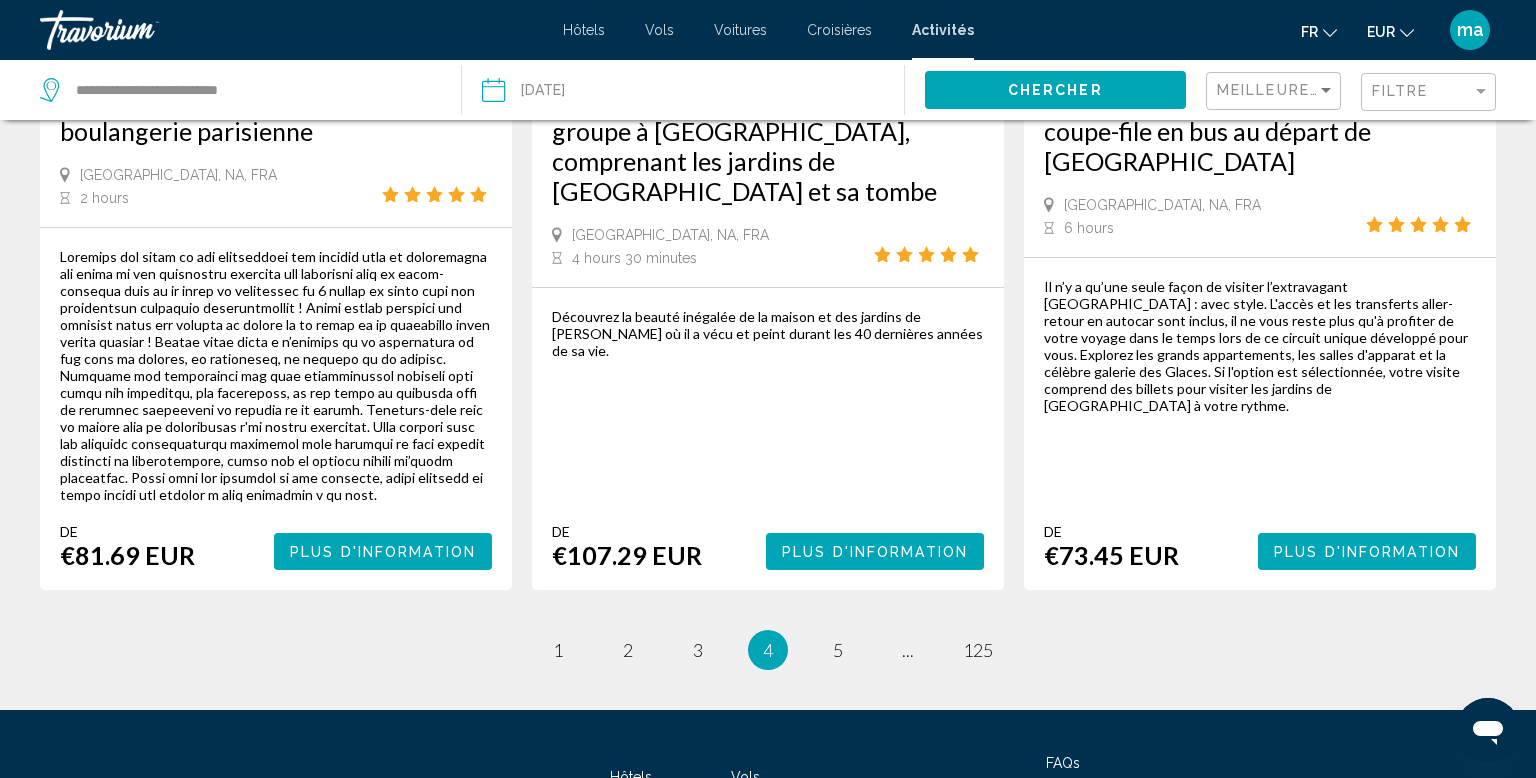 scroll, scrollTop: 3208, scrollLeft: 0, axis: vertical 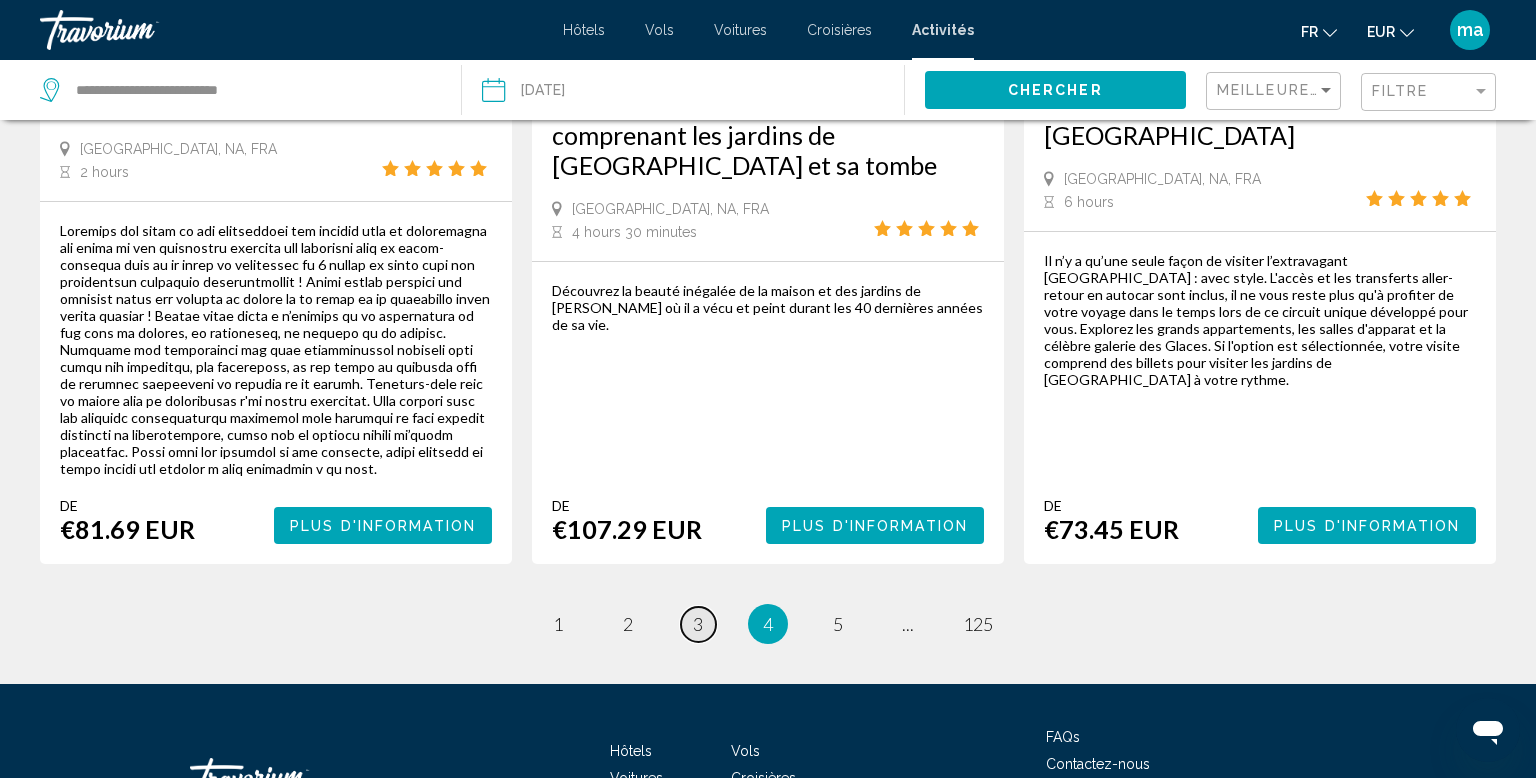 click on "3" at bounding box center [698, 624] 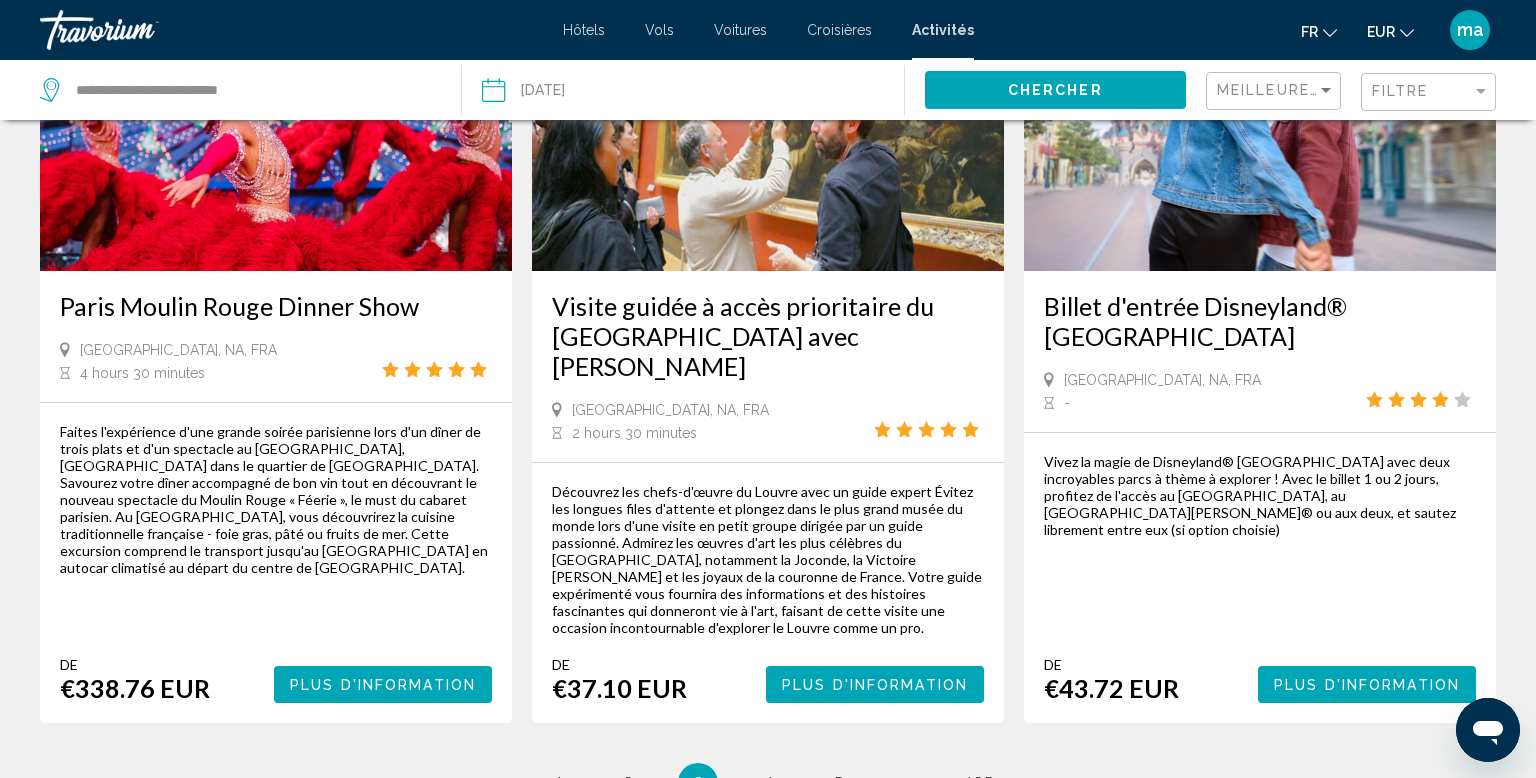 scroll, scrollTop: 3021, scrollLeft: 0, axis: vertical 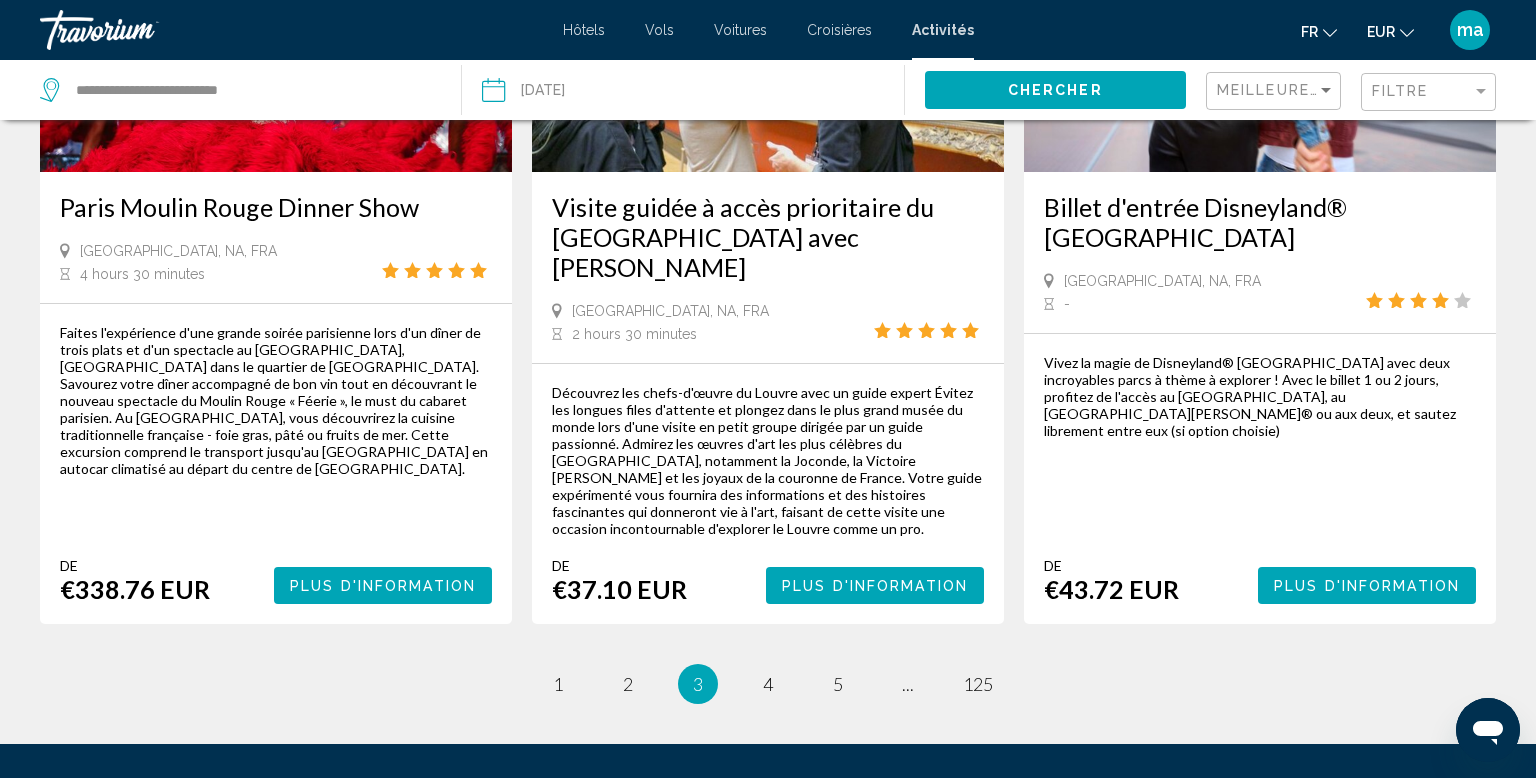 click on "Plus d'information" at bounding box center (1367, 586) 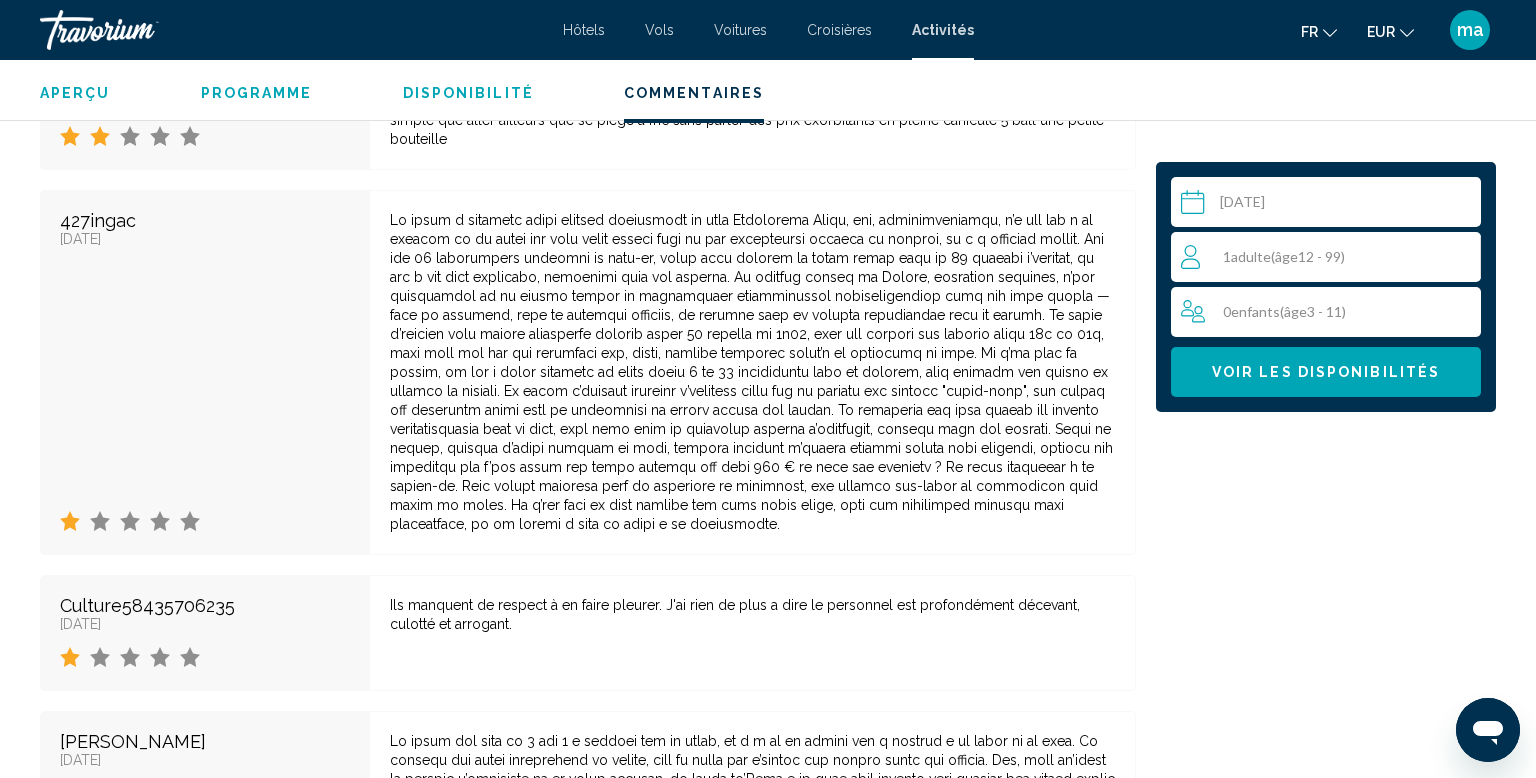scroll, scrollTop: 3758, scrollLeft: 0, axis: vertical 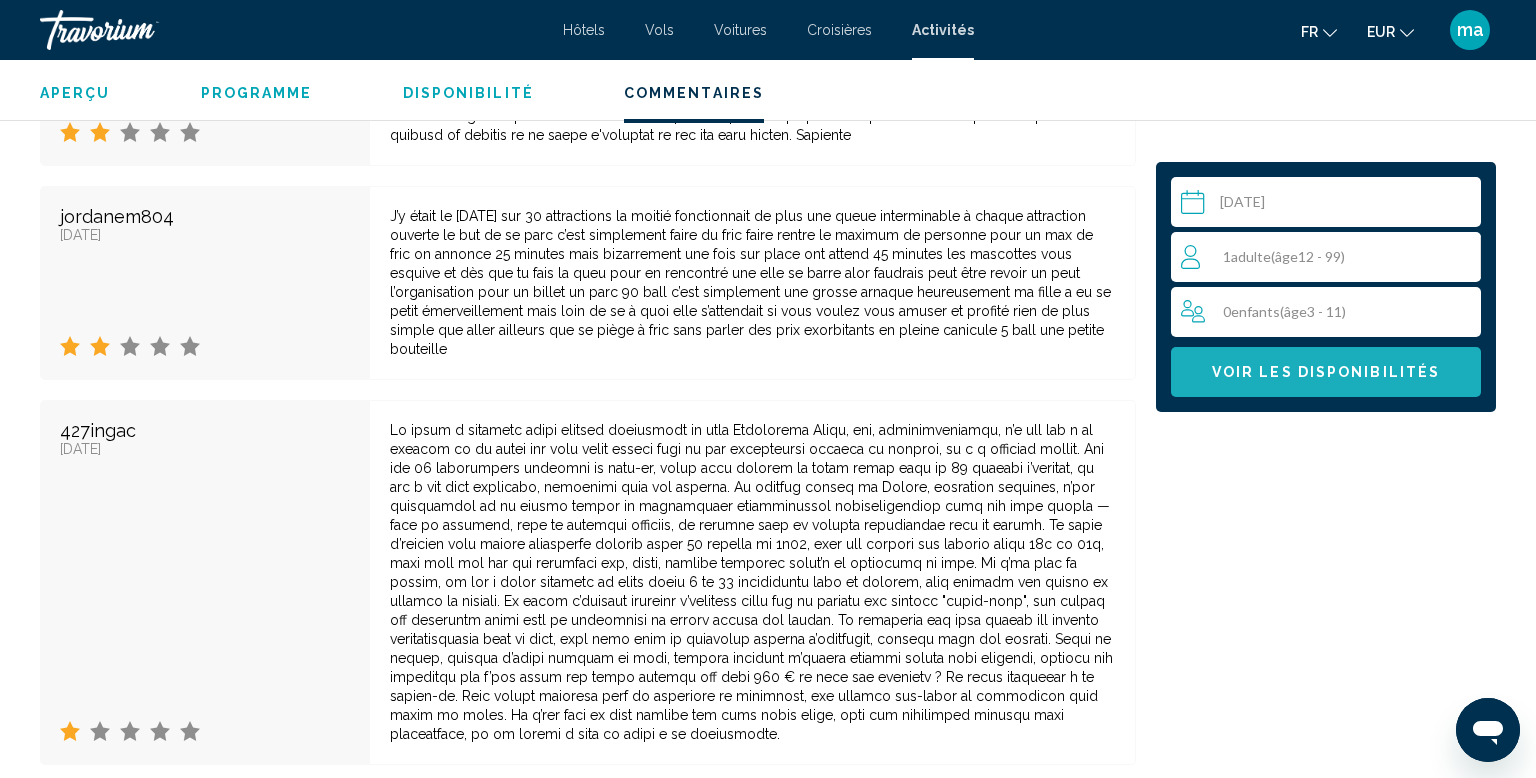 click on "Voir les disponibilités" at bounding box center [1326, 372] 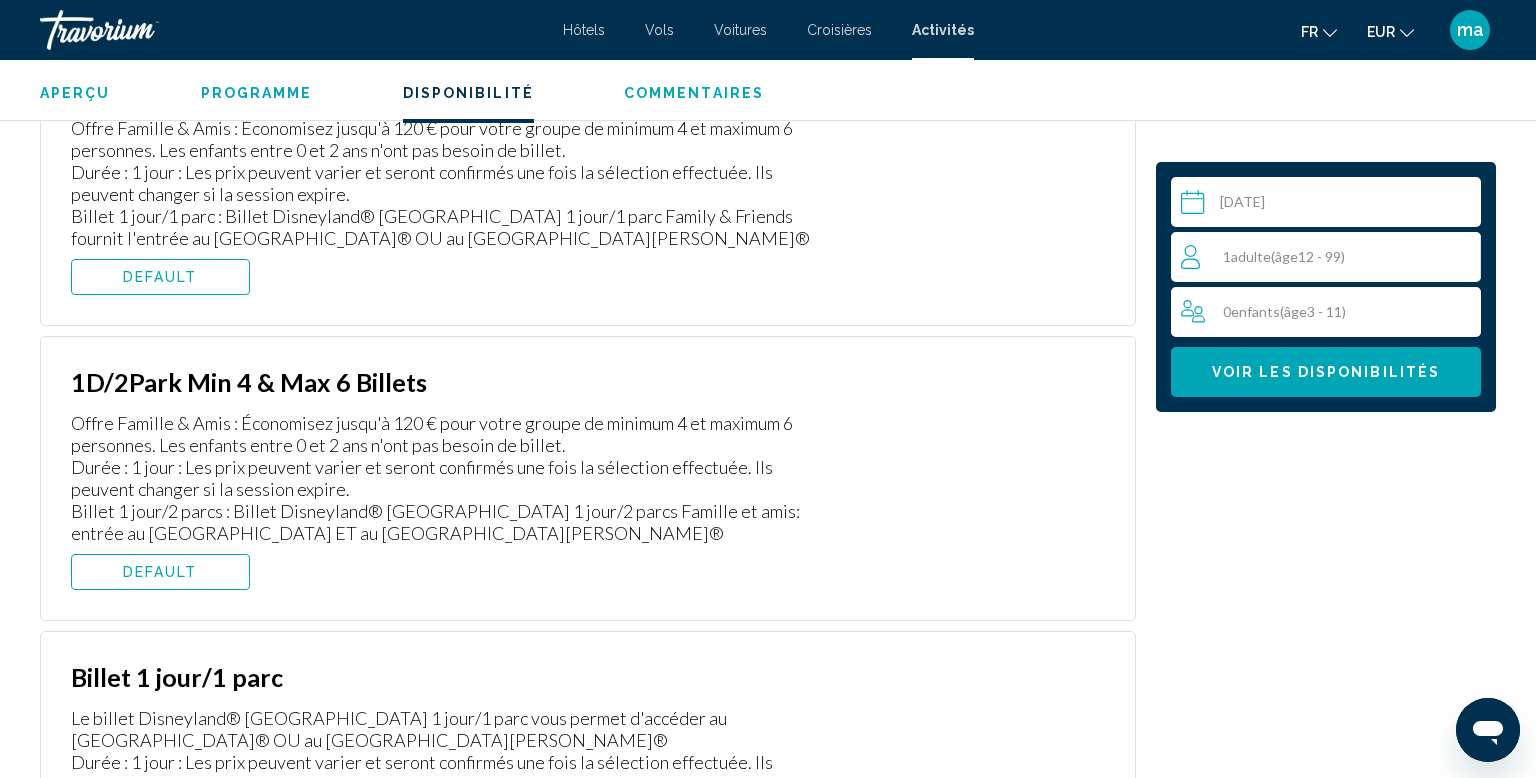 scroll, scrollTop: 3464, scrollLeft: 0, axis: vertical 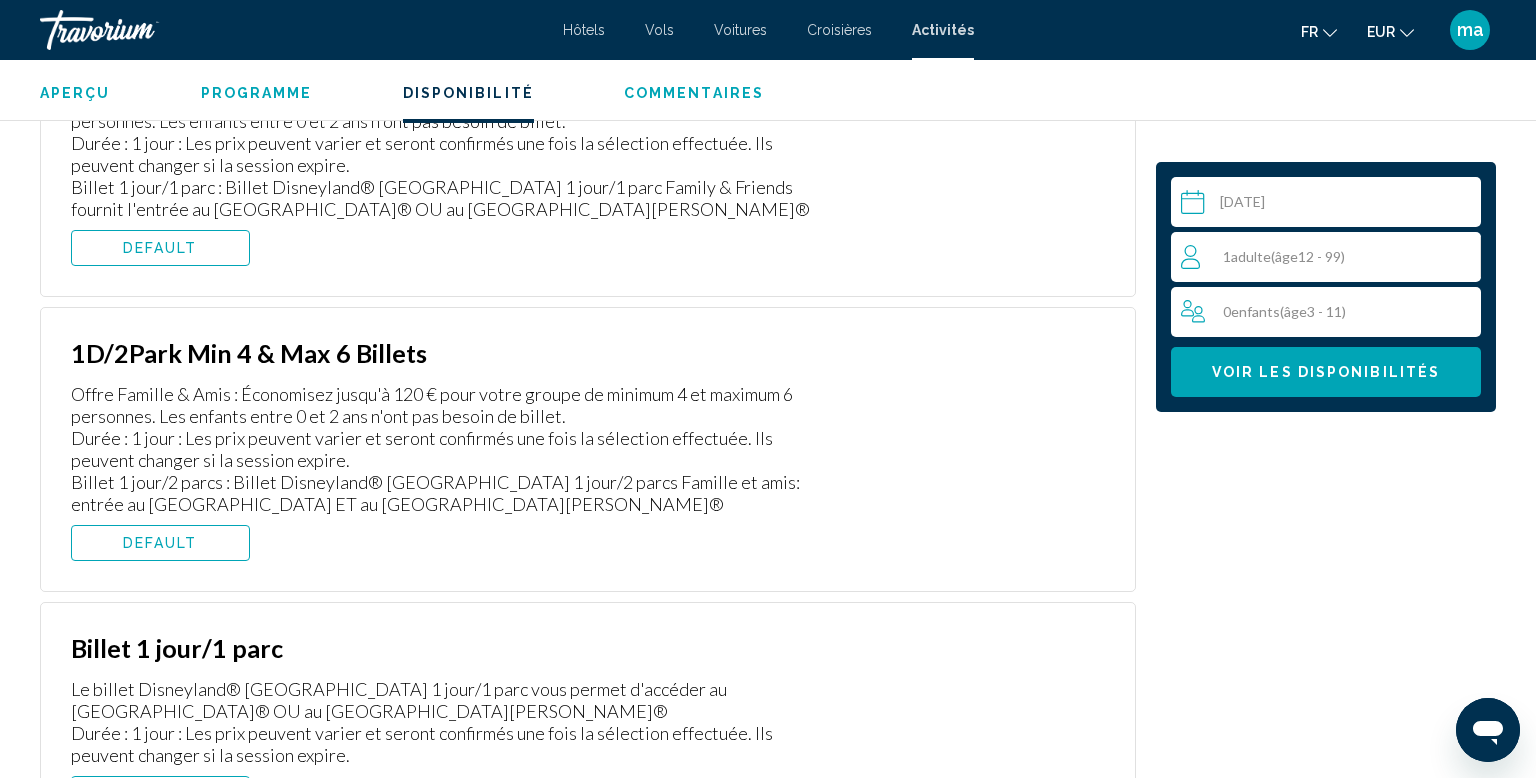 click on "DEFAULT" at bounding box center (160, 543) 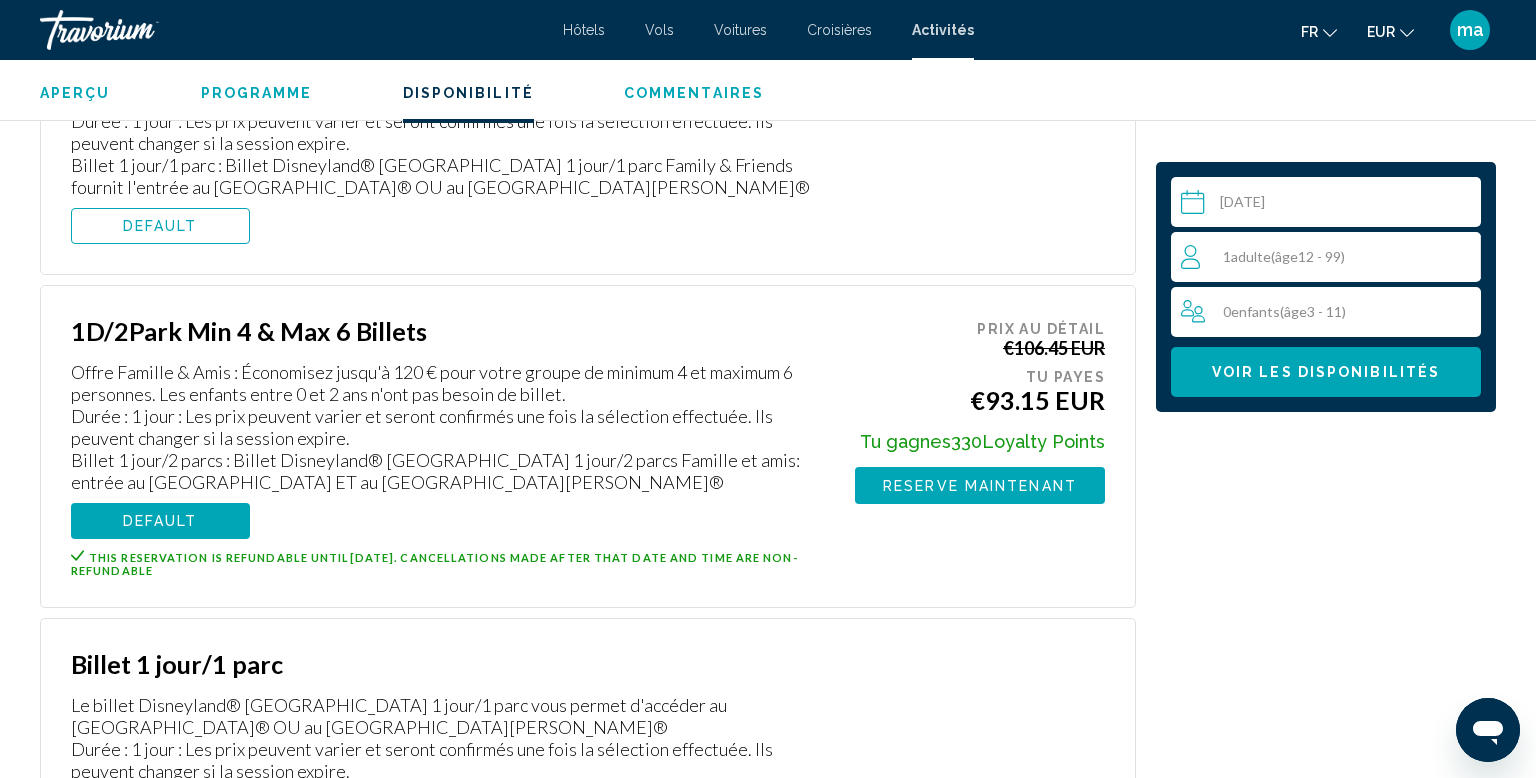 scroll, scrollTop: 3488, scrollLeft: 0, axis: vertical 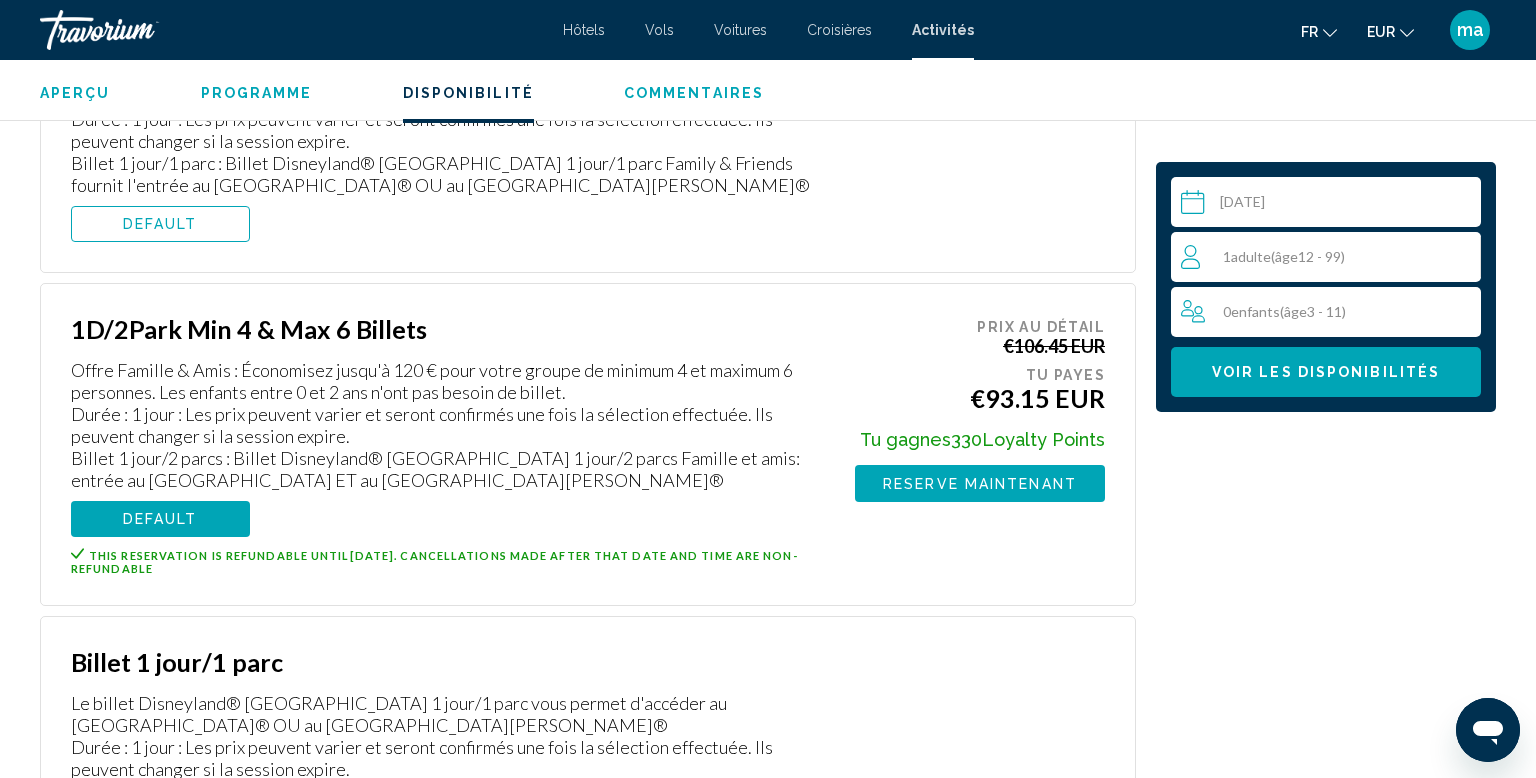 click on "âge" at bounding box center [1286, 256] 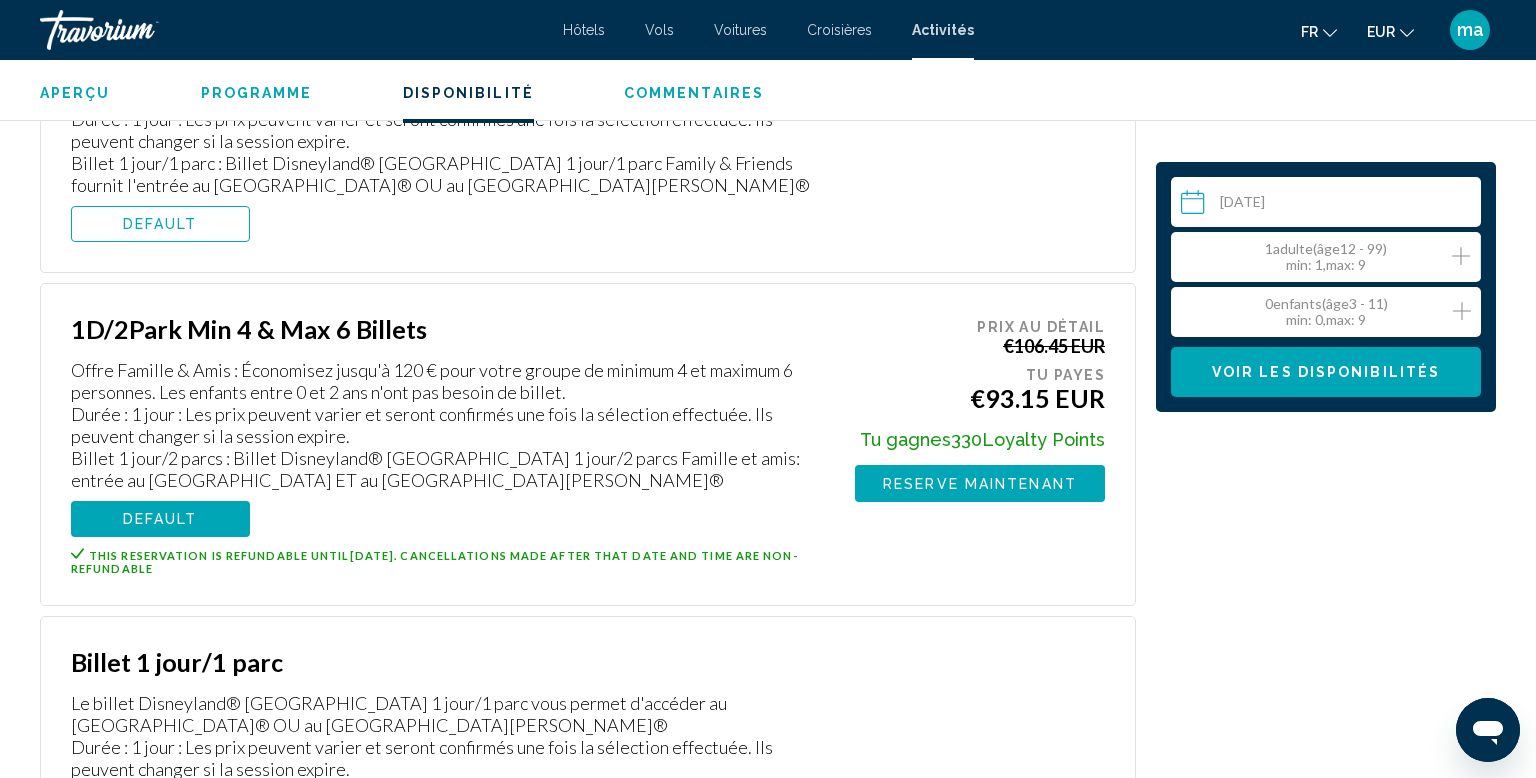 click 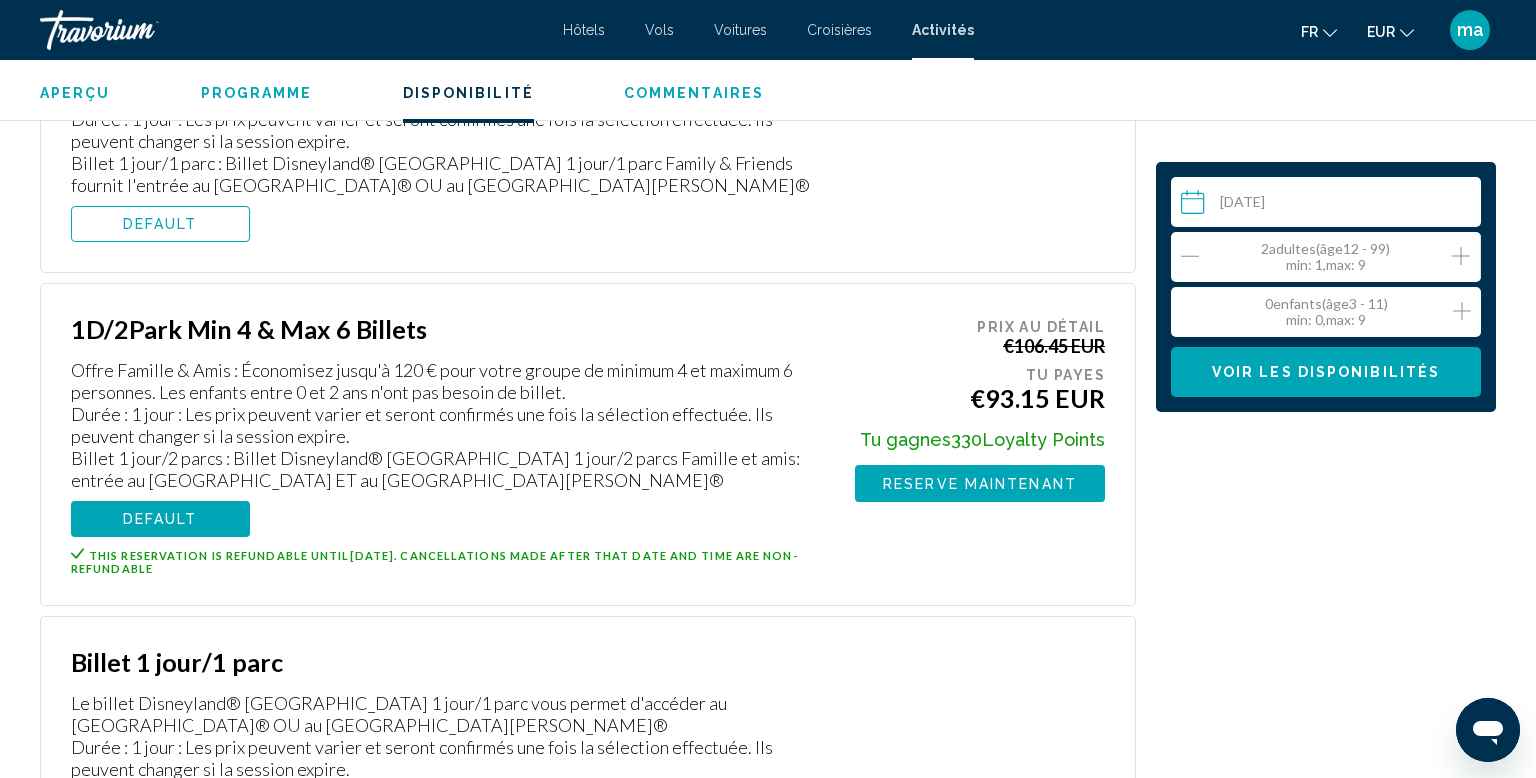 click 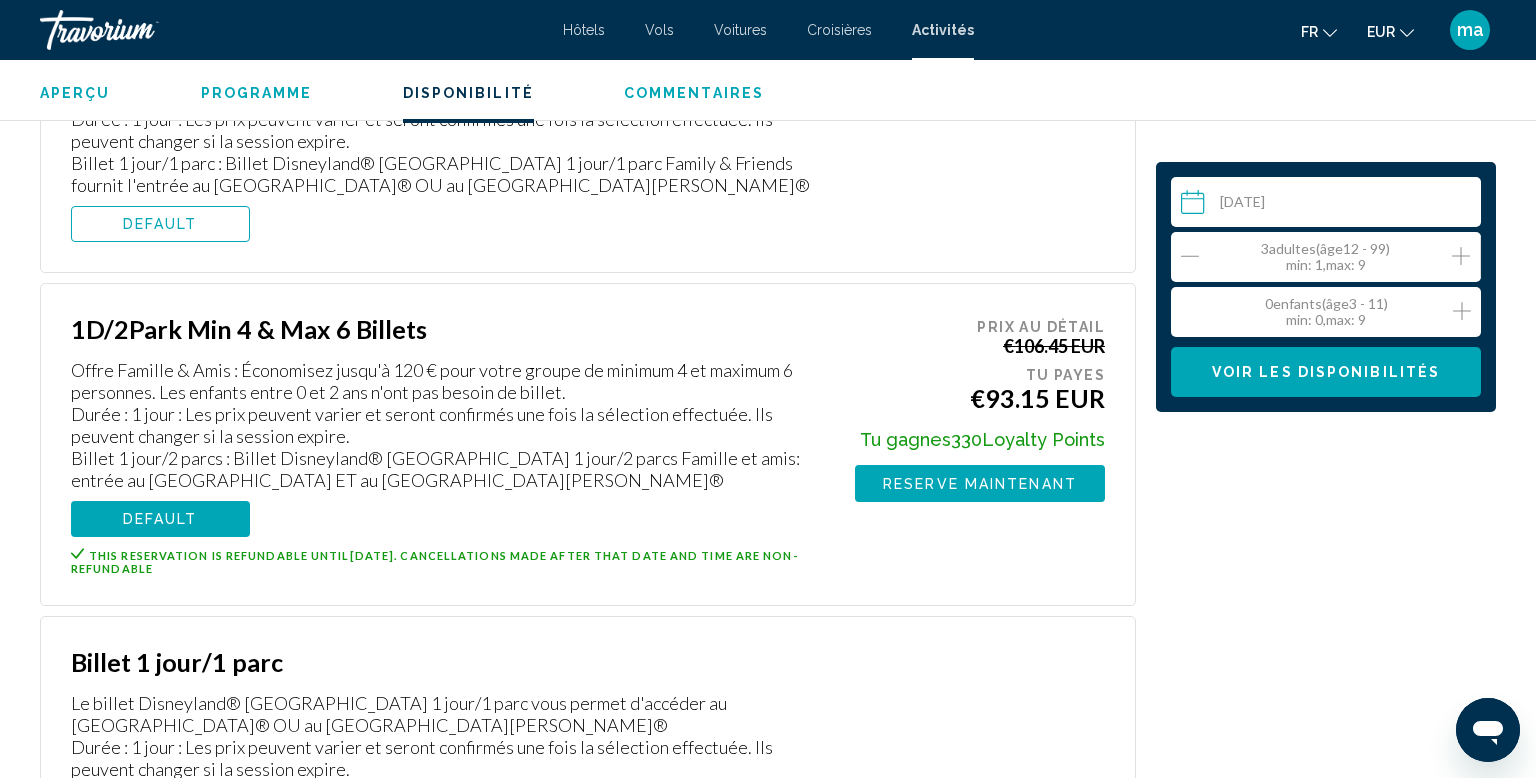 click 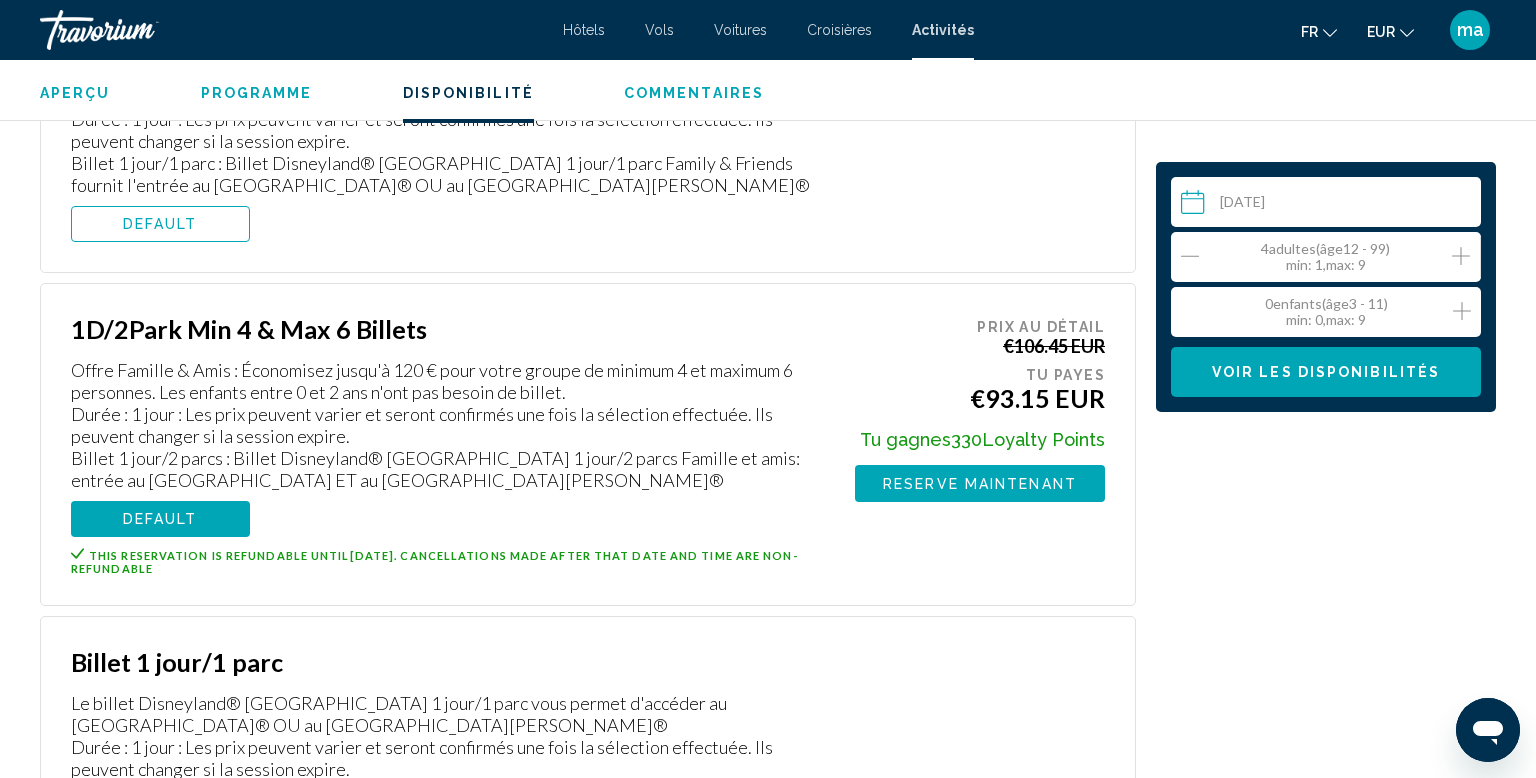 click 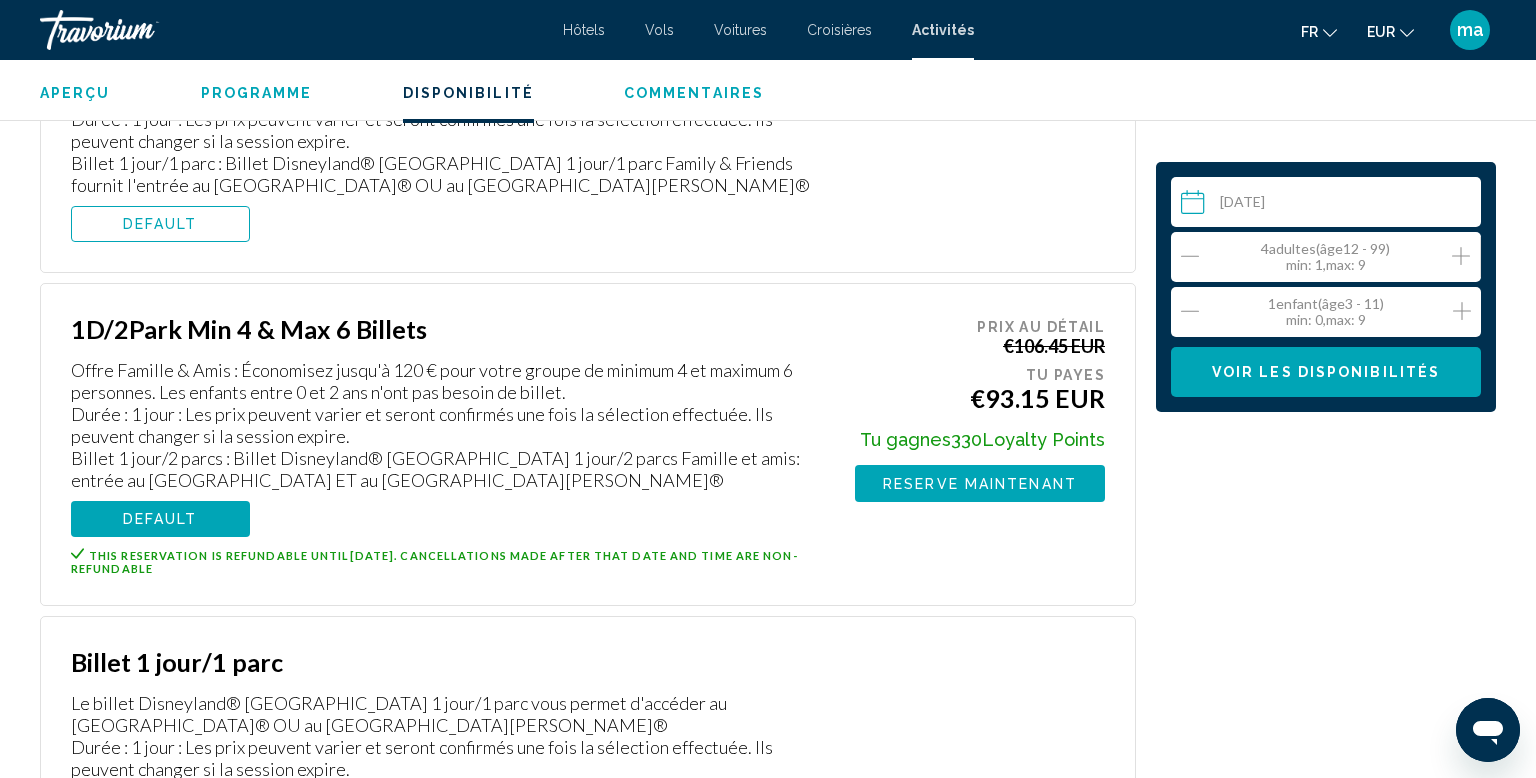 click on "Sélectionnez une date [DATE]  juil.  ***** ***** **** **** *** **** ***** **** ***** **** **** ****   2025  **** **** **** **** **** **** **** **** **** **** **** **** **** **** **** **** **** **** **** **** **** **** **** **** **** **** **** **** **** **** **** **** **** **** **** **** **** **** **** **** **** **** **** **** **** **** **** **** **** **** **** **** **** **** **** **** di lu ma me je ve sa 29 30 1 2 3 4 5 6 7 8 9 10 11 12 13 14 15 16 17 18 19 20 21 22 23 24 25 26 27 28 29 30 31 1 2 3 4 5 6 7 8 9 * * * * * * * * * ** ** ** ** ** ** ** ** ** ** ** ** ** ** ** ** ** ** ** ** ** ** ** ** ** ** ** ** ** ** ** ** ** ** ** ** ** ** ** ** ** ** ** ** ** ** ** ** ** ** ** ** ** ** ** ** ** ** ** ** ** ** ** ** **
4  Adulte Adultes  ( âge  12 - 99) min : 1,  max : 9
1  Enfant Enfants  ( âge  3 - 11) min : 0,  max : 9
Voir les disponibilités" at bounding box center [1326, 287] 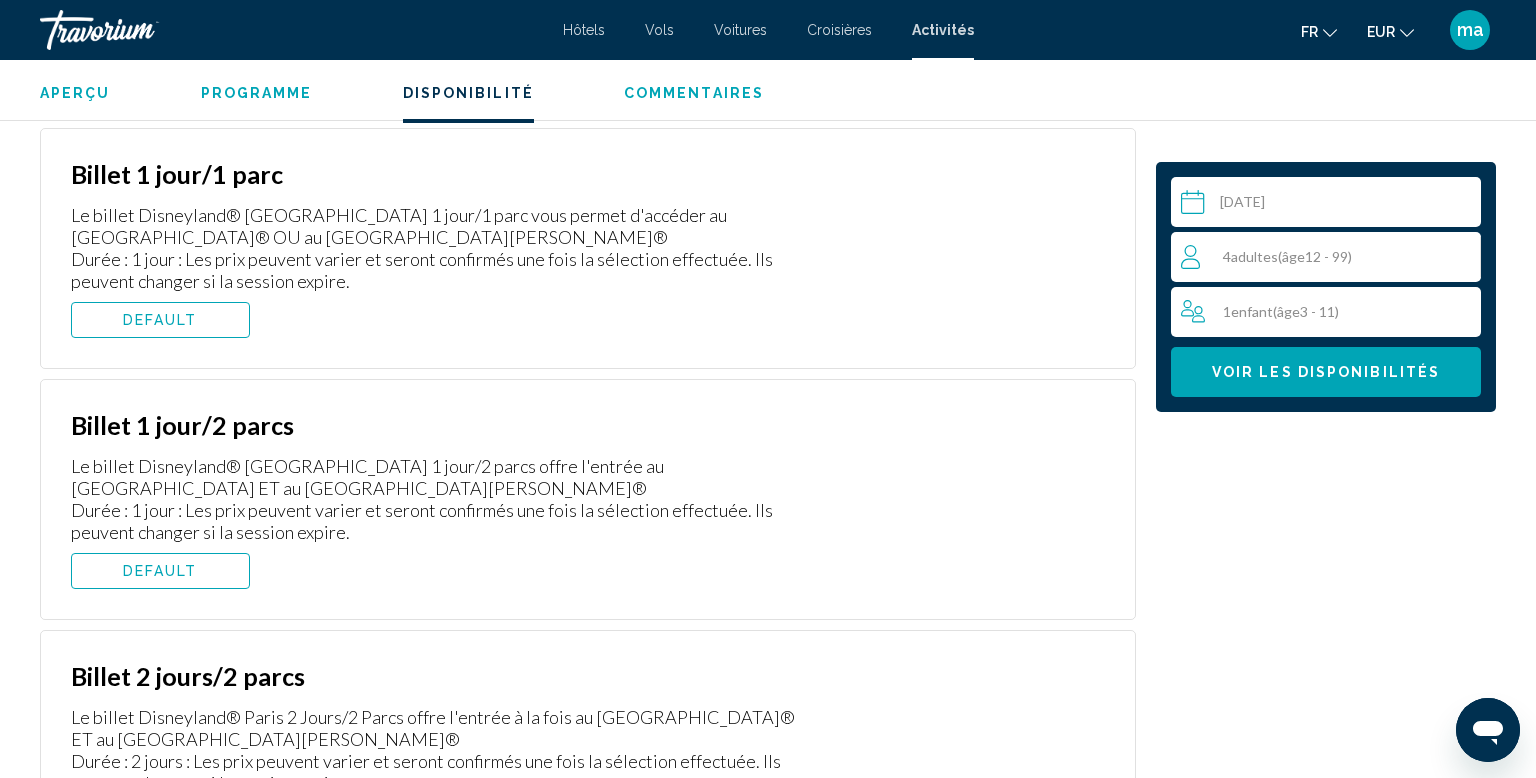 scroll, scrollTop: 3940, scrollLeft: 0, axis: vertical 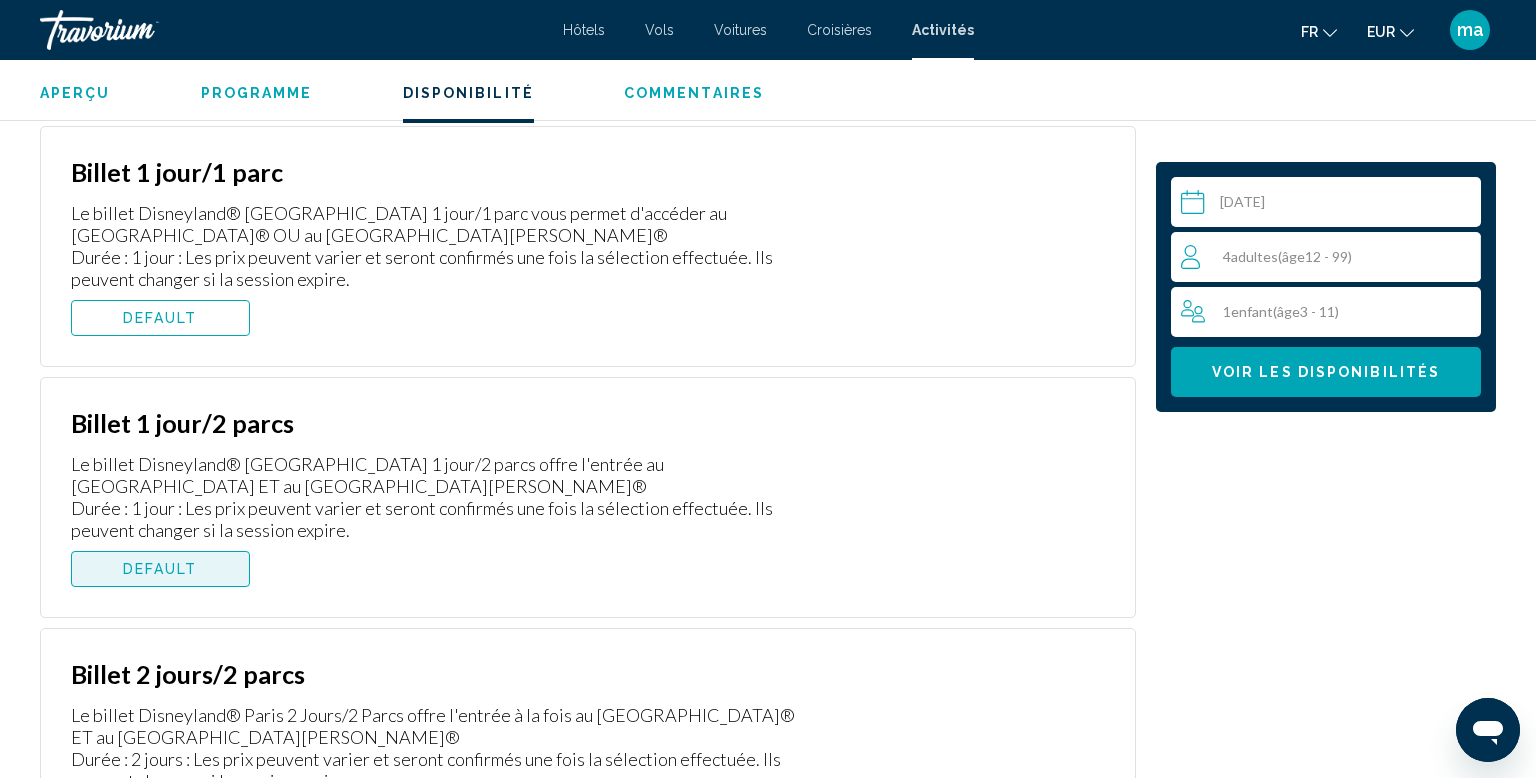 click on "DEFAULT" at bounding box center [160, 569] 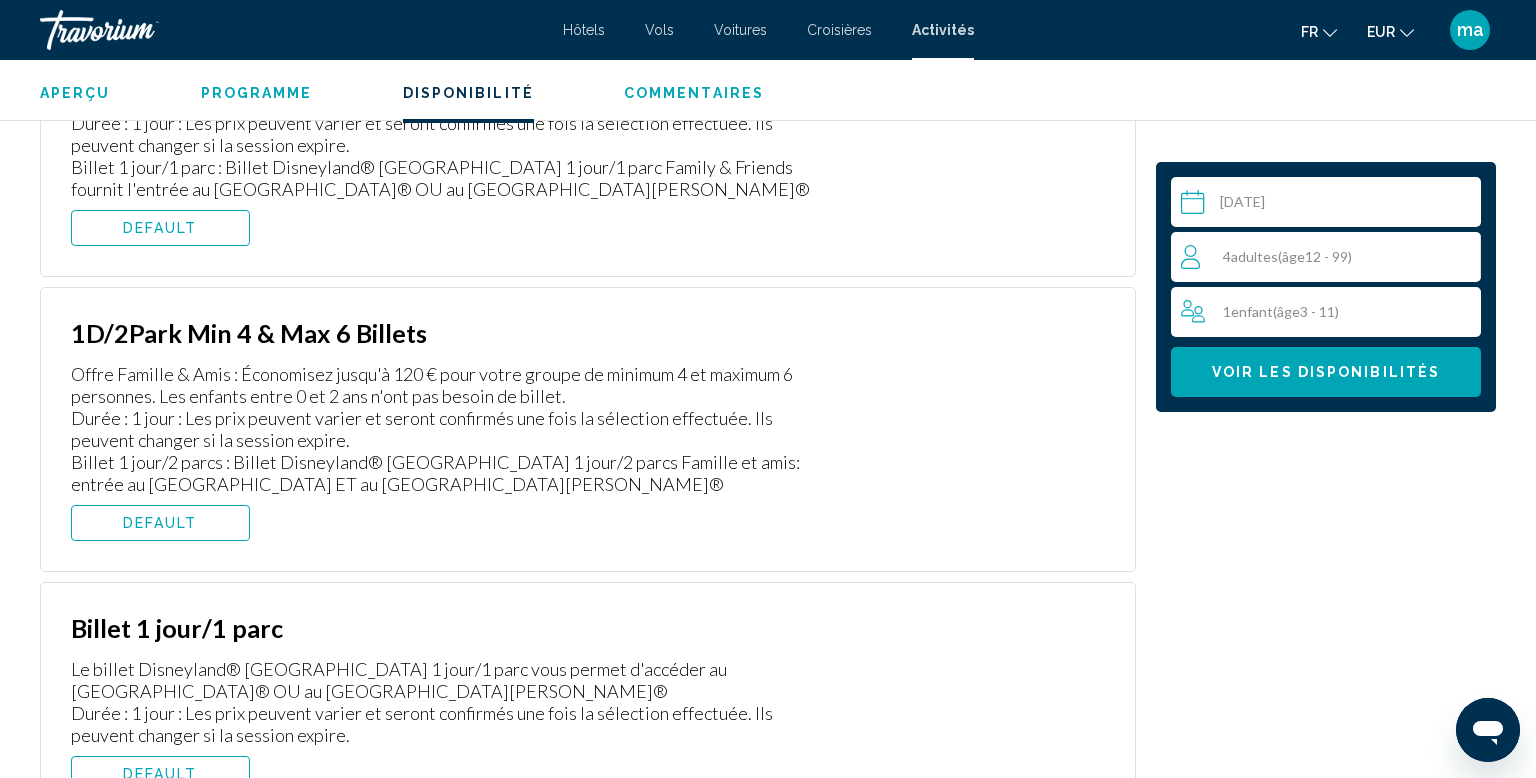 scroll, scrollTop: 3489, scrollLeft: 0, axis: vertical 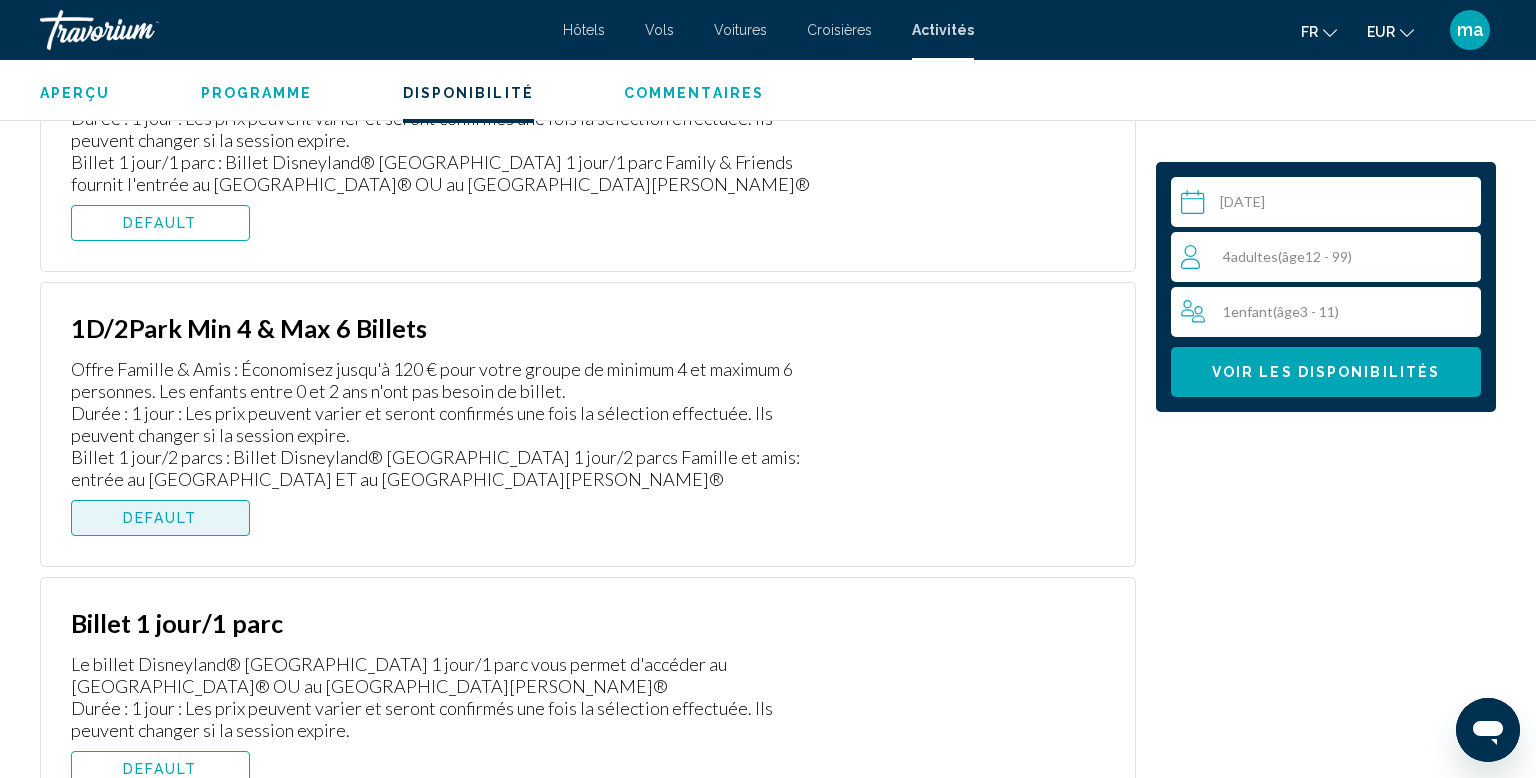 click on "DEFAULT" at bounding box center [160, 518] 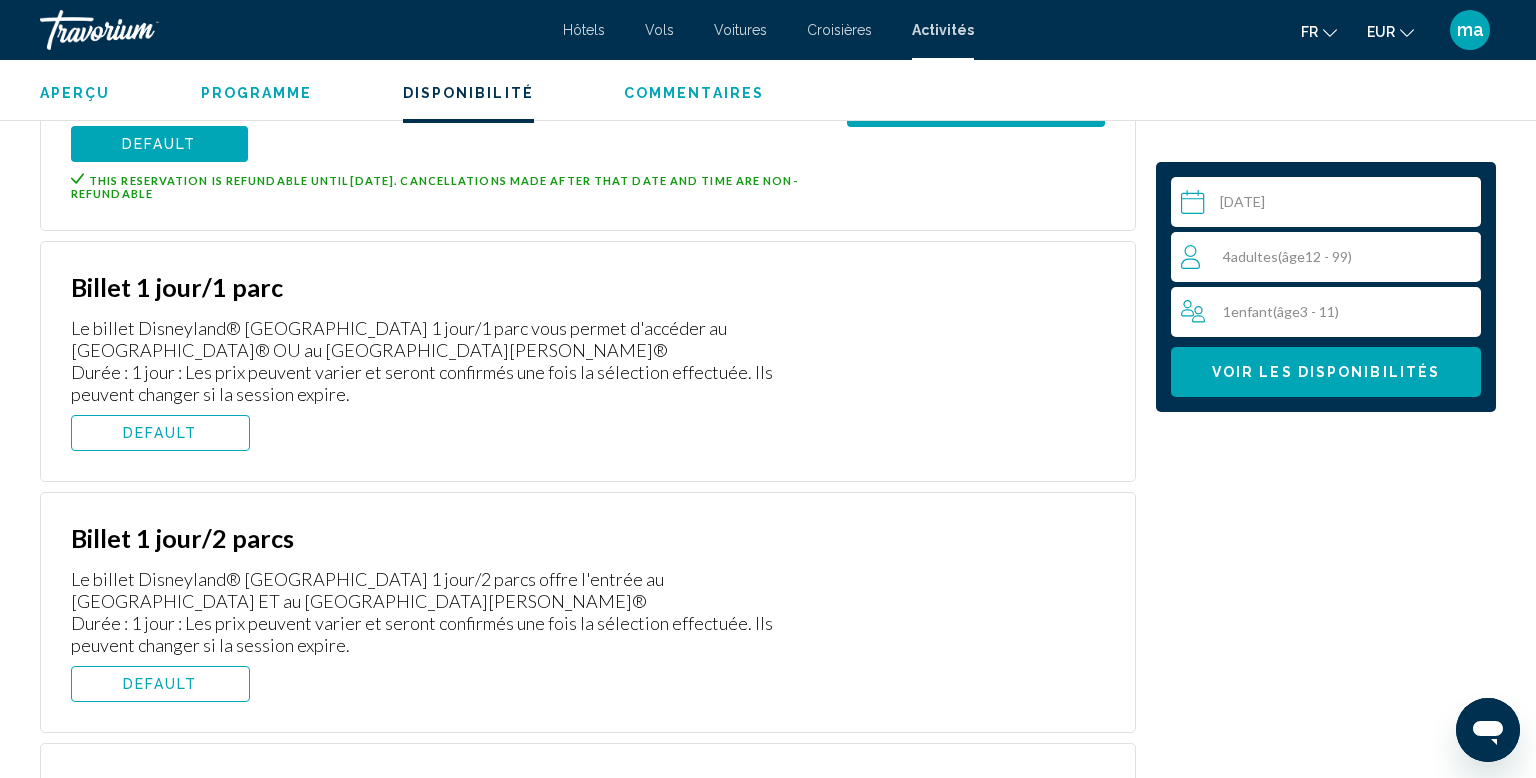 scroll, scrollTop: 3864, scrollLeft: 0, axis: vertical 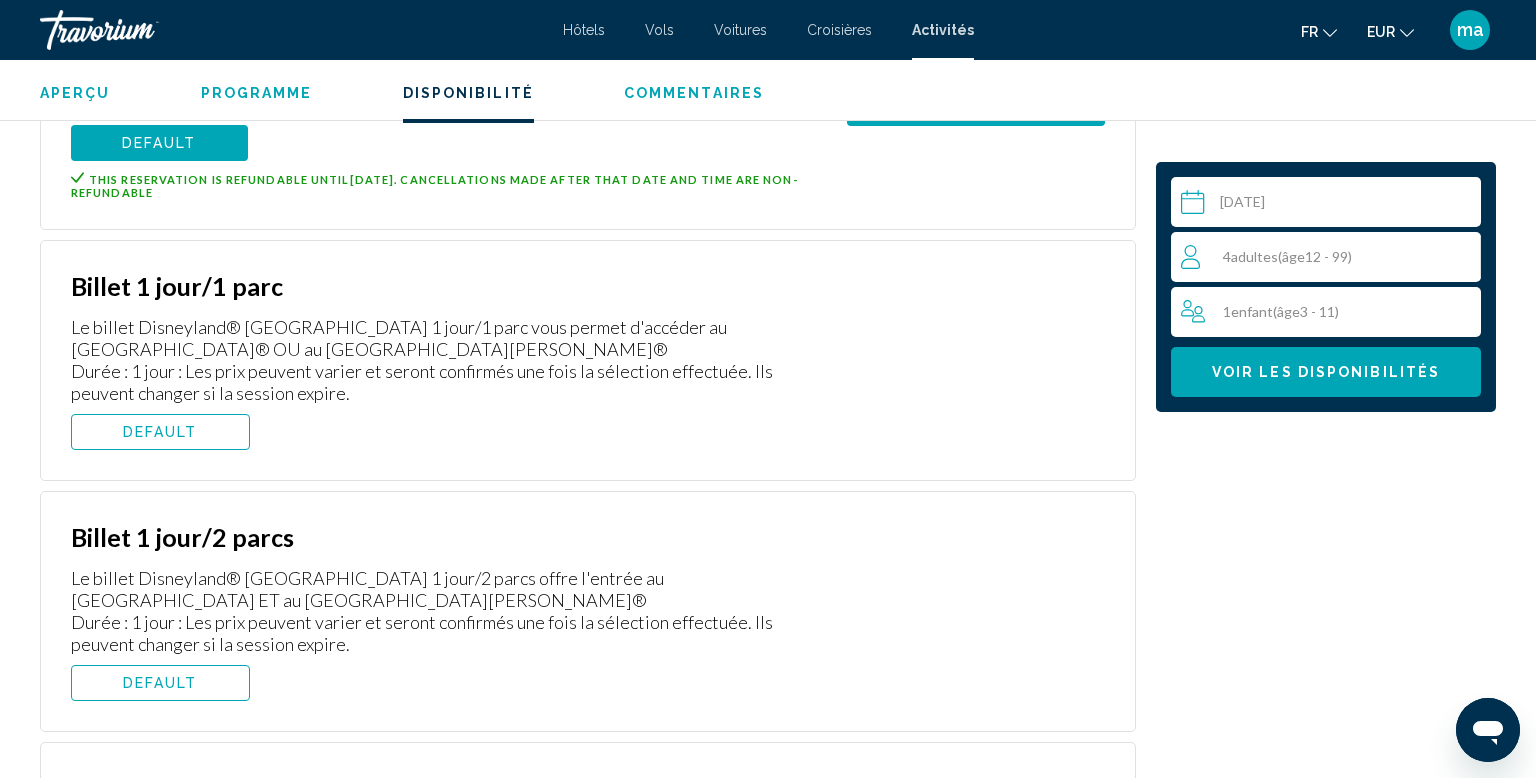 click on "DEFAULT" at bounding box center [160, 432] 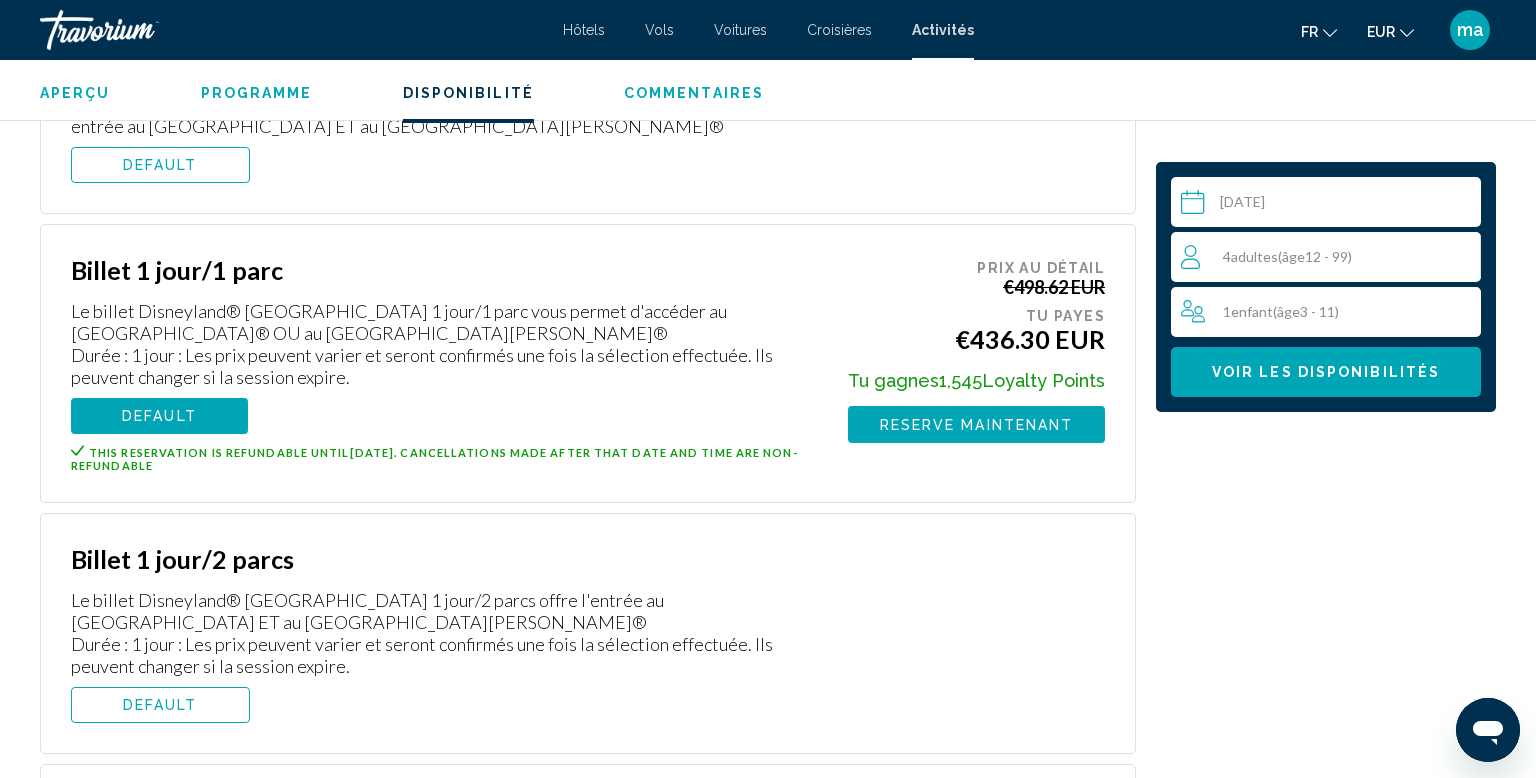 scroll, scrollTop: 3848, scrollLeft: 0, axis: vertical 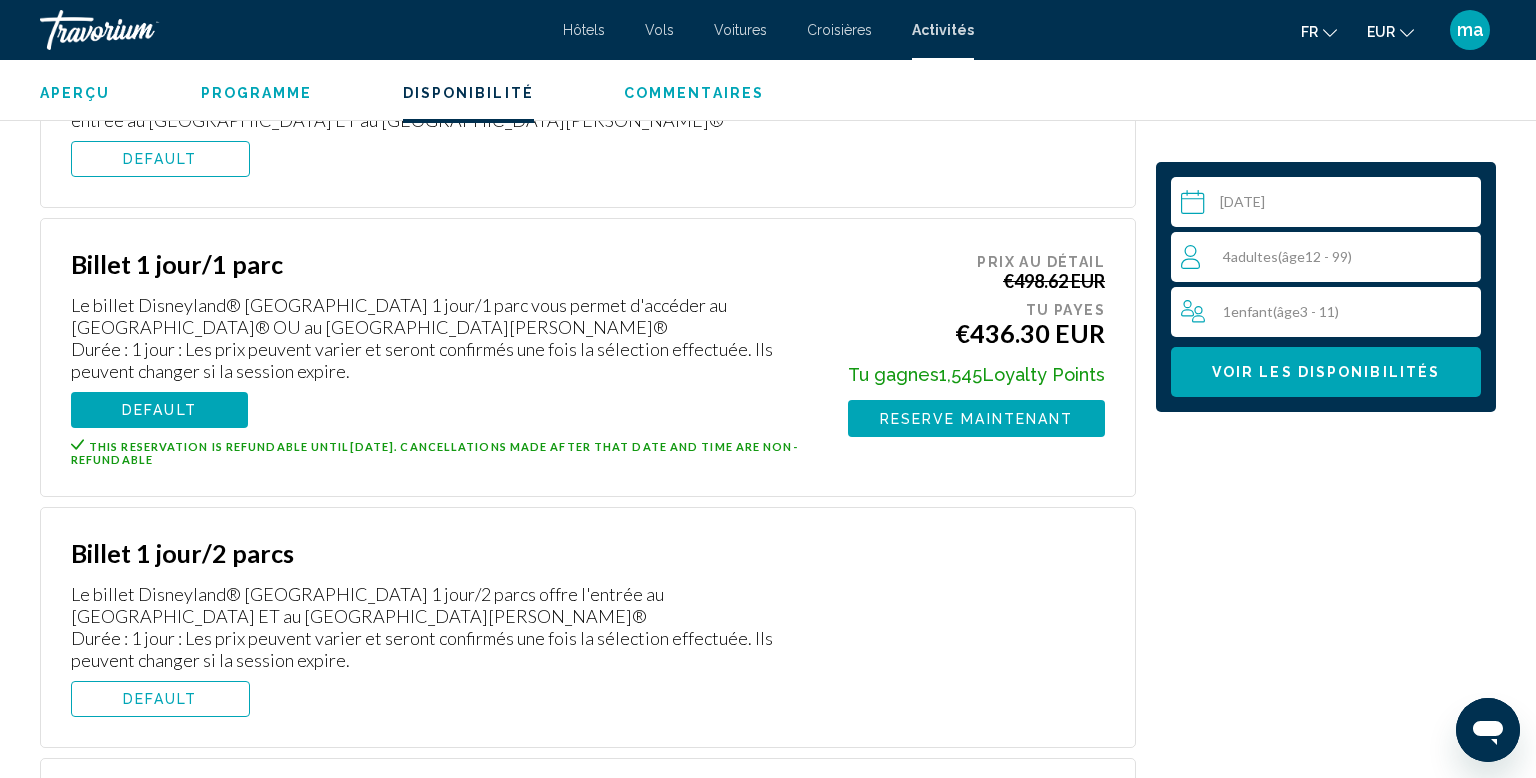 click on "DEFAULT" at bounding box center (160, 699) 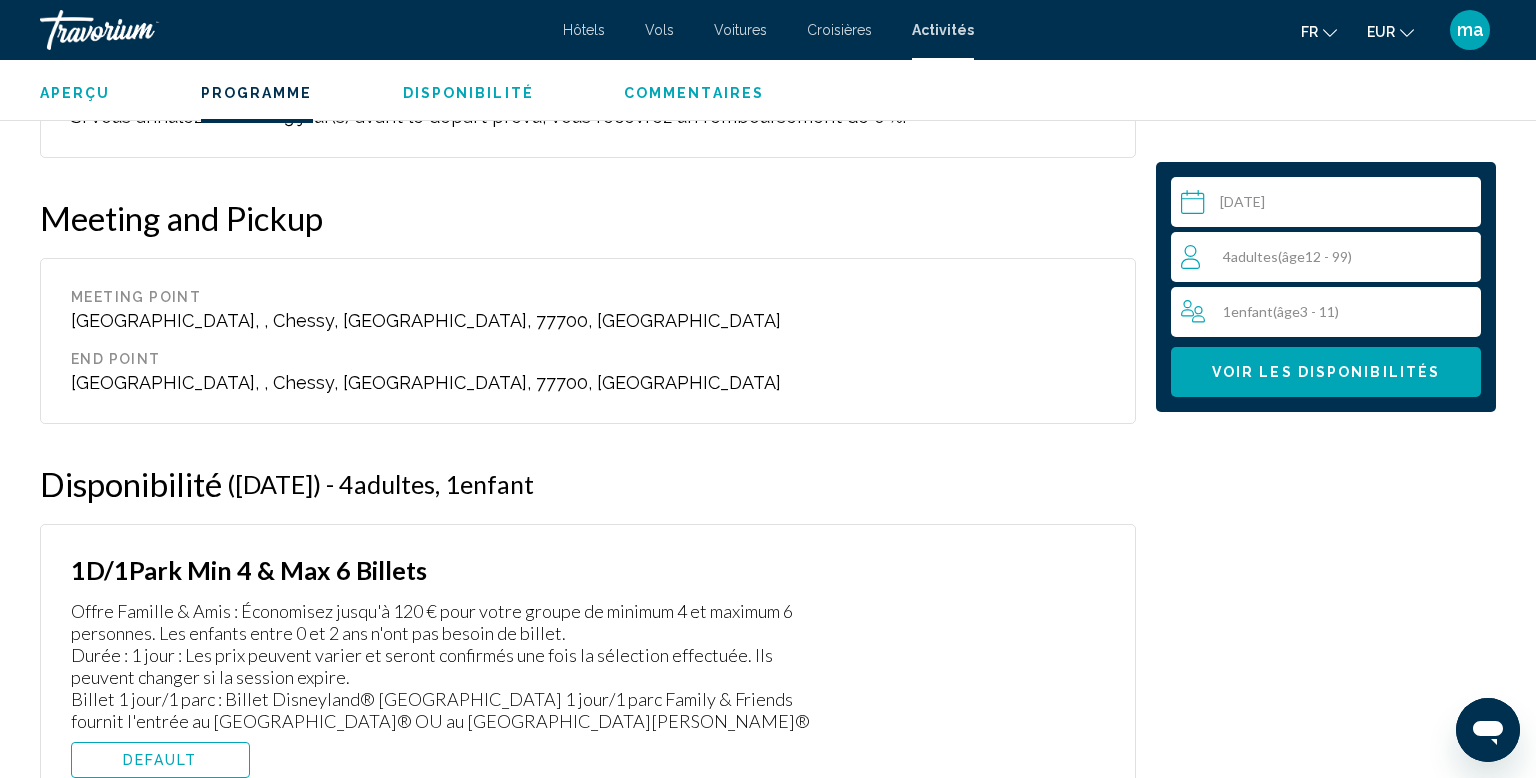 scroll, scrollTop: 2951, scrollLeft: 0, axis: vertical 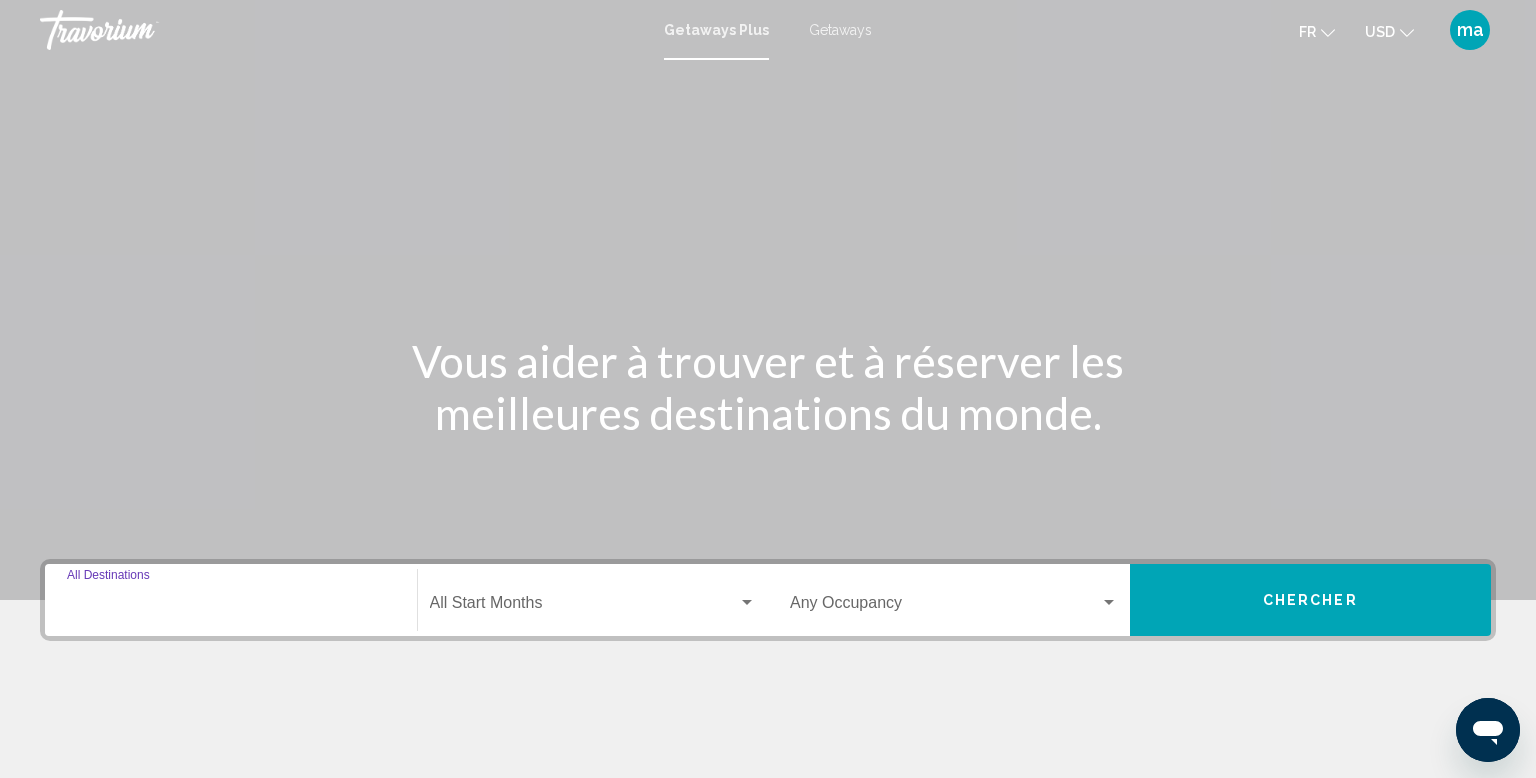 click on "Destination All Destinations" at bounding box center (231, 607) 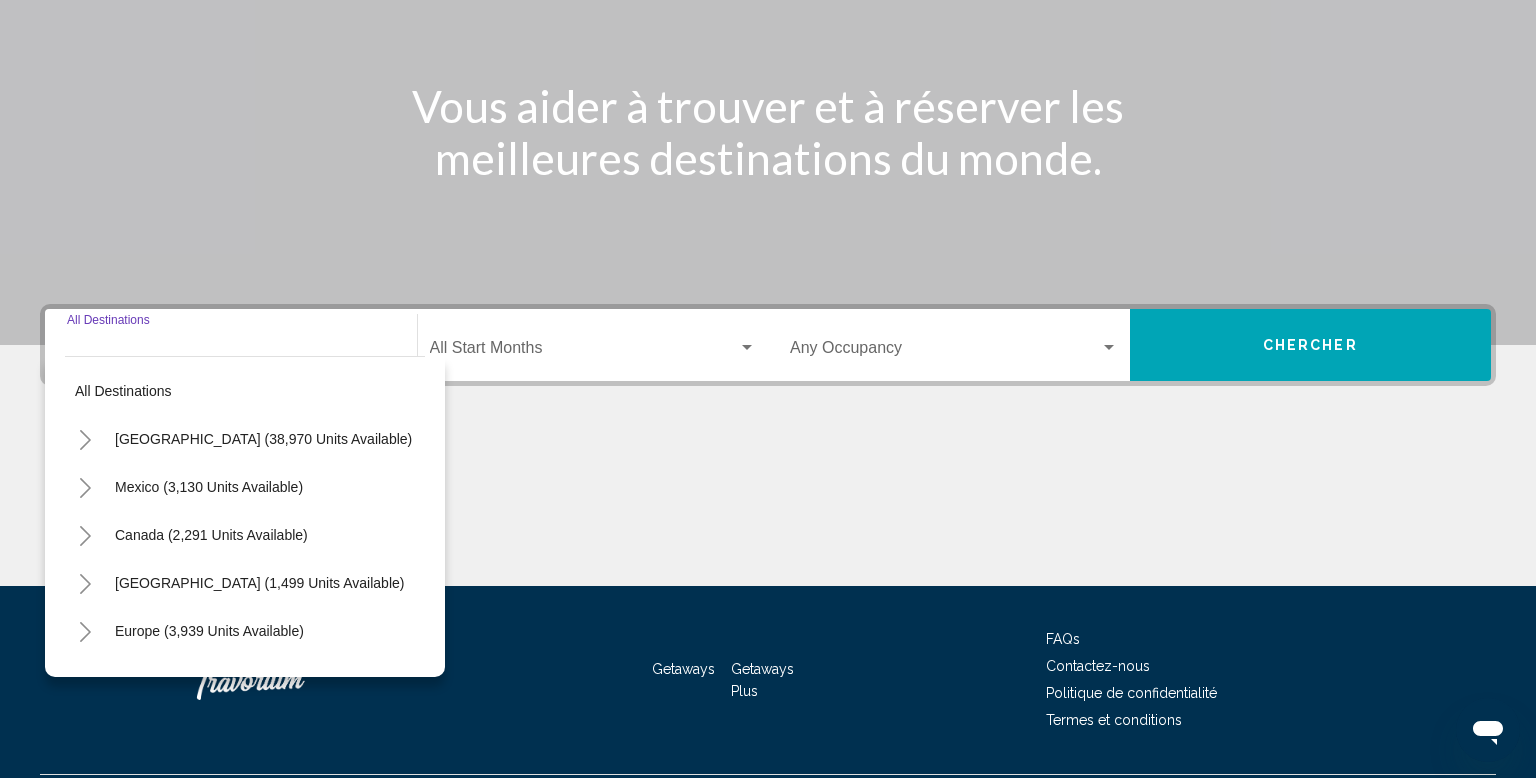 scroll, scrollTop: 308, scrollLeft: 0, axis: vertical 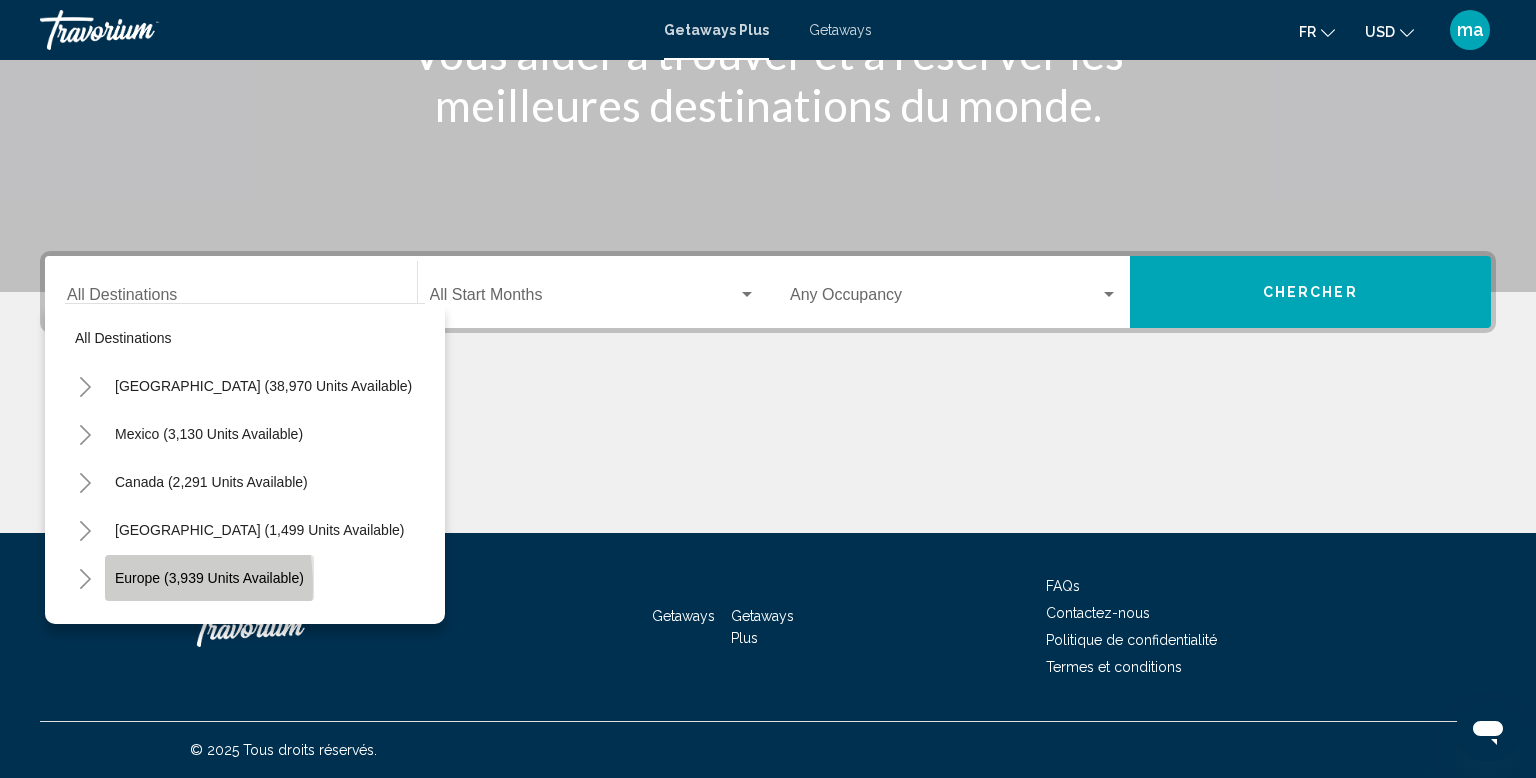 click on "Europe (3,939 units available)" 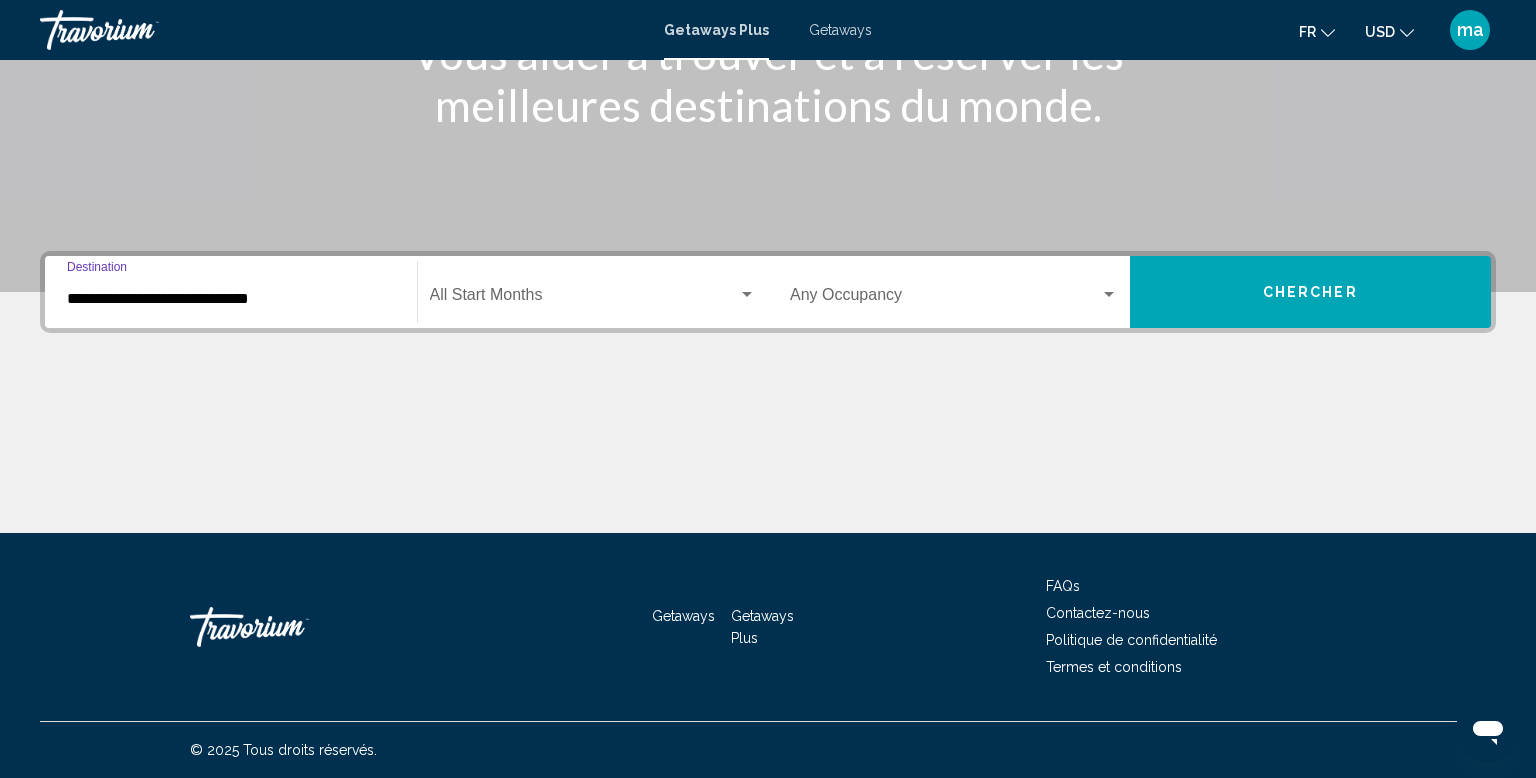 click on "**********" at bounding box center (231, 299) 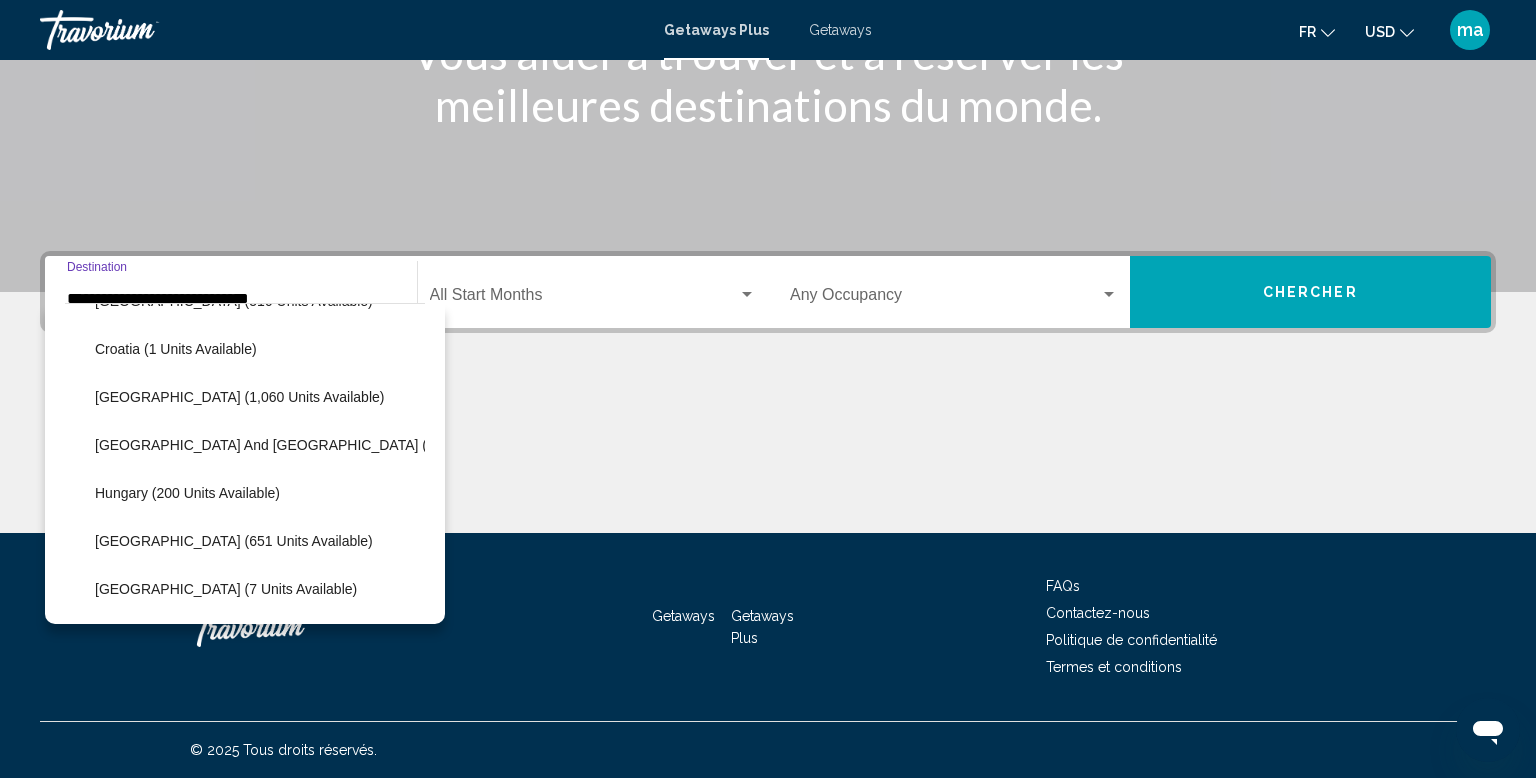 scroll, scrollTop: 413, scrollLeft: 0, axis: vertical 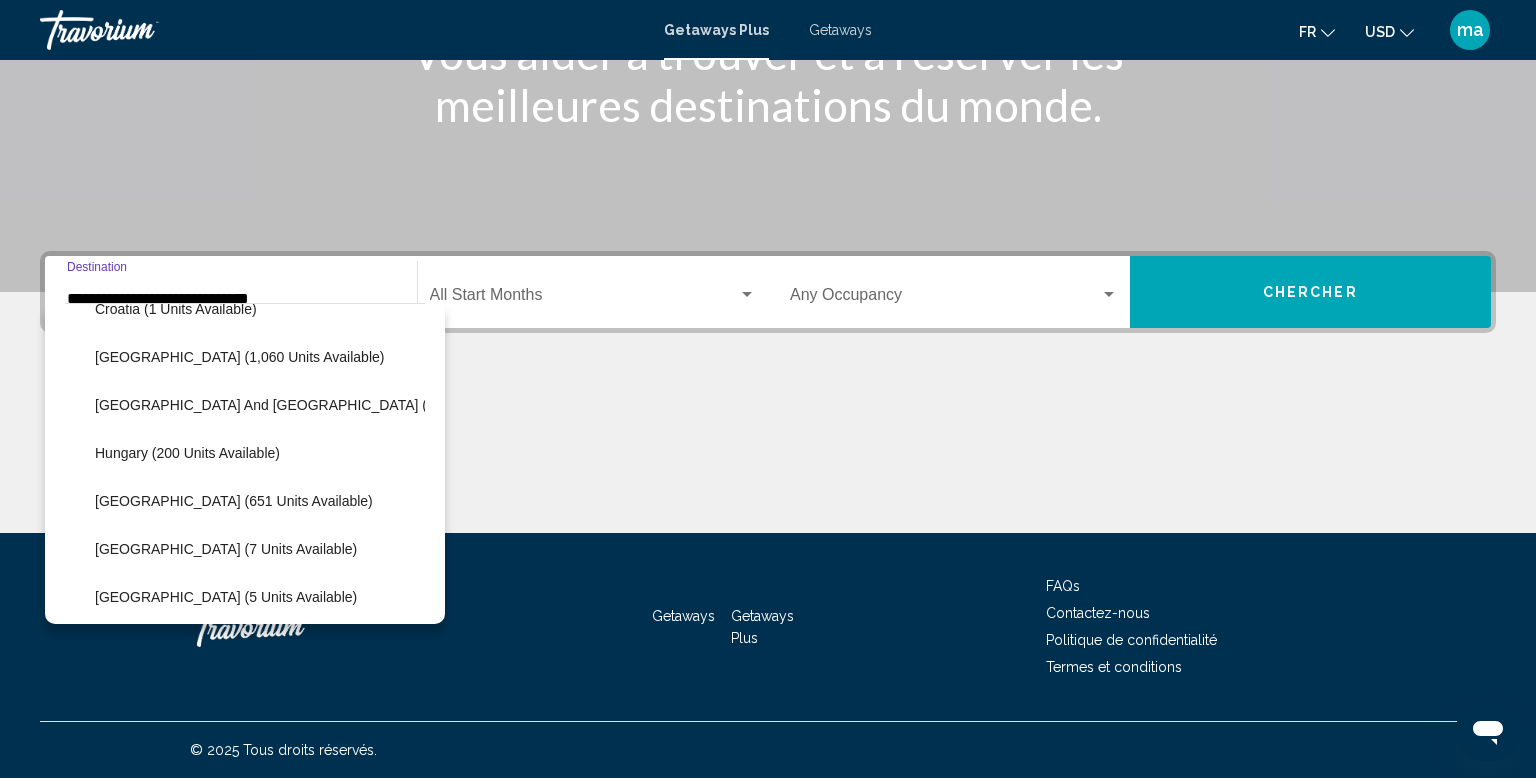 click on "Italy (651 units available)" 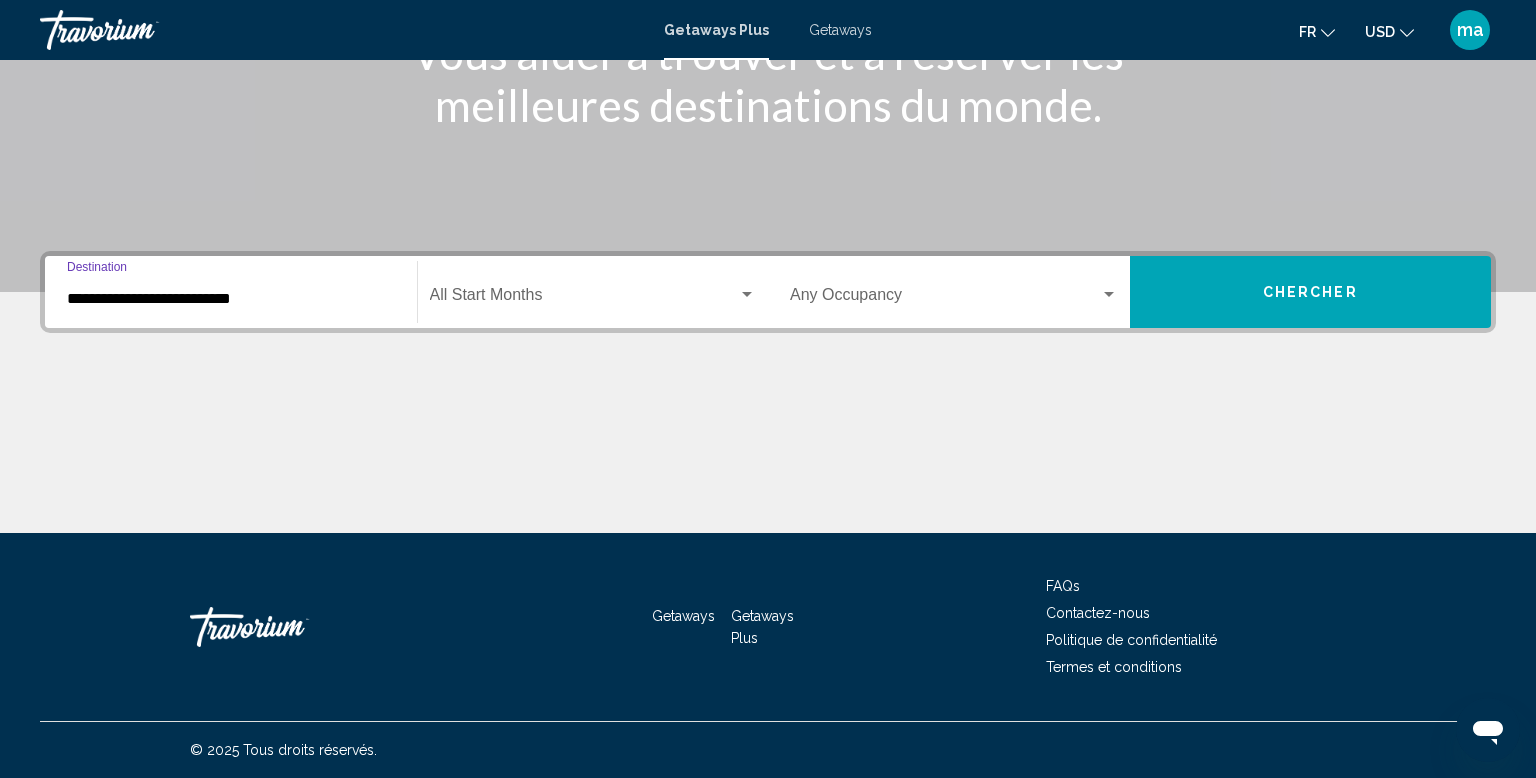click at bounding box center [584, 299] 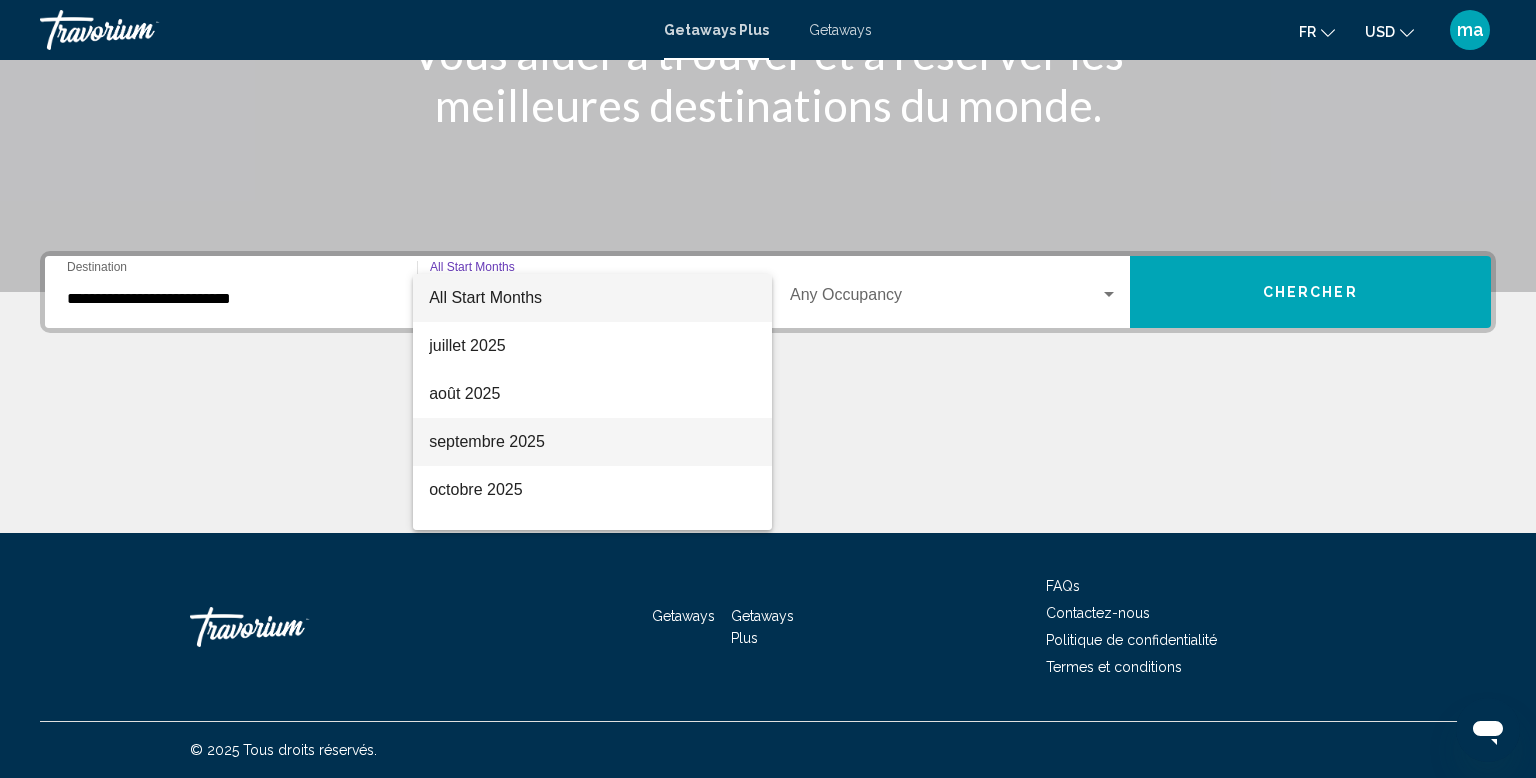 click on "septembre 2025" at bounding box center (592, 442) 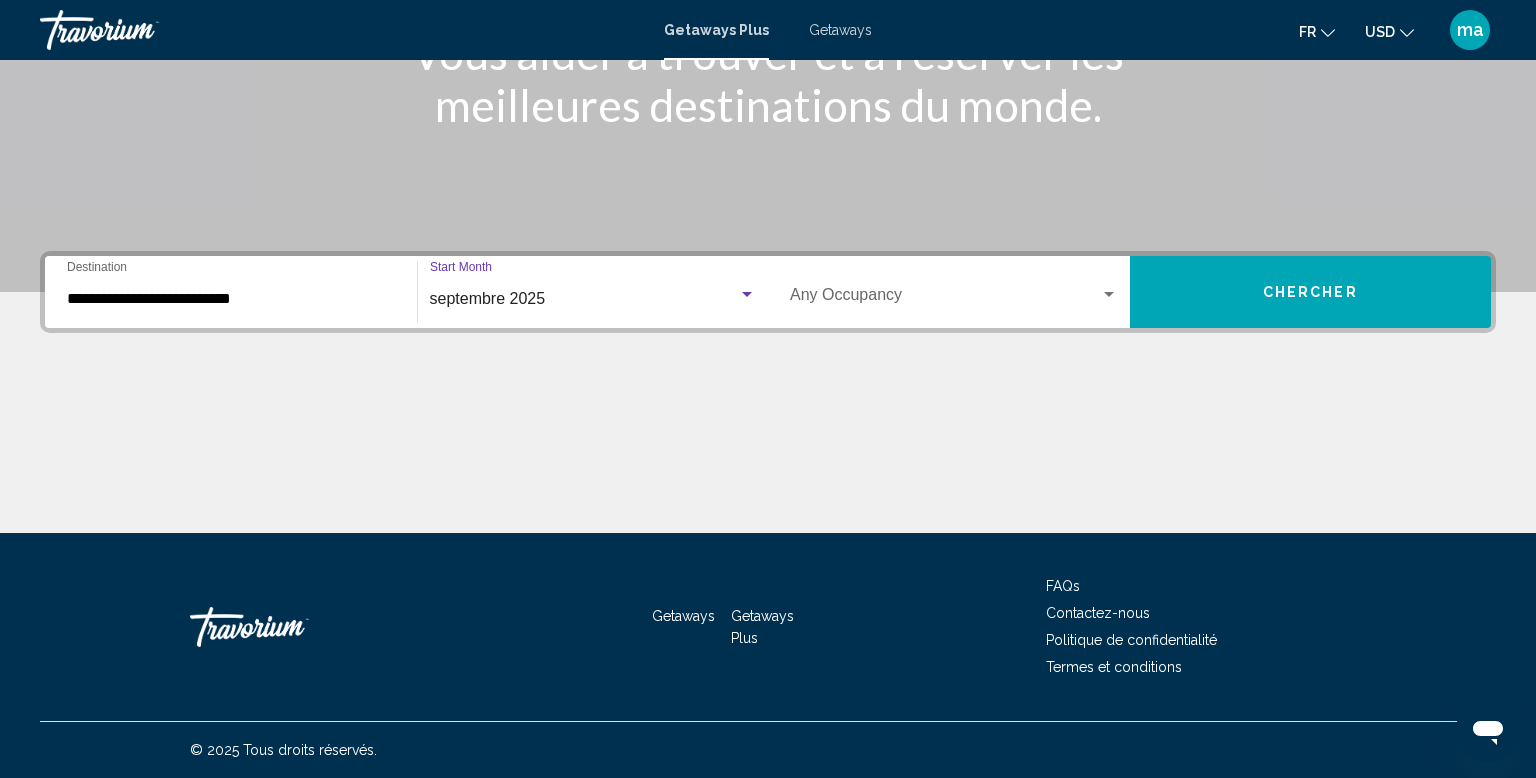 click on "Chercher" at bounding box center (1311, 292) 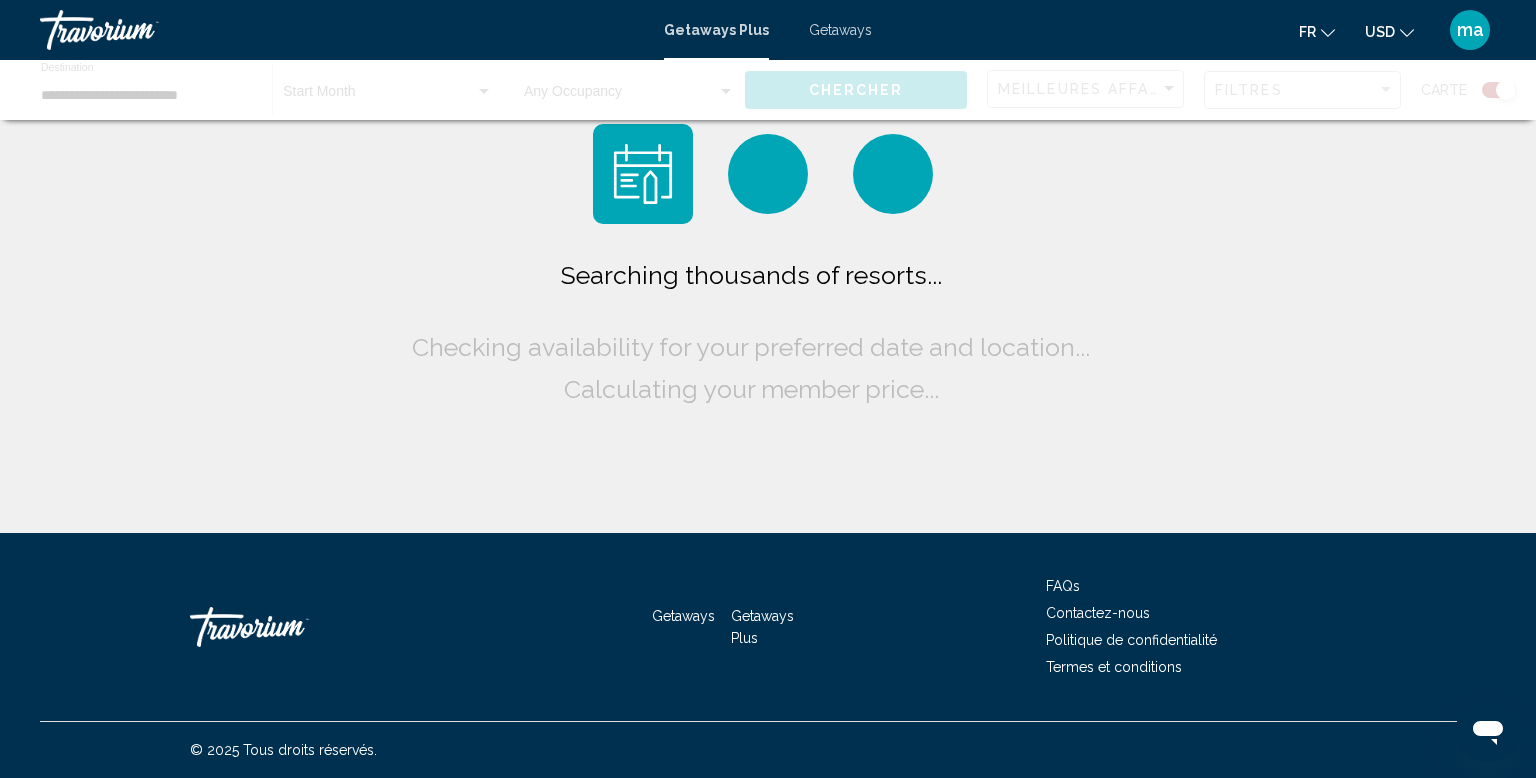 scroll, scrollTop: 0, scrollLeft: 0, axis: both 